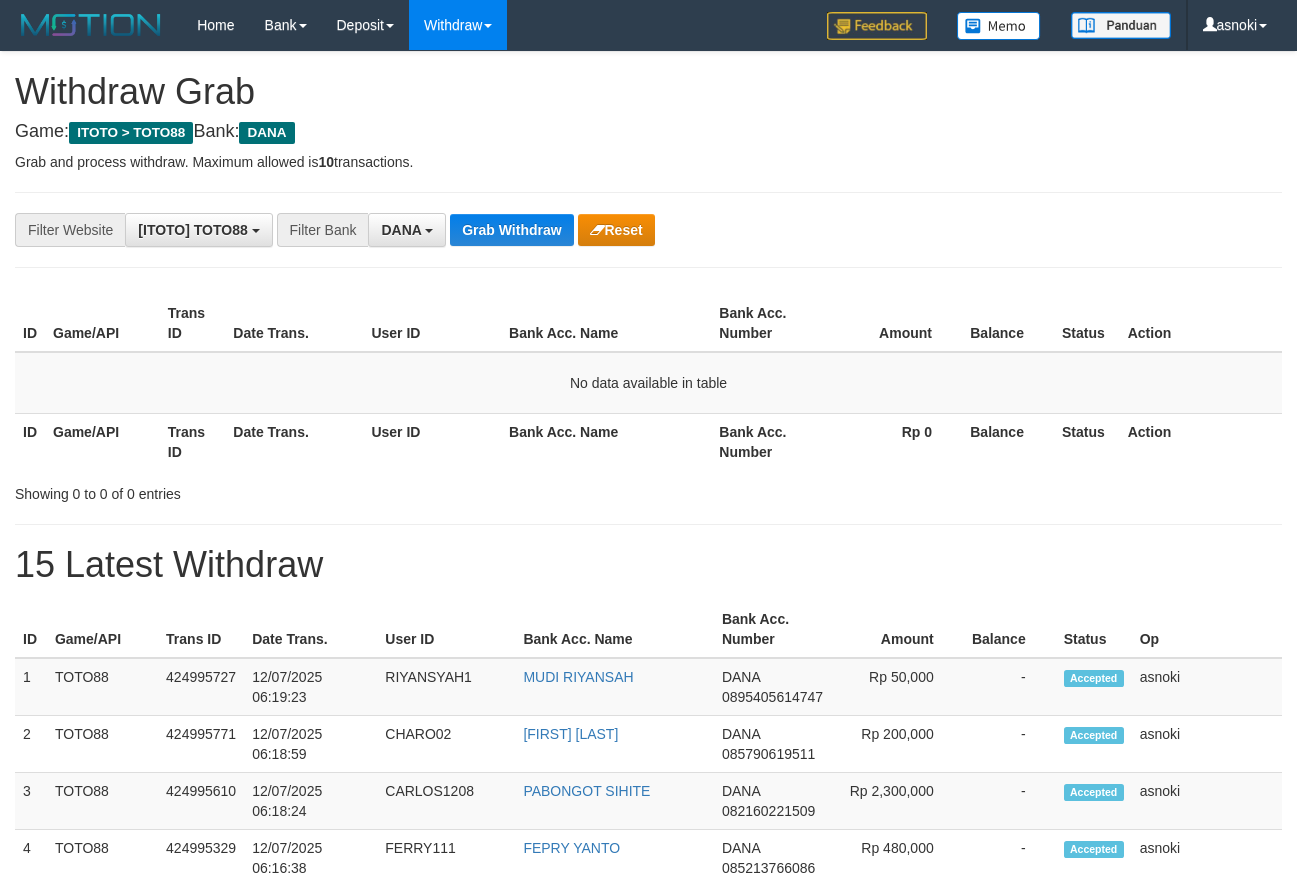 scroll, scrollTop: 0, scrollLeft: 0, axis: both 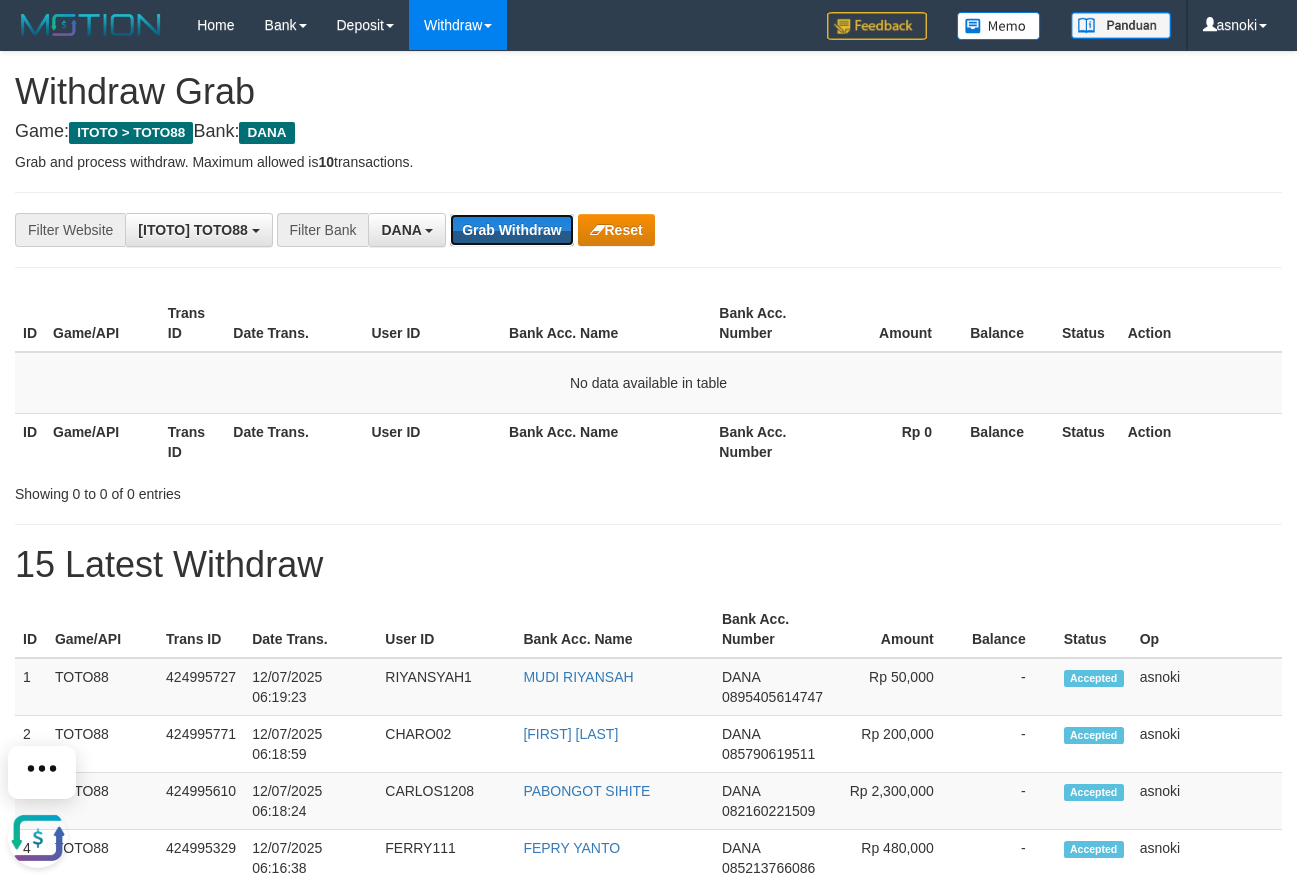 click on "Grab Withdraw" at bounding box center (511, 230) 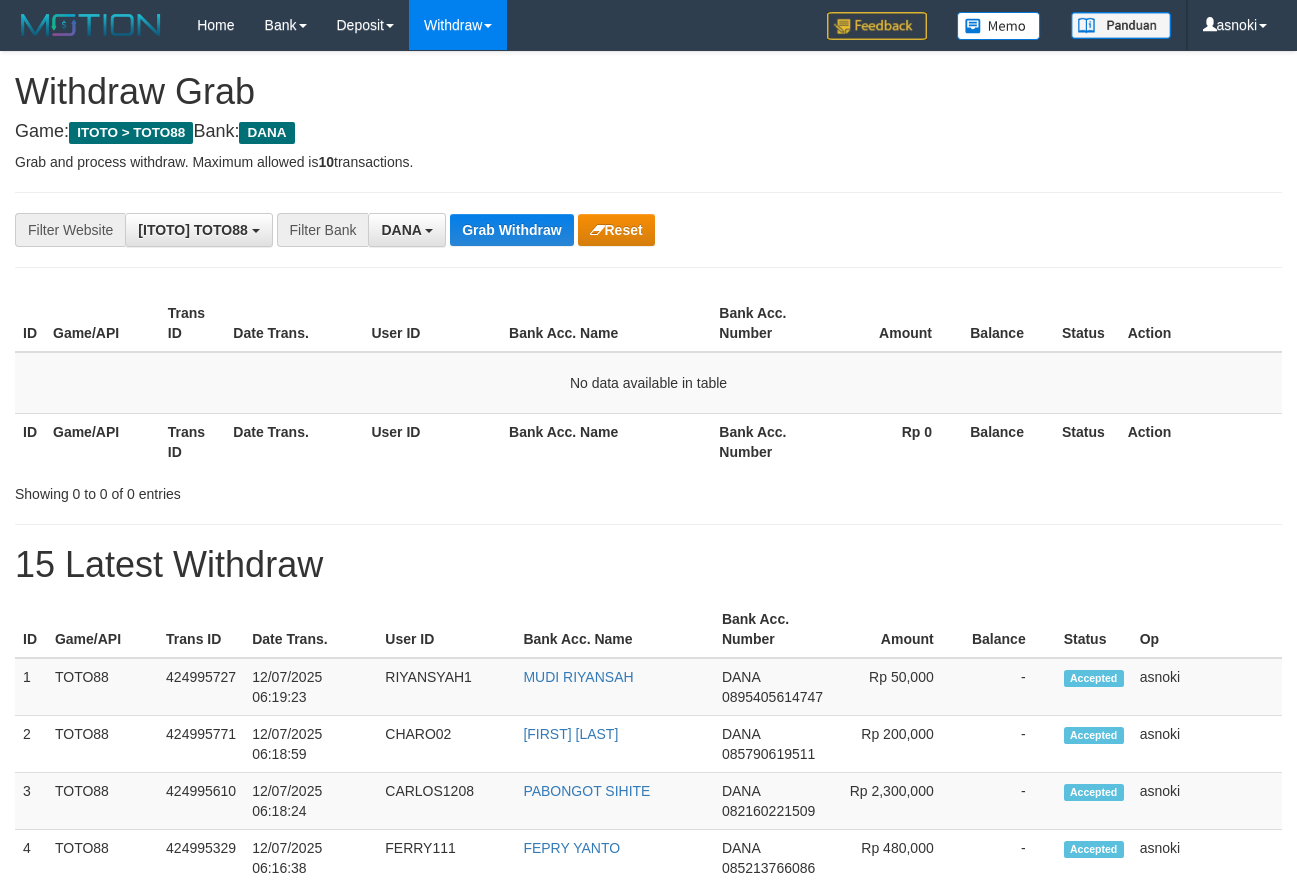 scroll, scrollTop: 0, scrollLeft: 0, axis: both 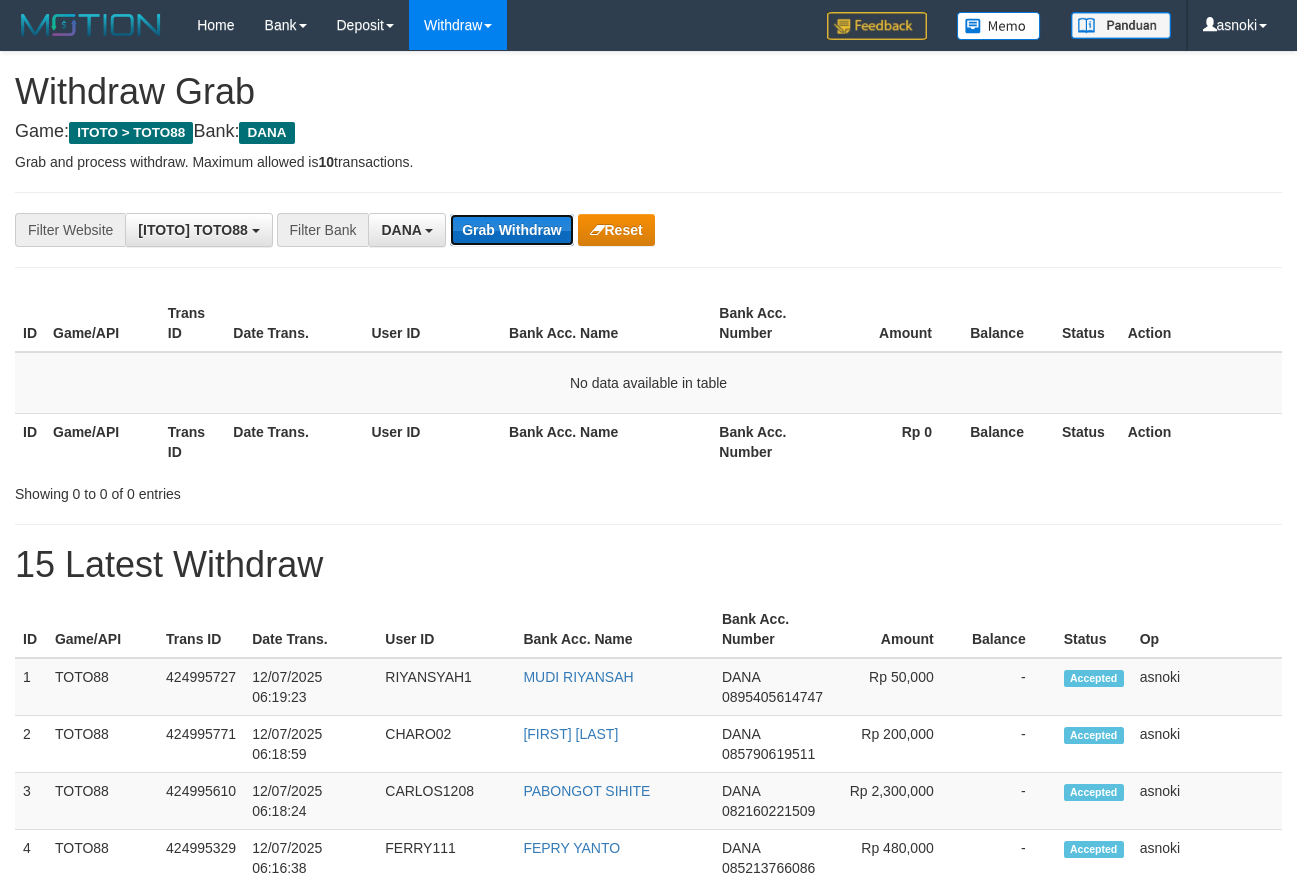 click on "Grab Withdraw" at bounding box center [511, 230] 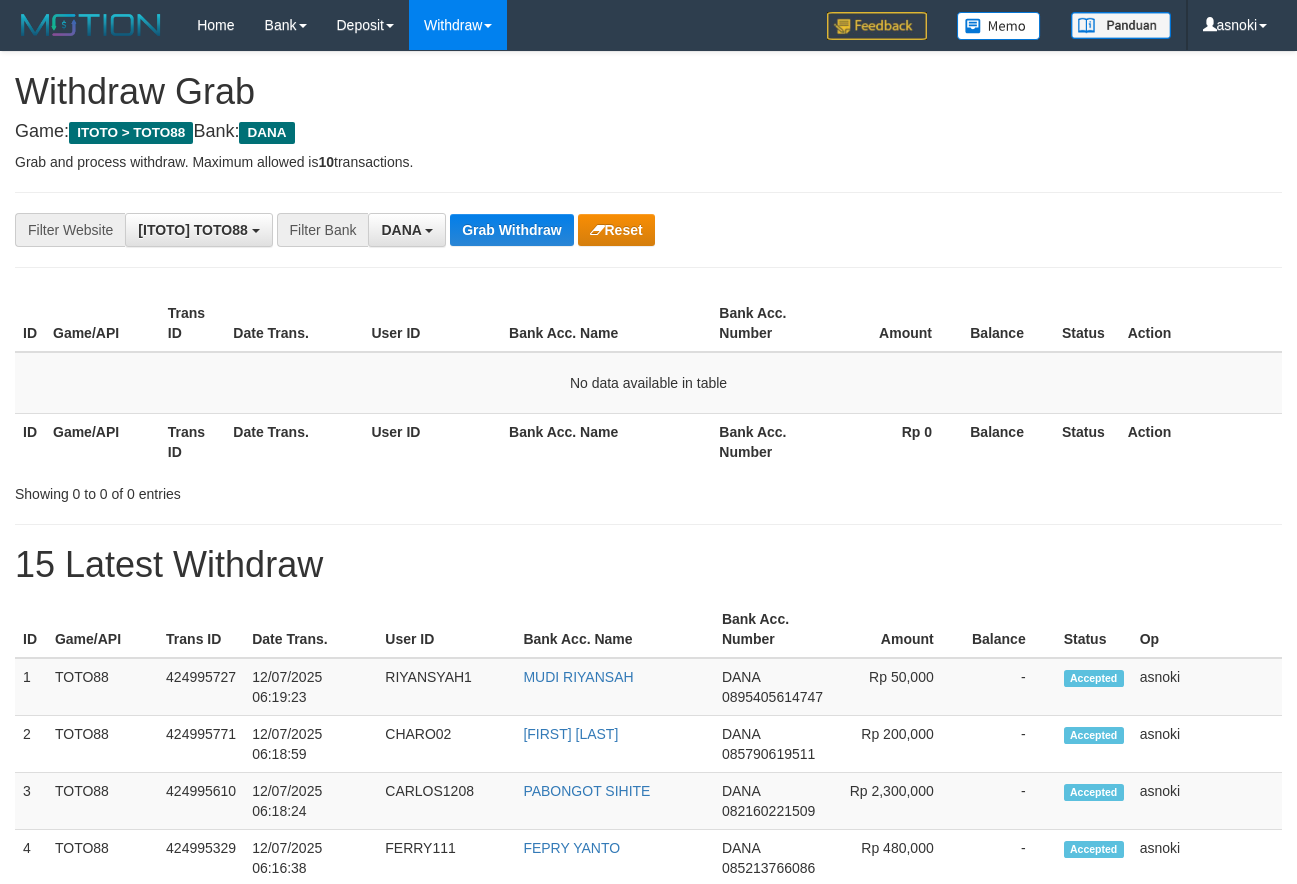scroll, scrollTop: 0, scrollLeft: 0, axis: both 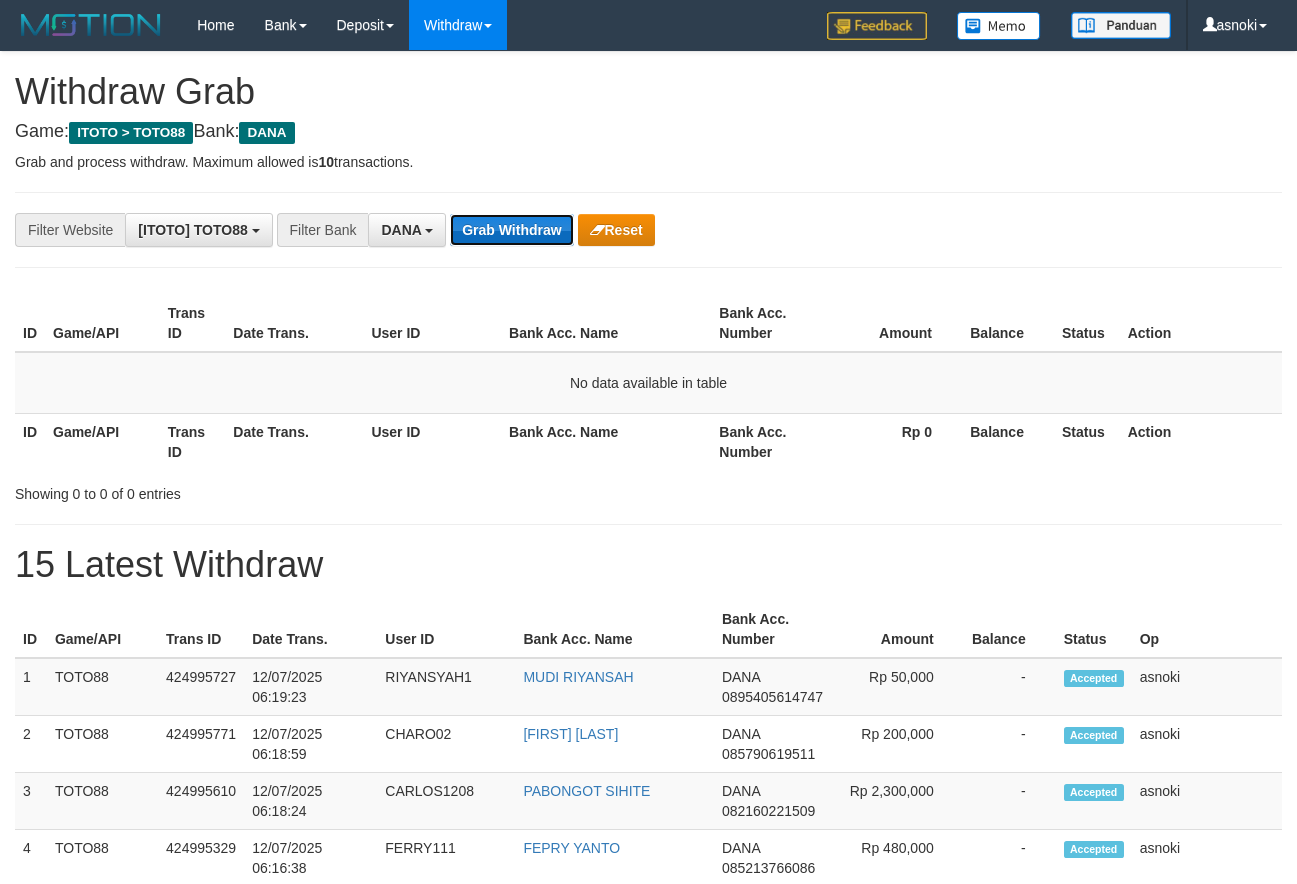 click on "Grab Withdraw" at bounding box center (511, 230) 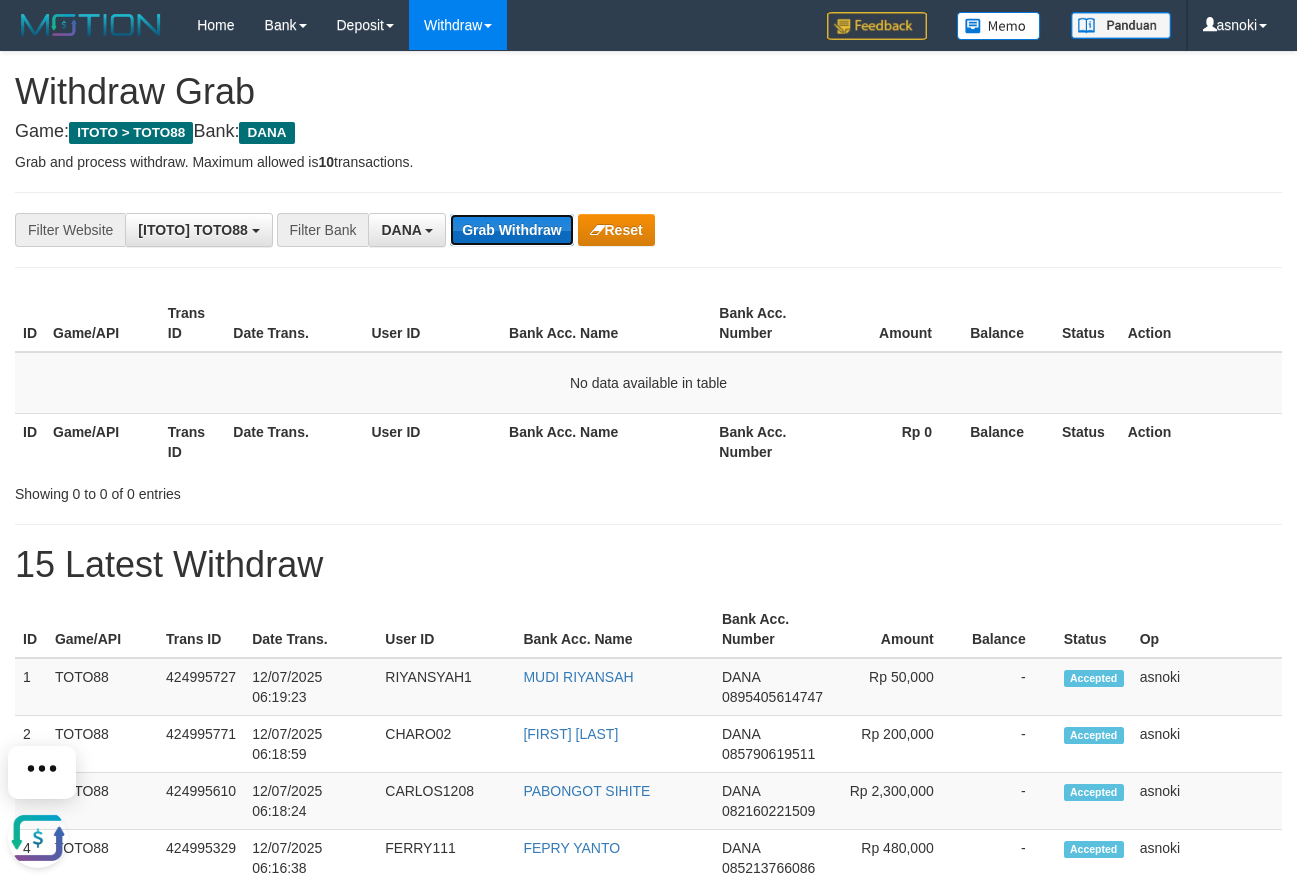 scroll, scrollTop: 0, scrollLeft: 0, axis: both 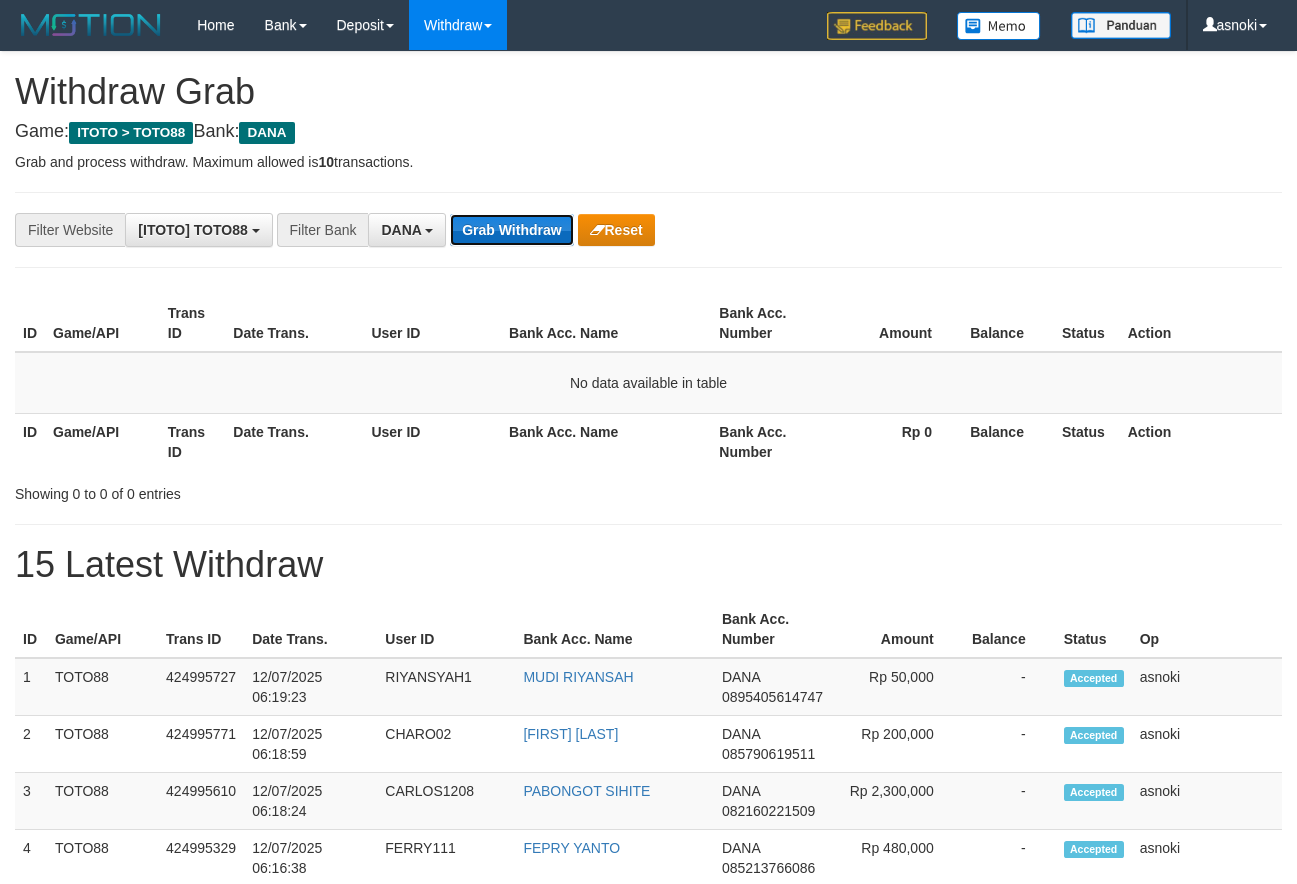 click on "Grab Withdraw" at bounding box center [511, 230] 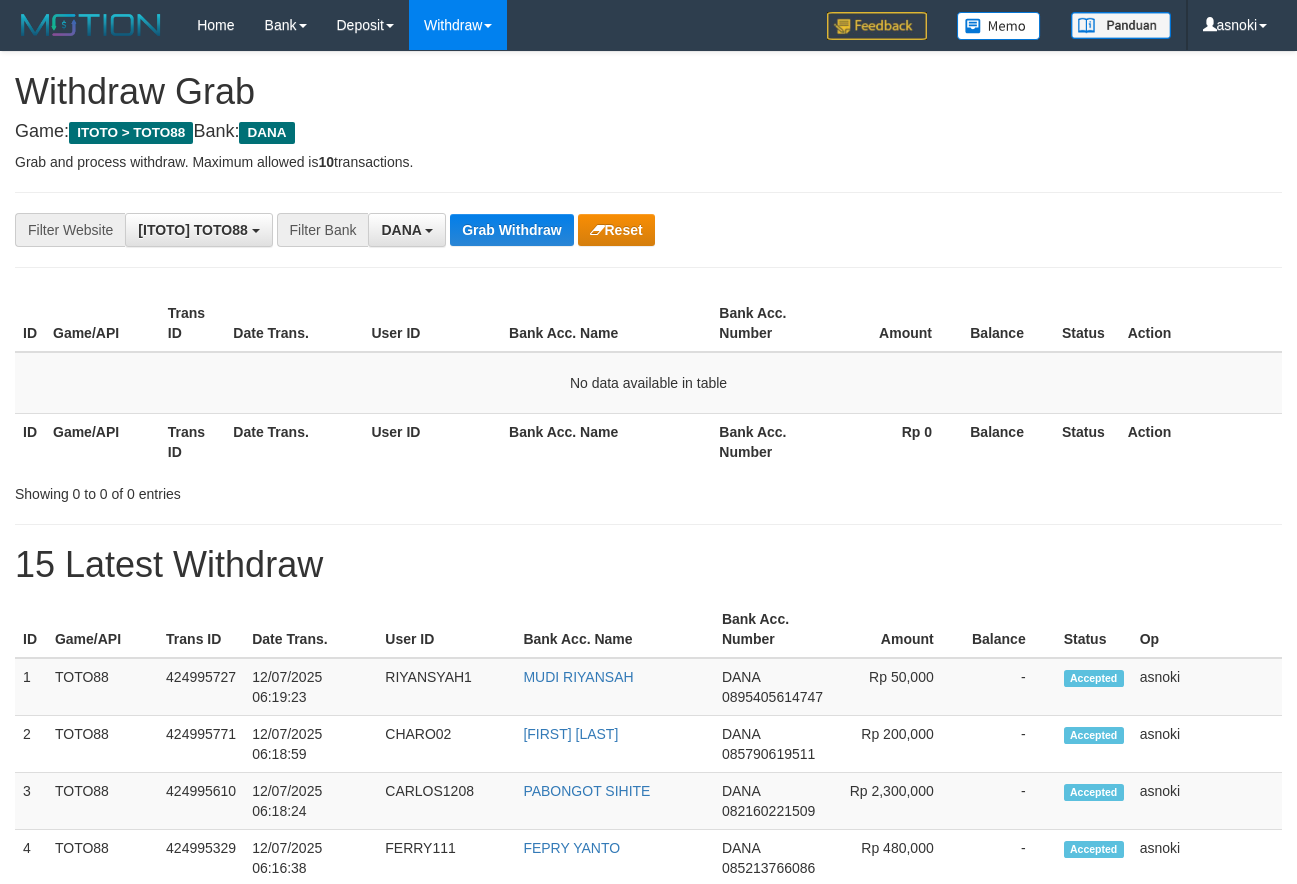 scroll, scrollTop: 0, scrollLeft: 0, axis: both 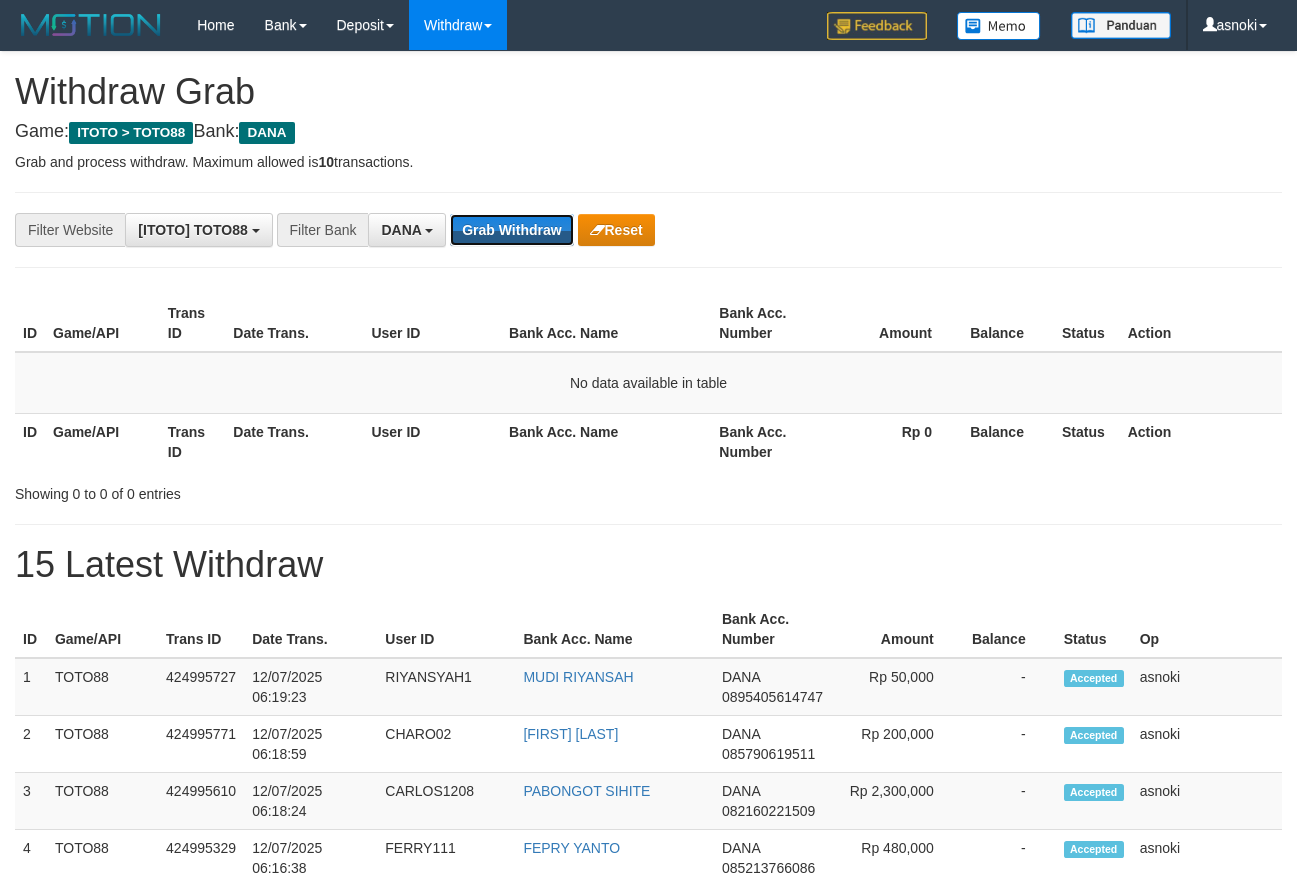 click on "Grab Withdraw" at bounding box center (511, 230) 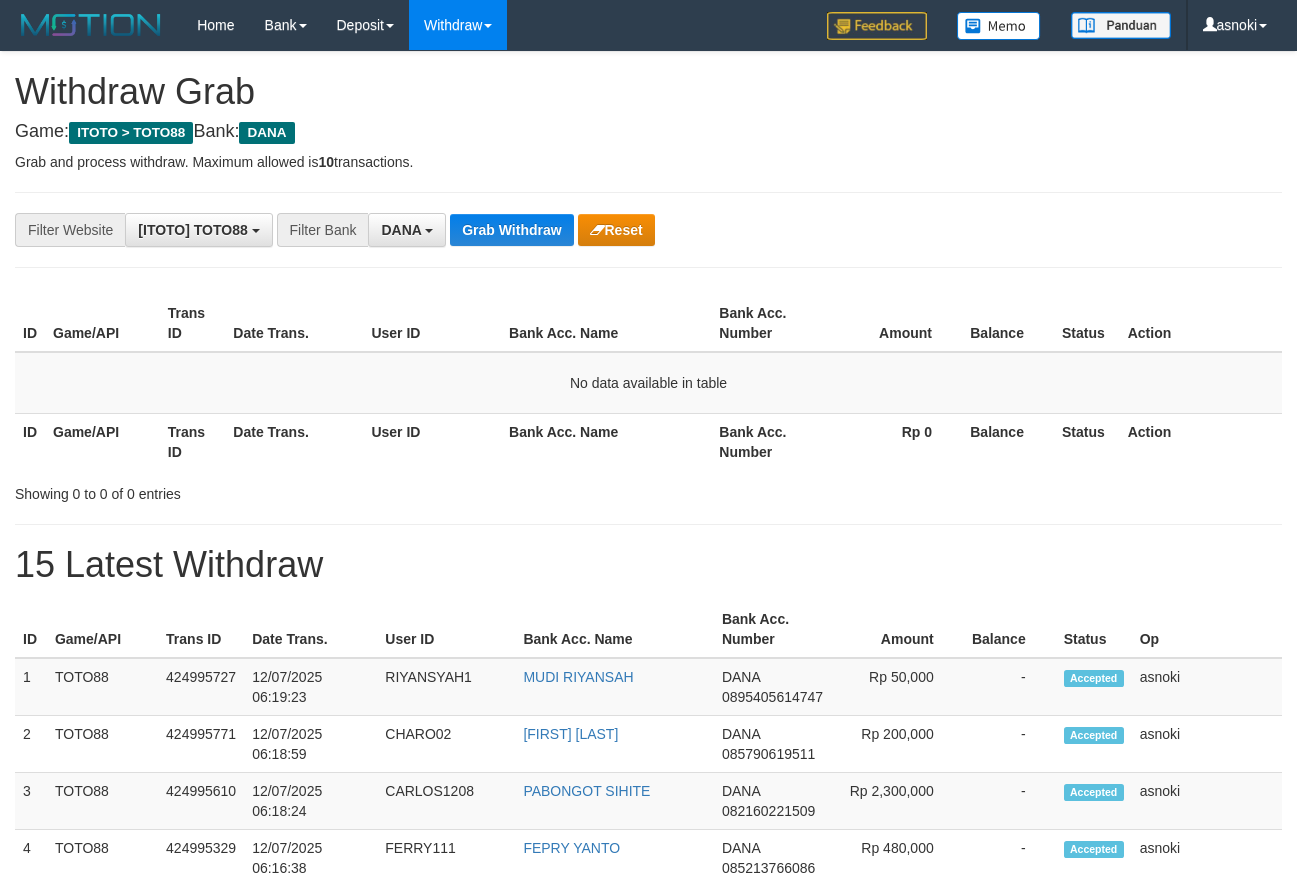 scroll, scrollTop: 0, scrollLeft: 0, axis: both 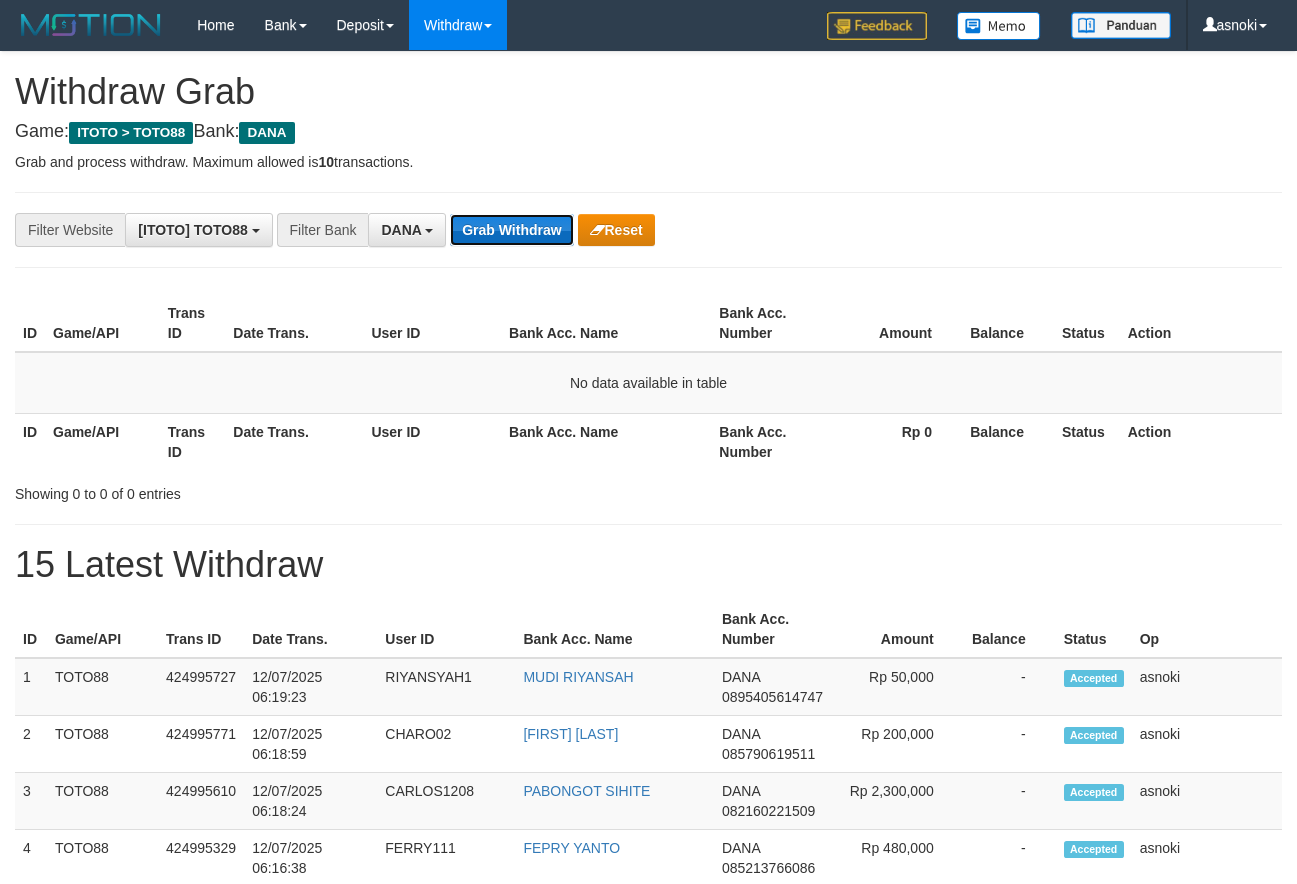 click on "Grab Withdraw" at bounding box center [511, 230] 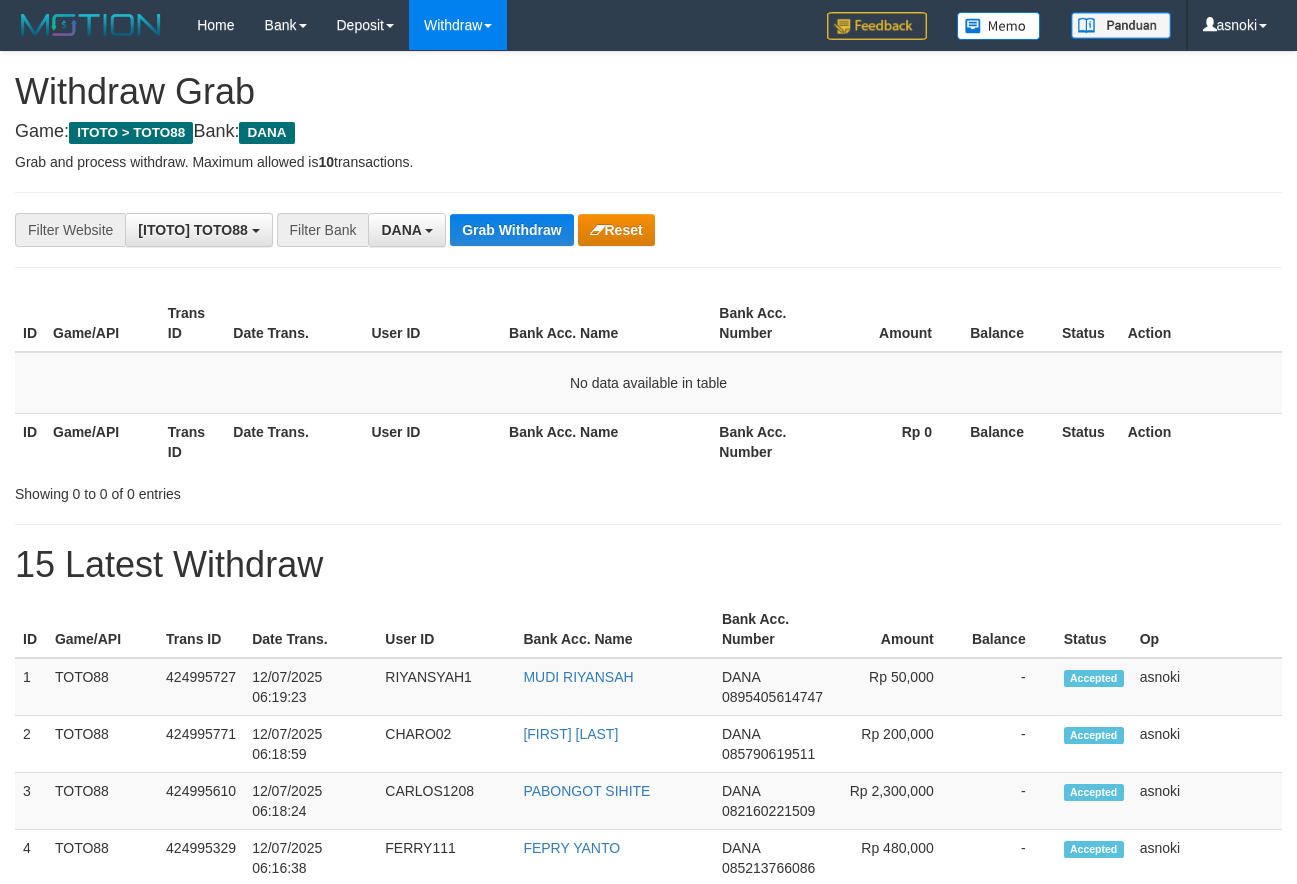 scroll, scrollTop: 0, scrollLeft: 0, axis: both 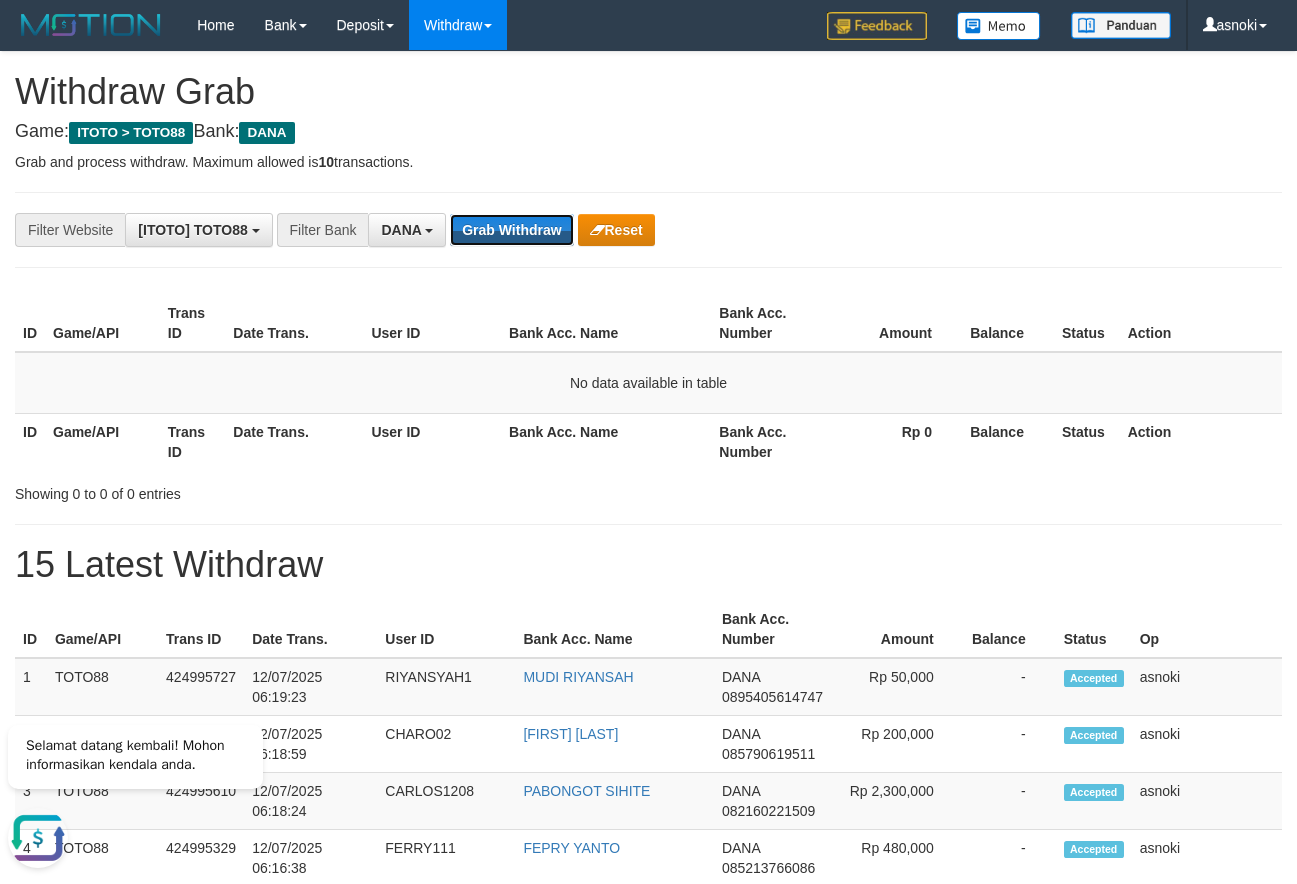 click on "Grab Withdraw" at bounding box center (511, 230) 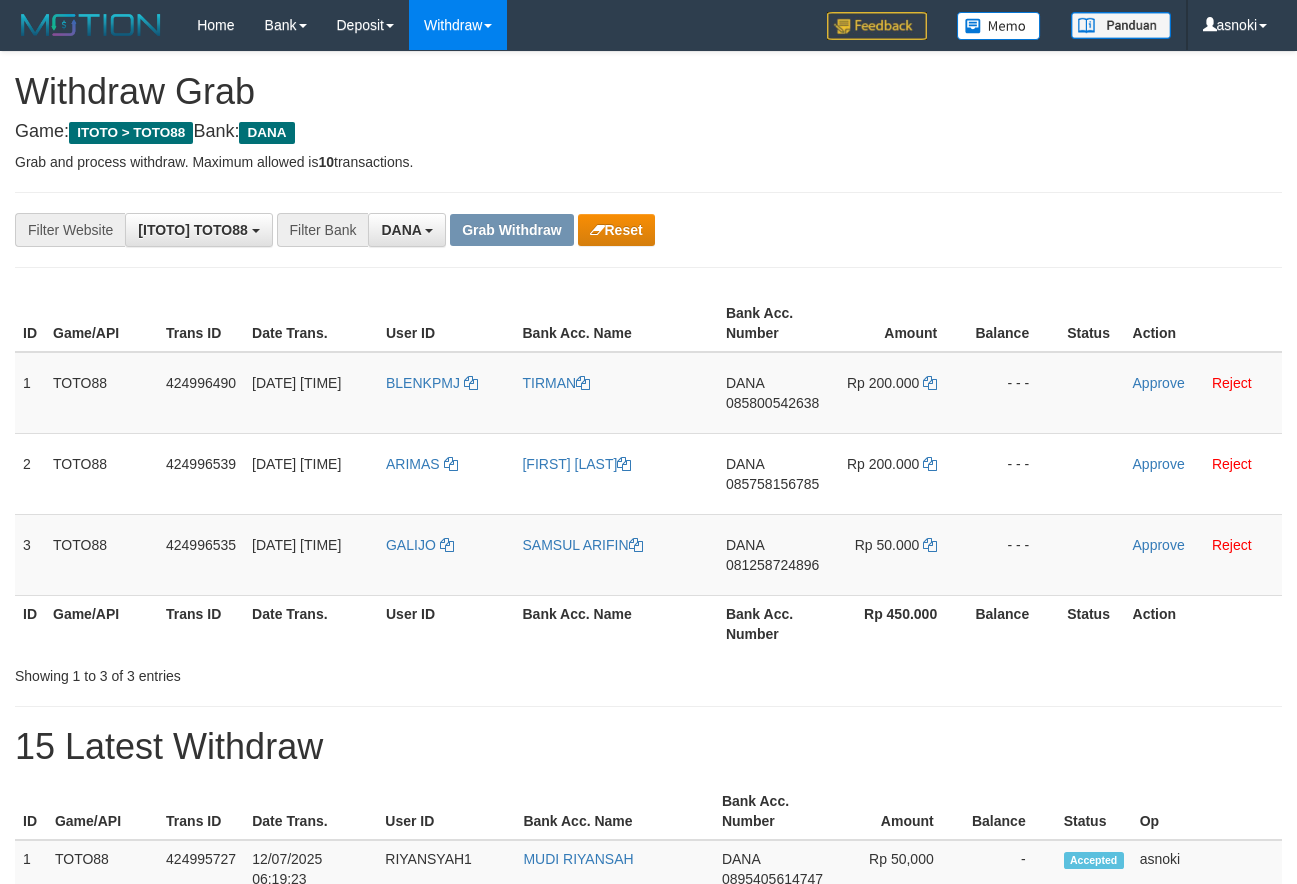 scroll, scrollTop: 0, scrollLeft: 0, axis: both 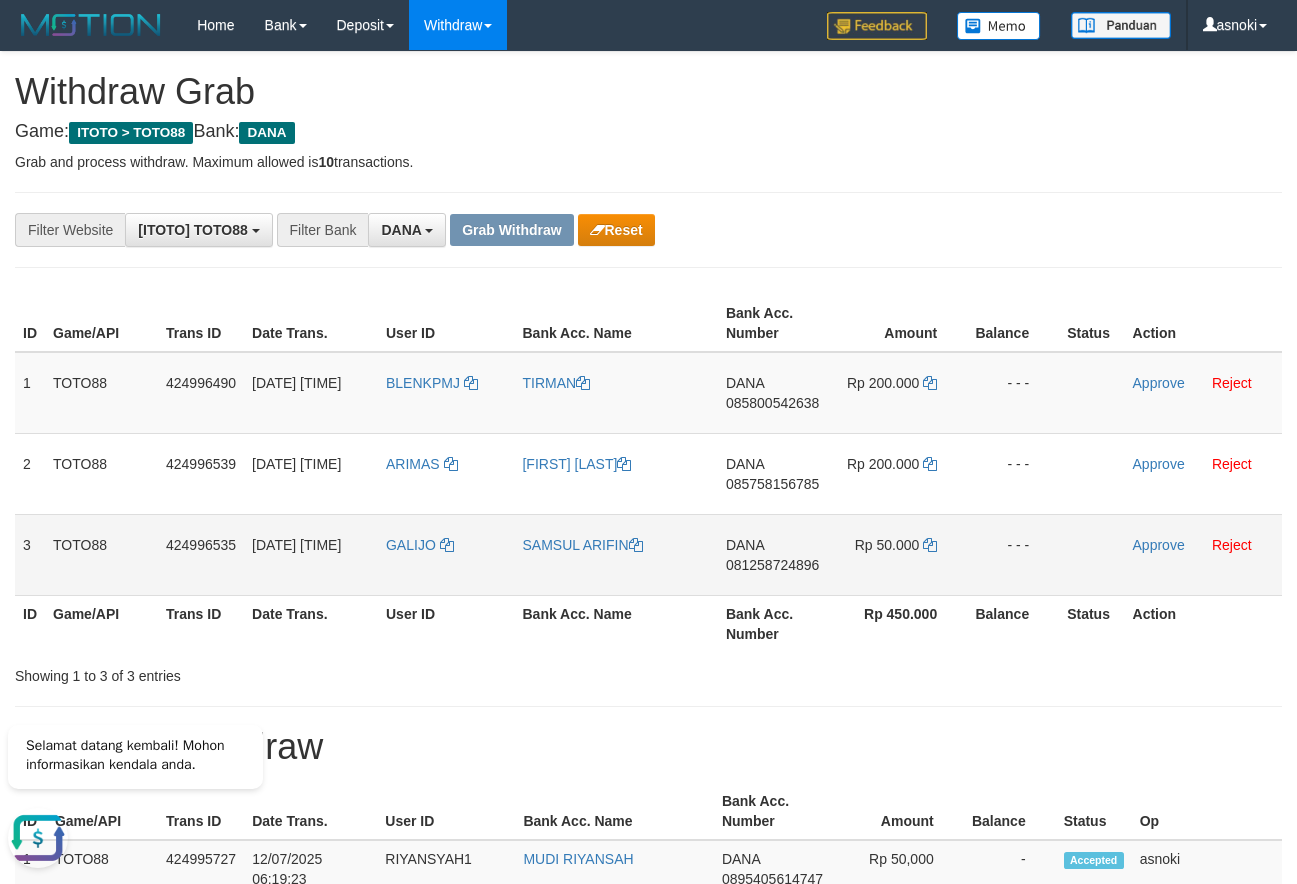 click on "081258724896" at bounding box center [772, 565] 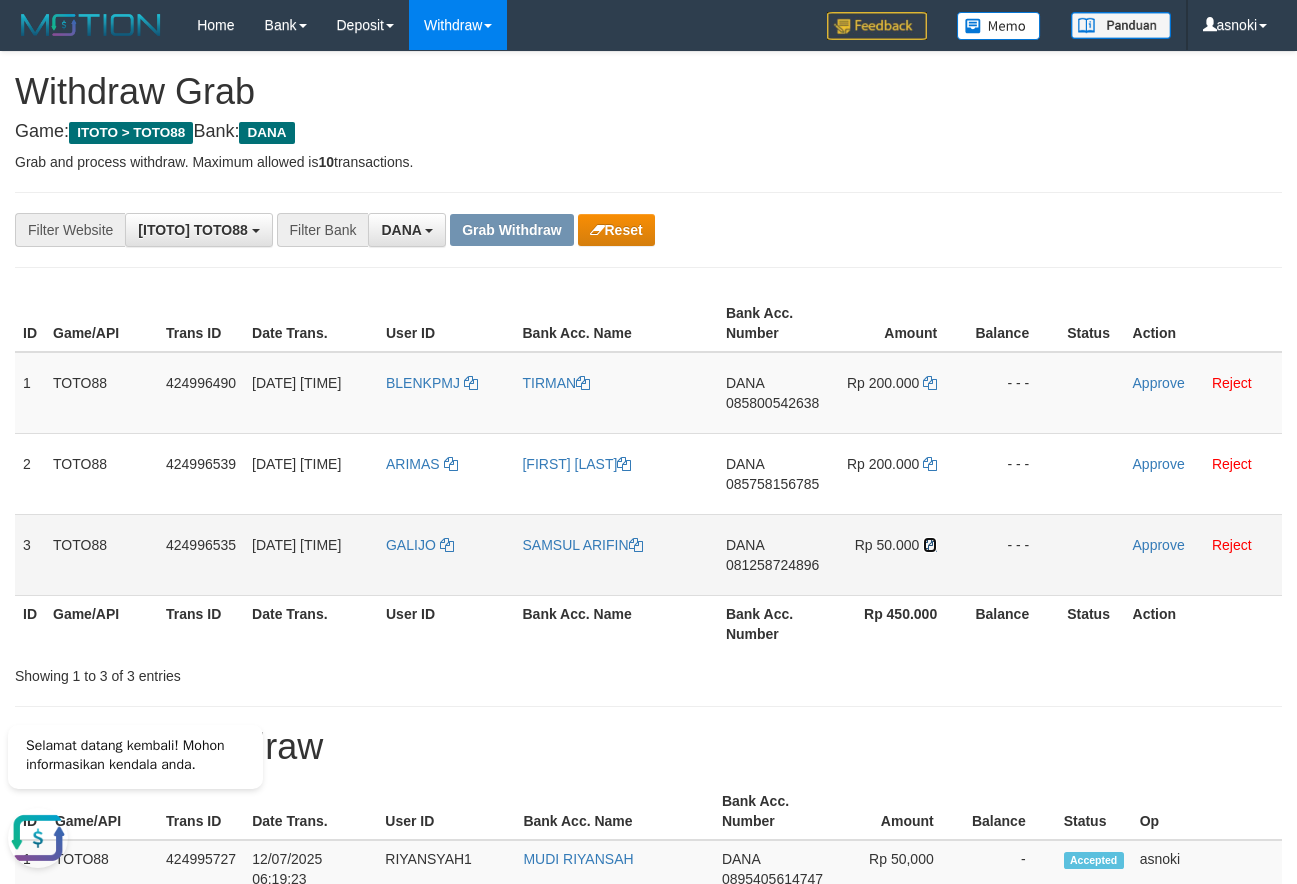click at bounding box center (930, 545) 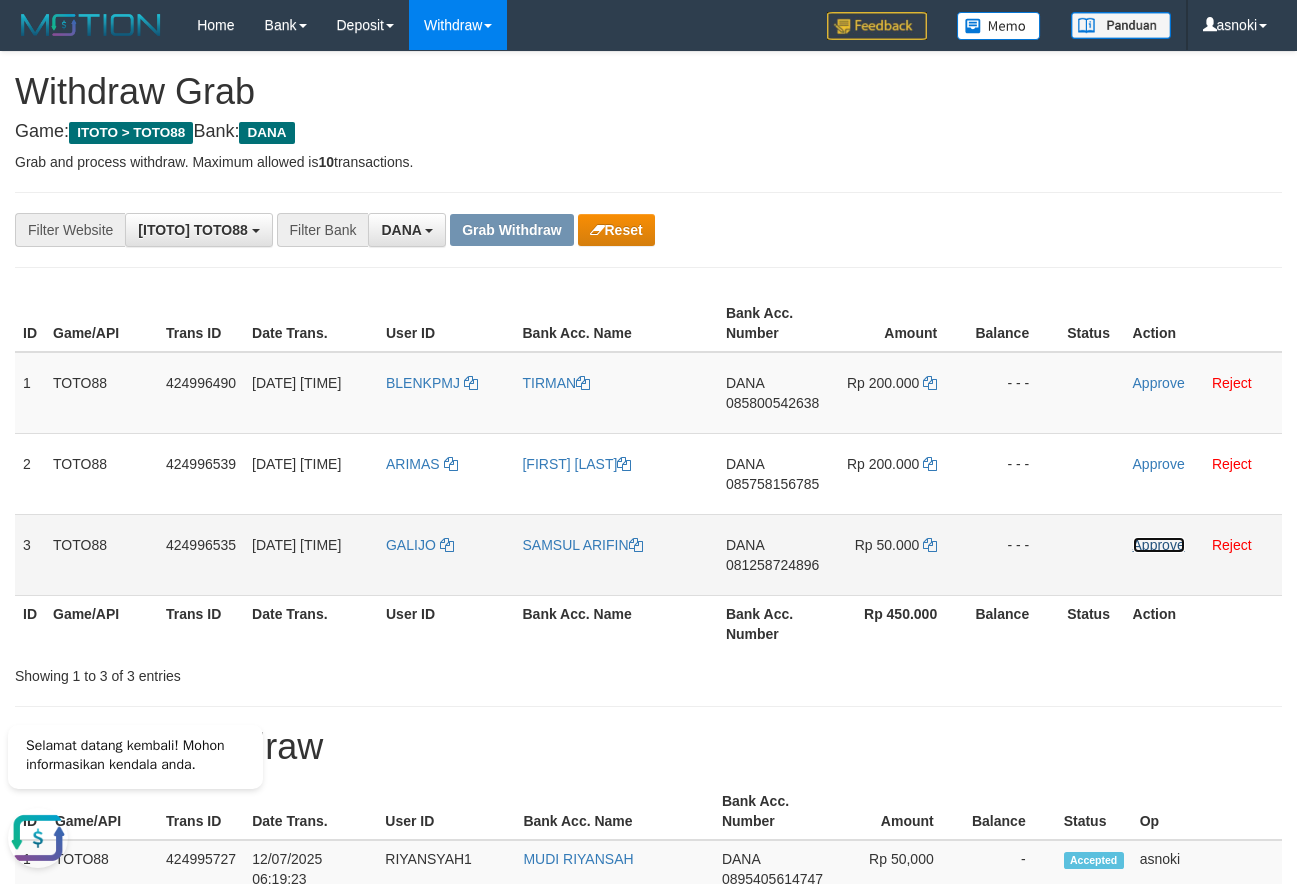 click on "Approve" at bounding box center (1159, 545) 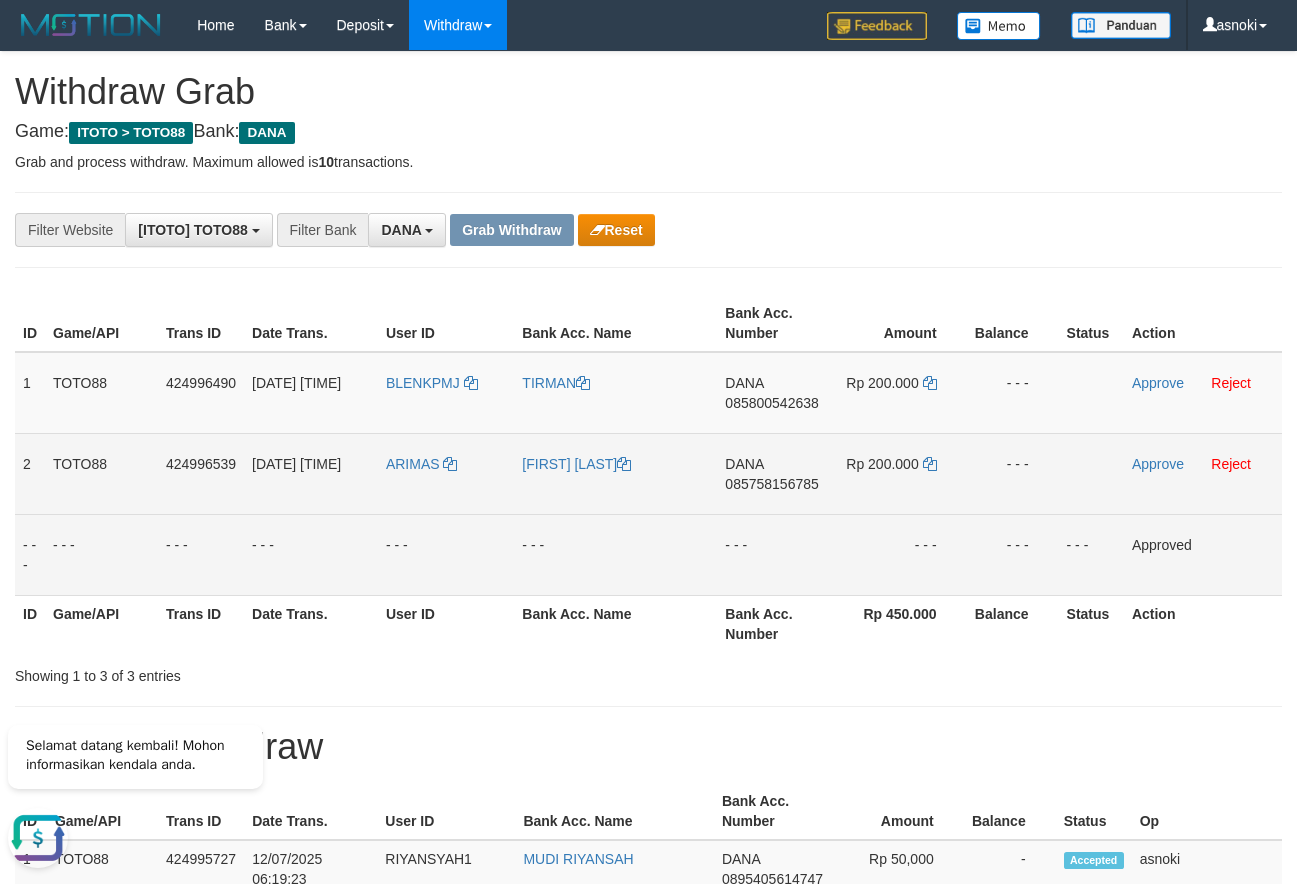 click on "085758156785" at bounding box center (771, 484) 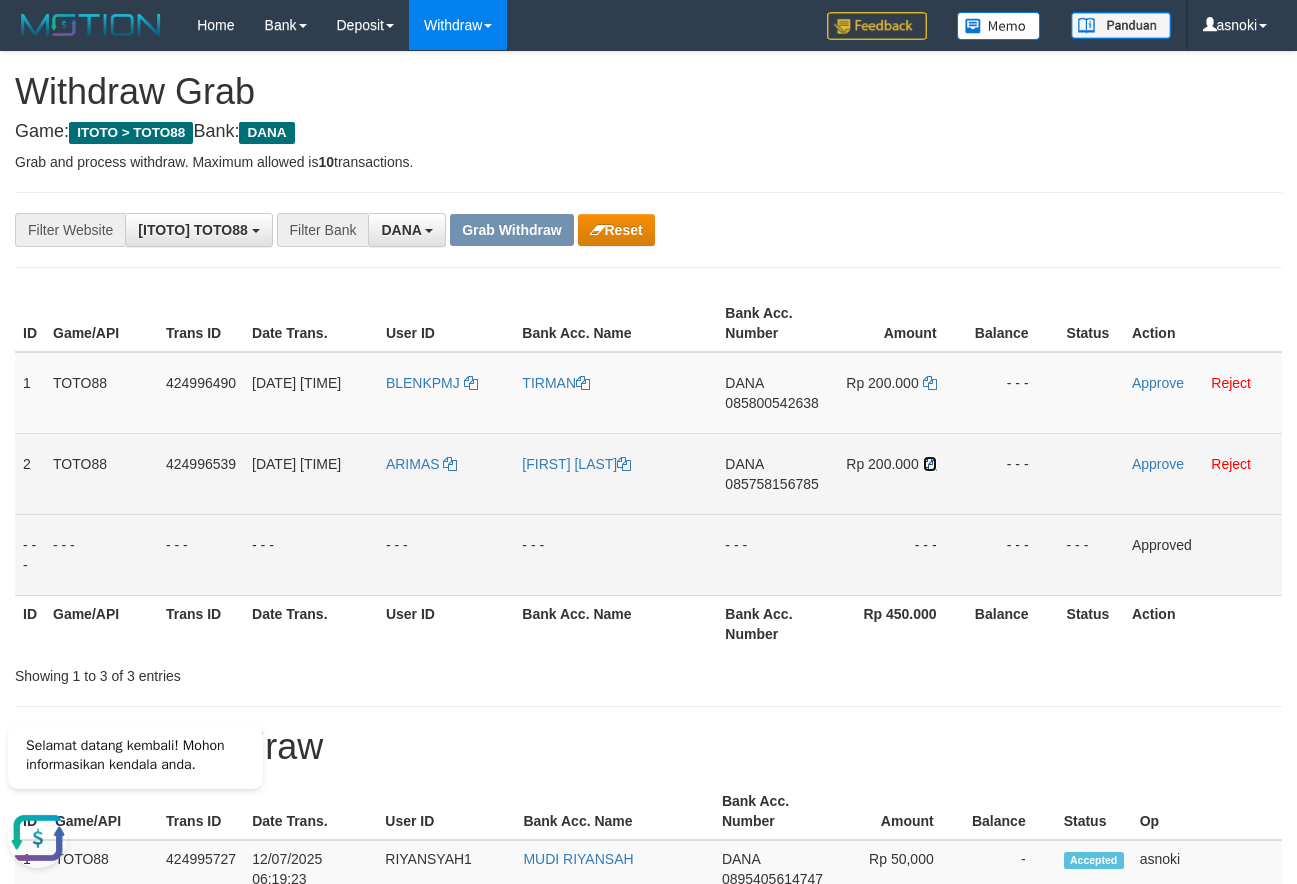 click at bounding box center (930, 464) 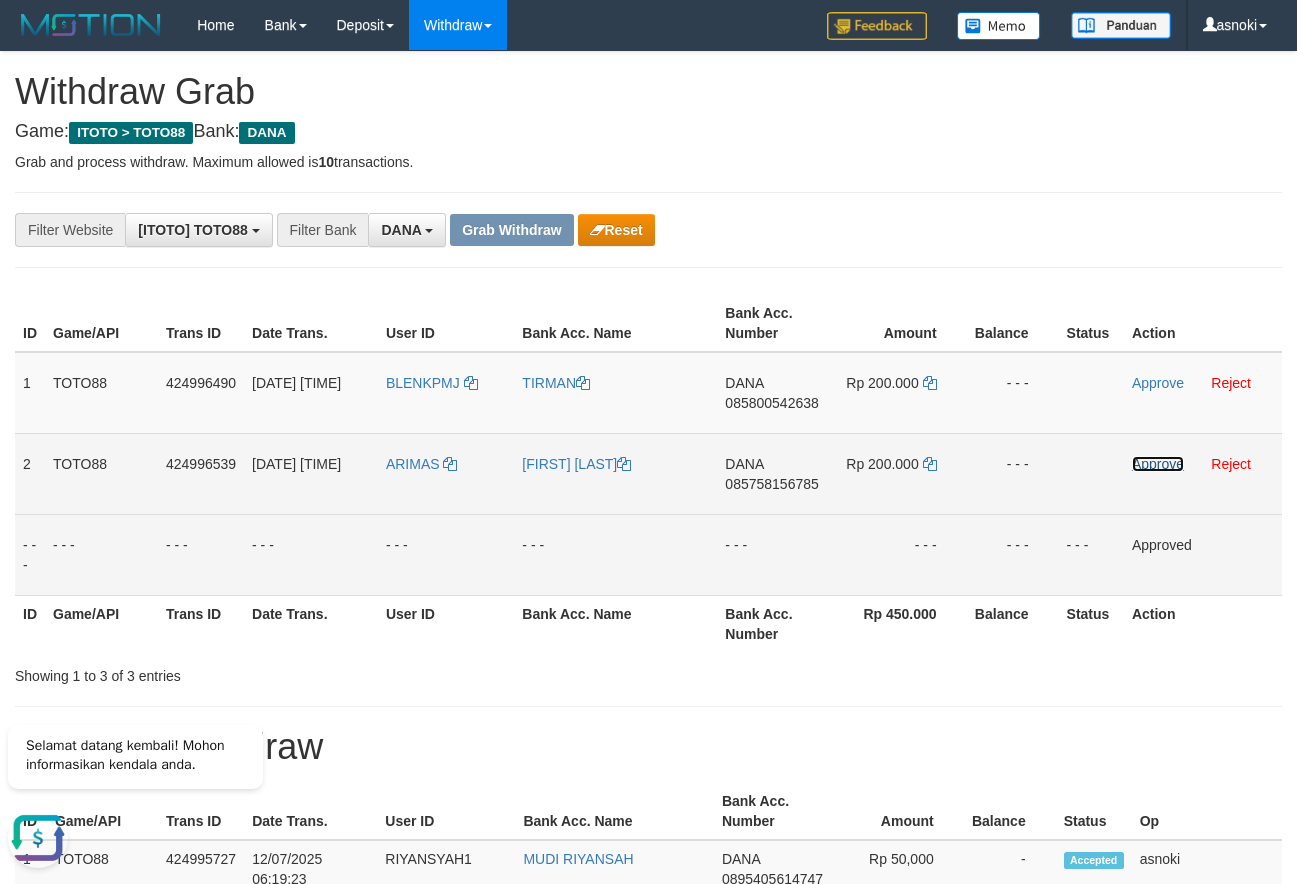 click on "Approve" at bounding box center (1158, 464) 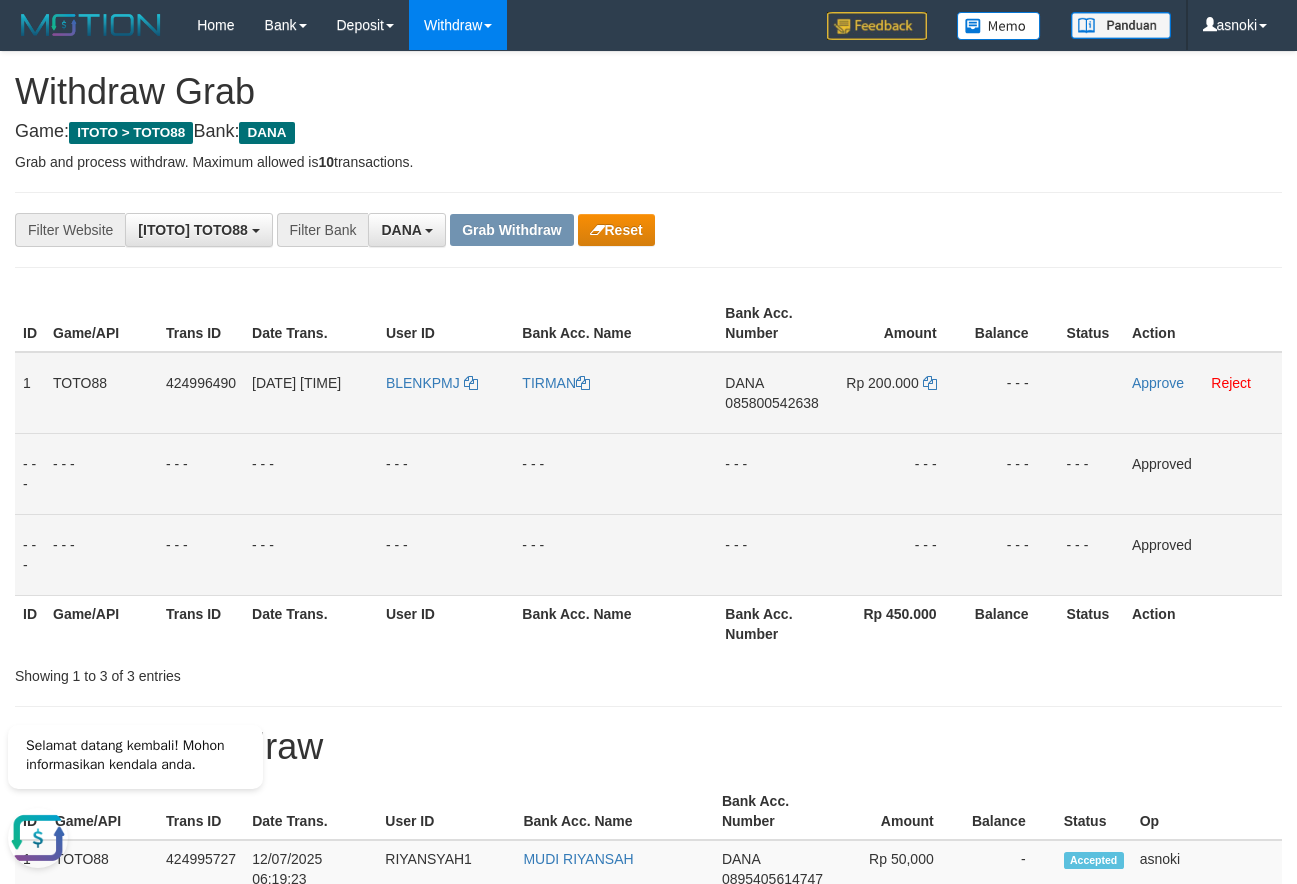 click on "085800542638" at bounding box center (771, 403) 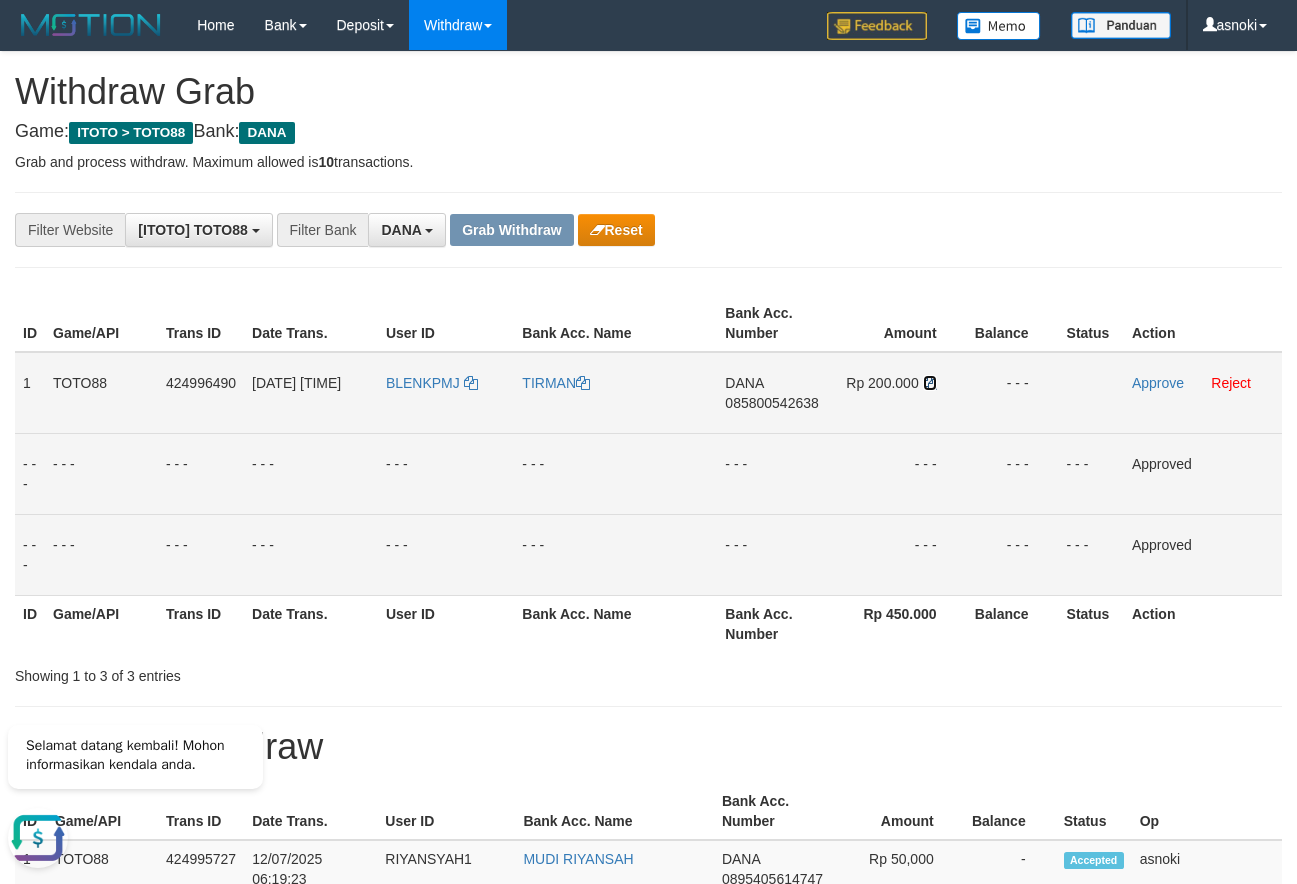 click at bounding box center (930, 383) 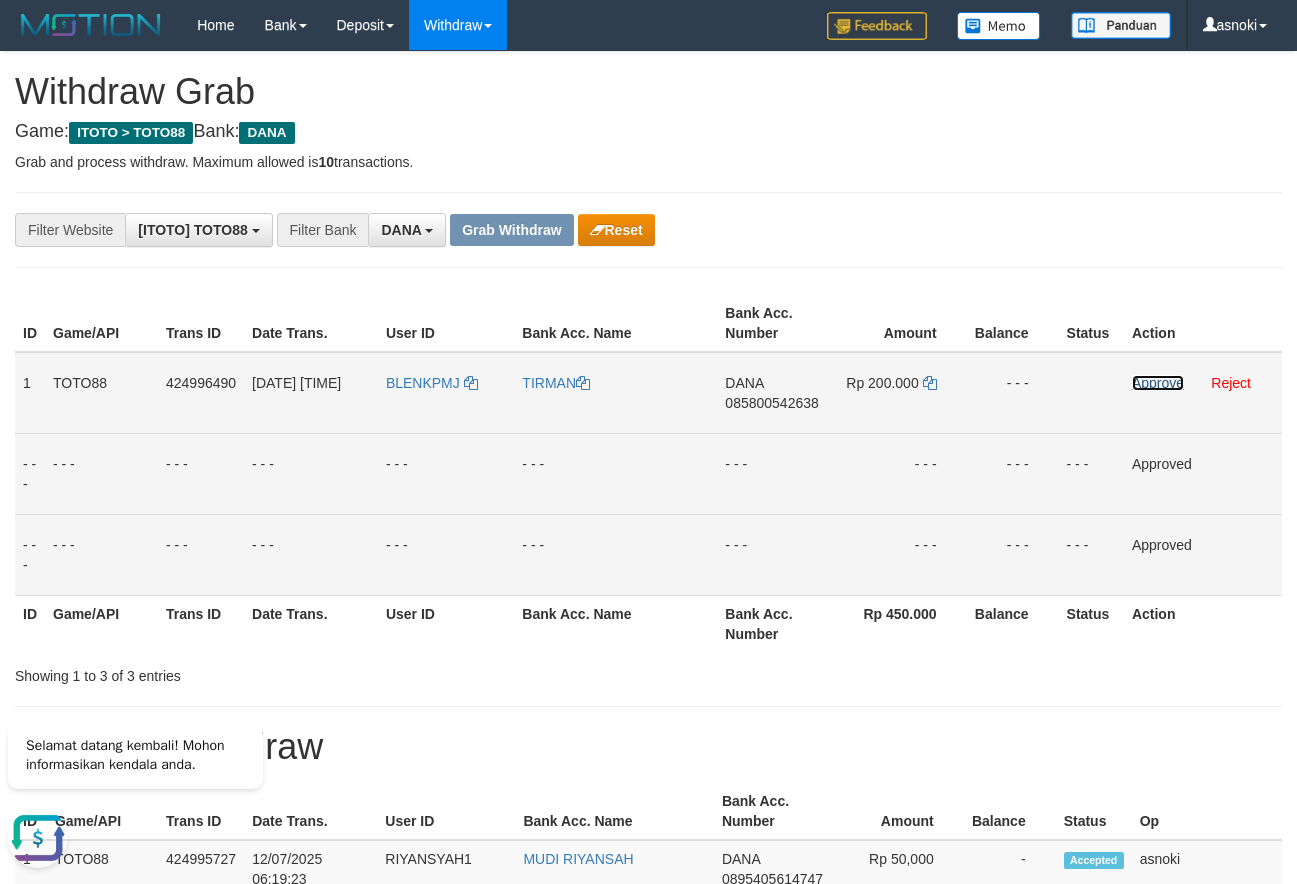 click on "Approve" at bounding box center [1158, 383] 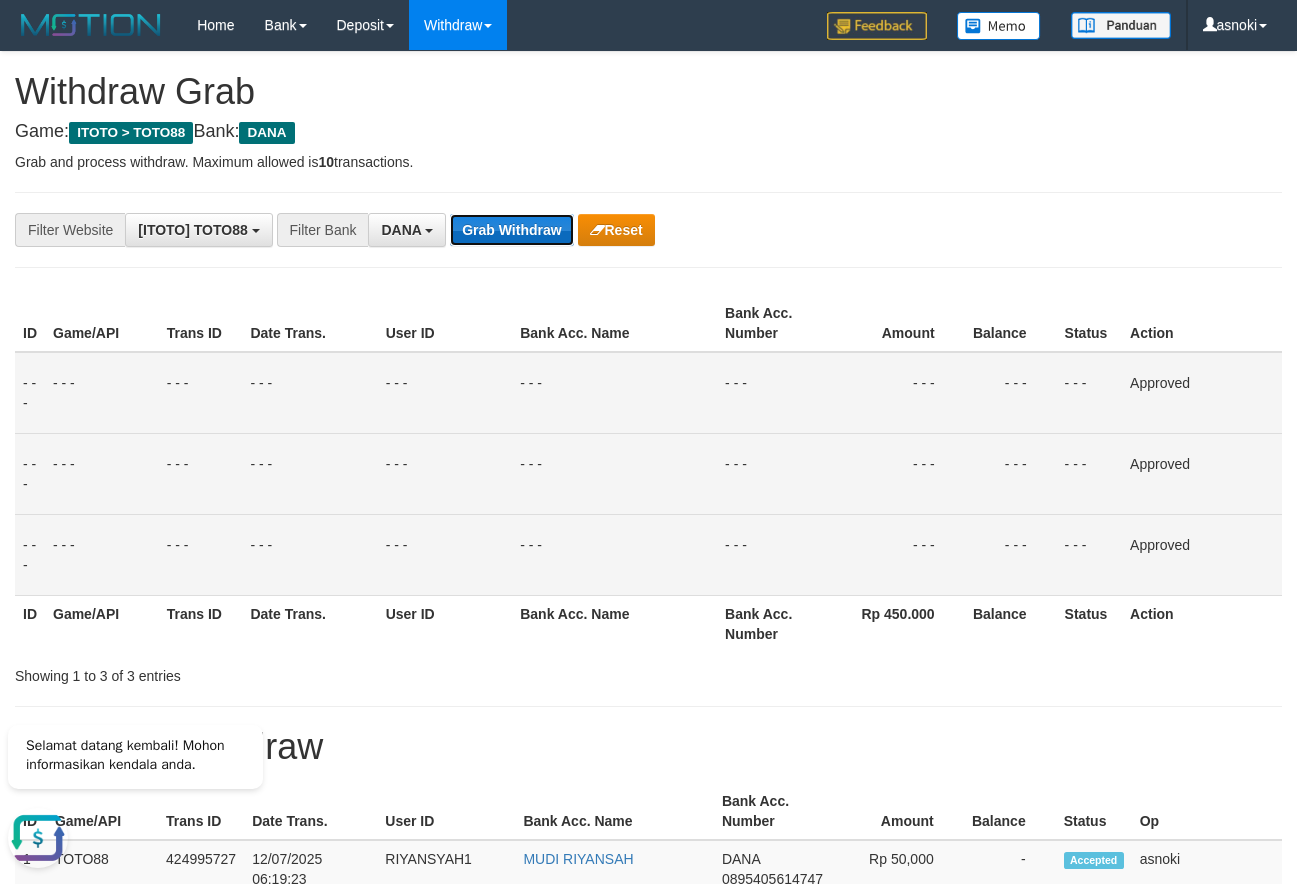 click on "Grab Withdraw" at bounding box center [511, 230] 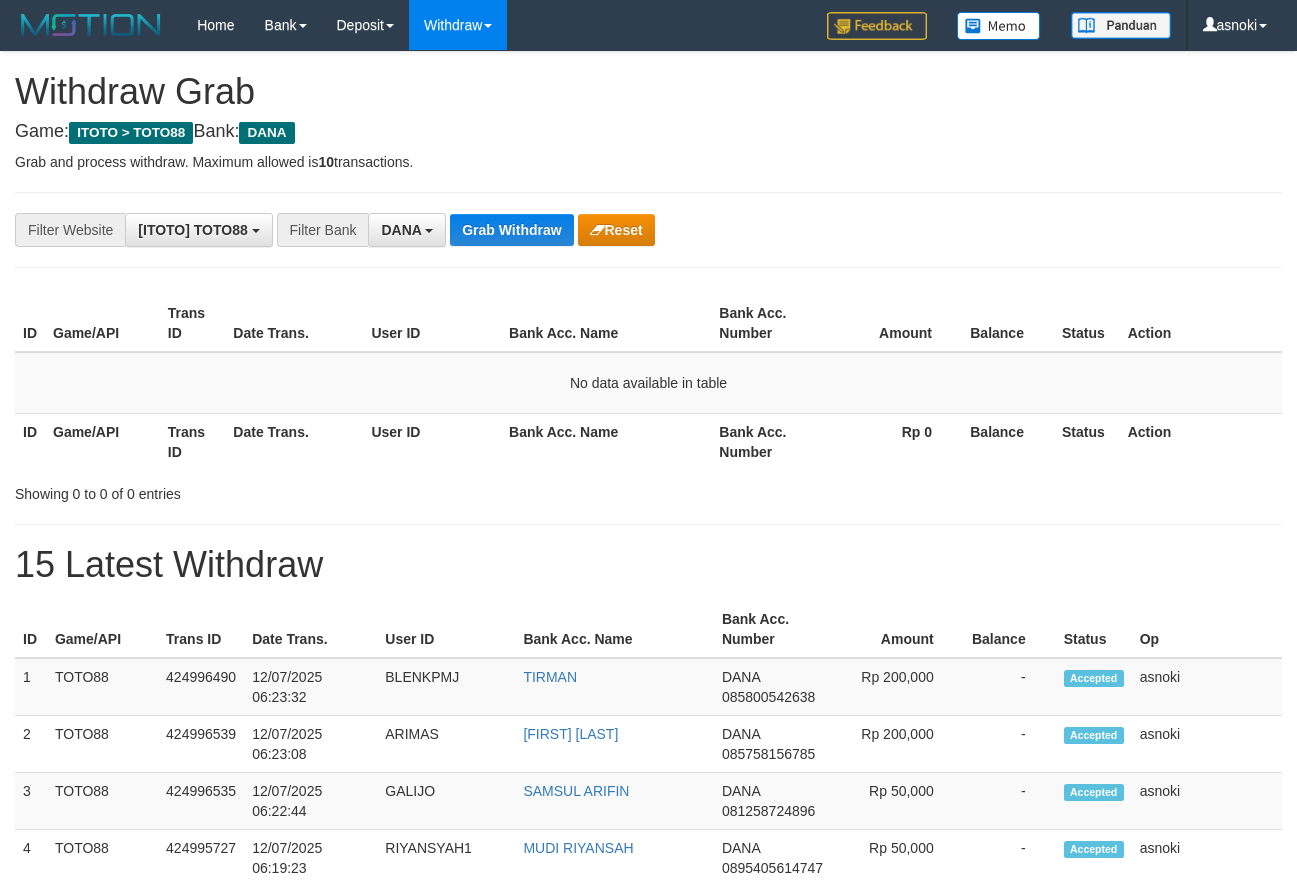 scroll, scrollTop: 0, scrollLeft: 0, axis: both 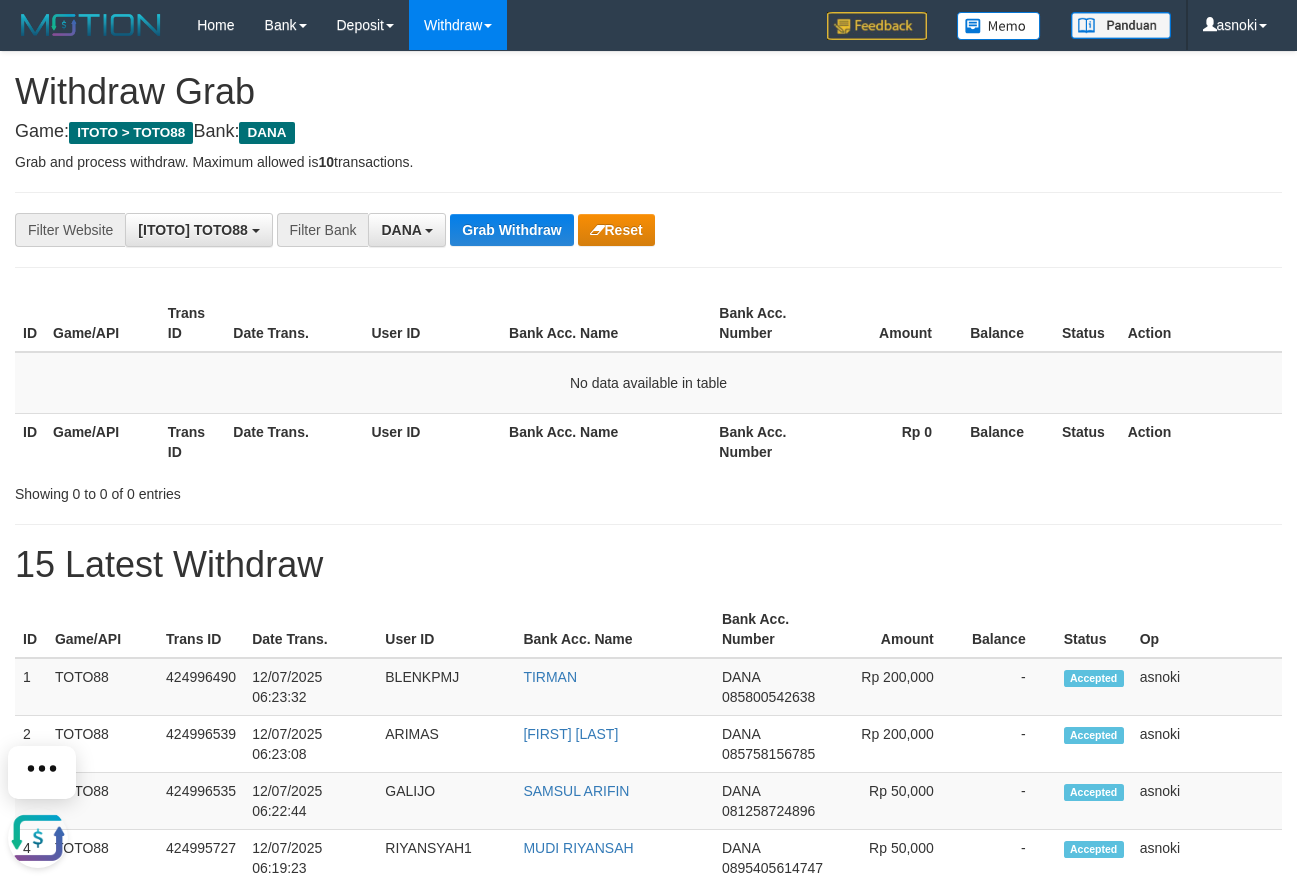 click on "**********" at bounding box center (648, 1113) 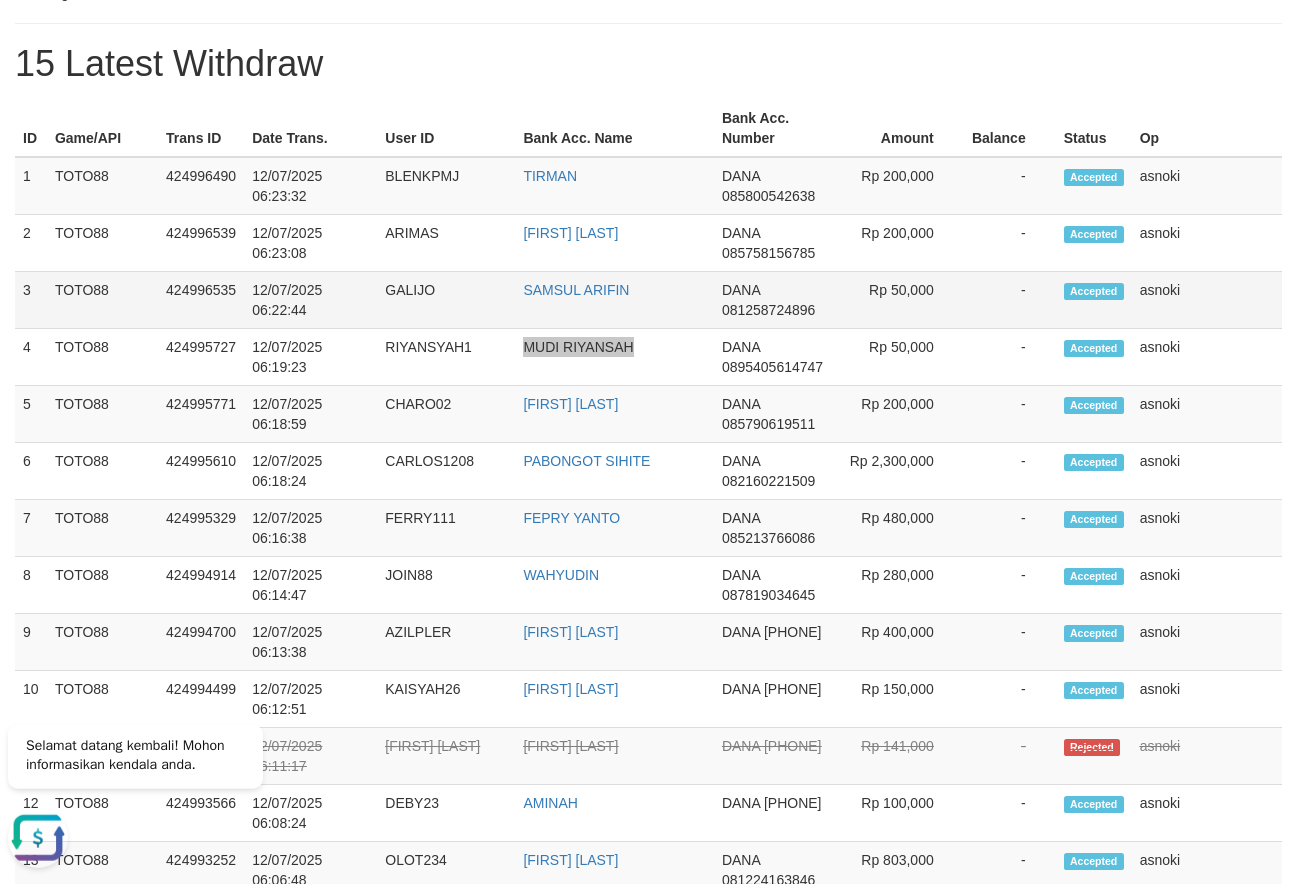 scroll, scrollTop: 510, scrollLeft: 0, axis: vertical 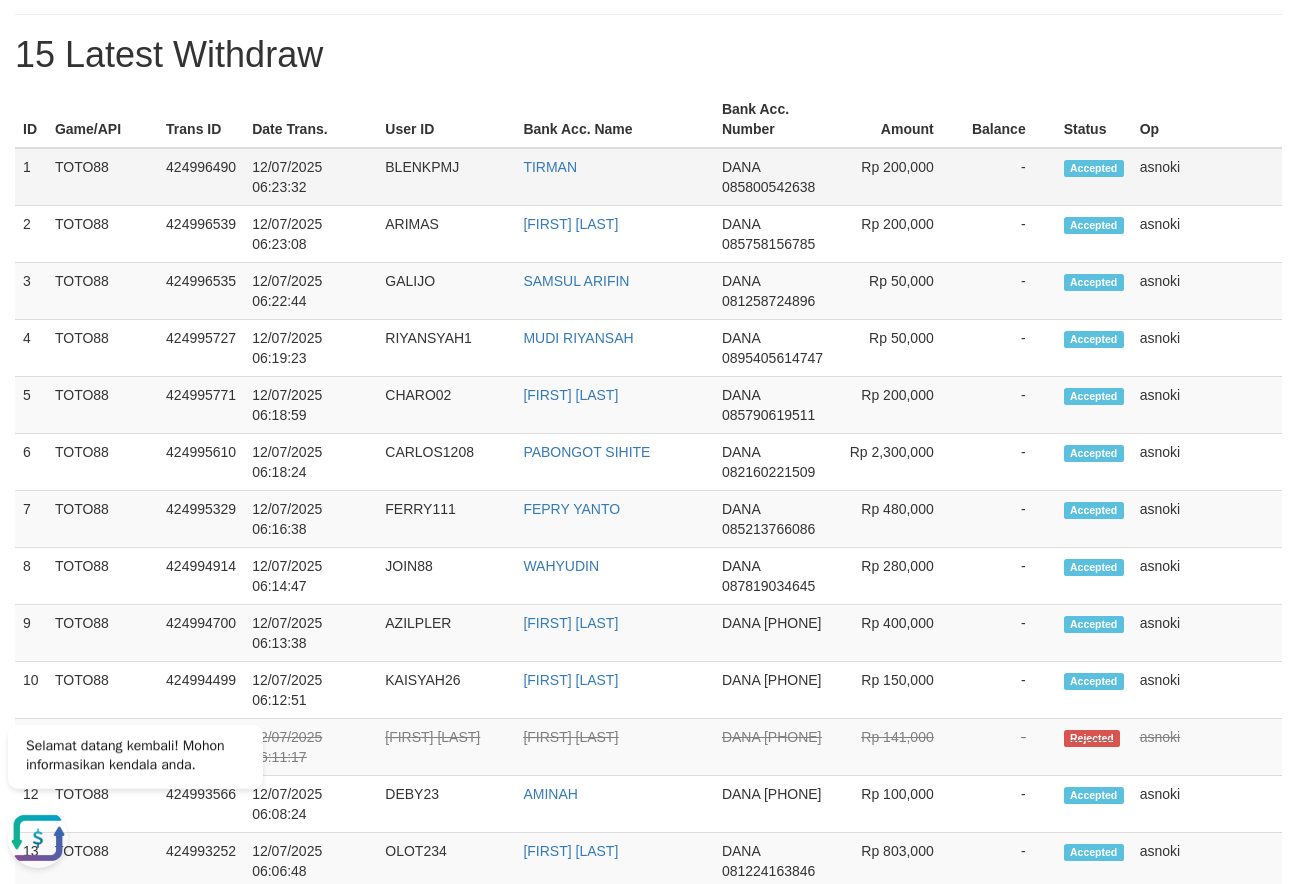 click on "1" at bounding box center [31, 177] 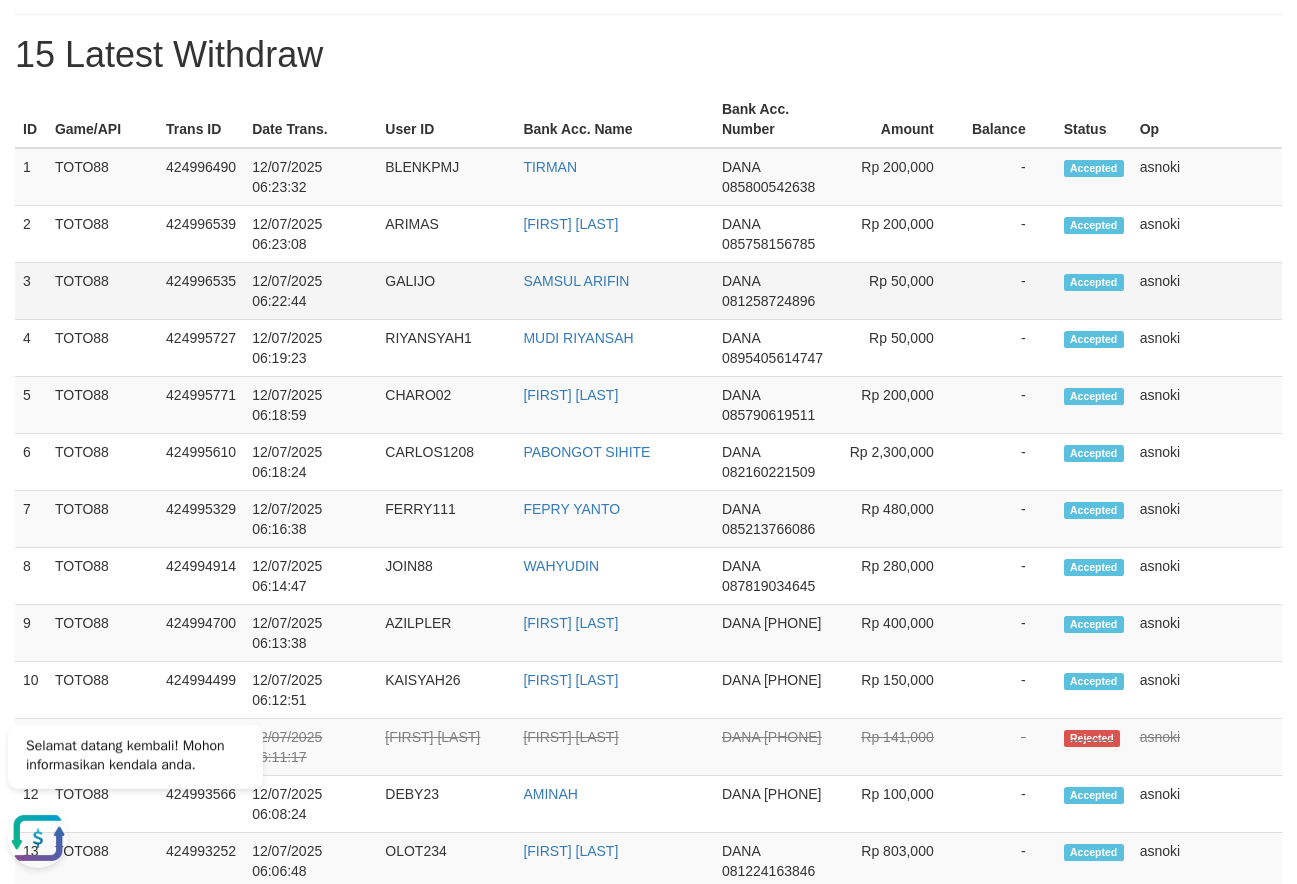 drag, startPoint x: 16, startPoint y: 167, endPoint x: 1189, endPoint y: 283, distance: 1178.7218 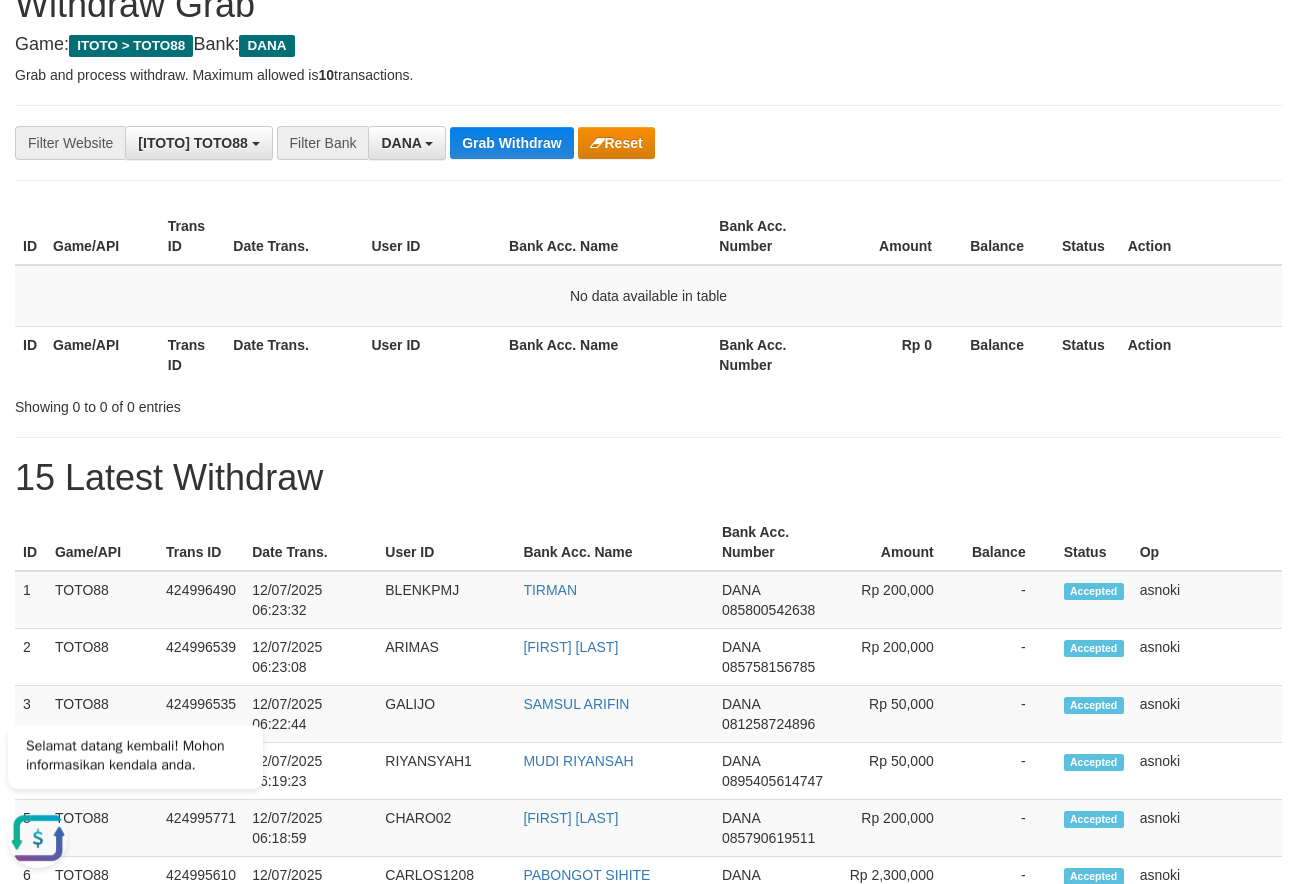 scroll, scrollTop: 0, scrollLeft: 0, axis: both 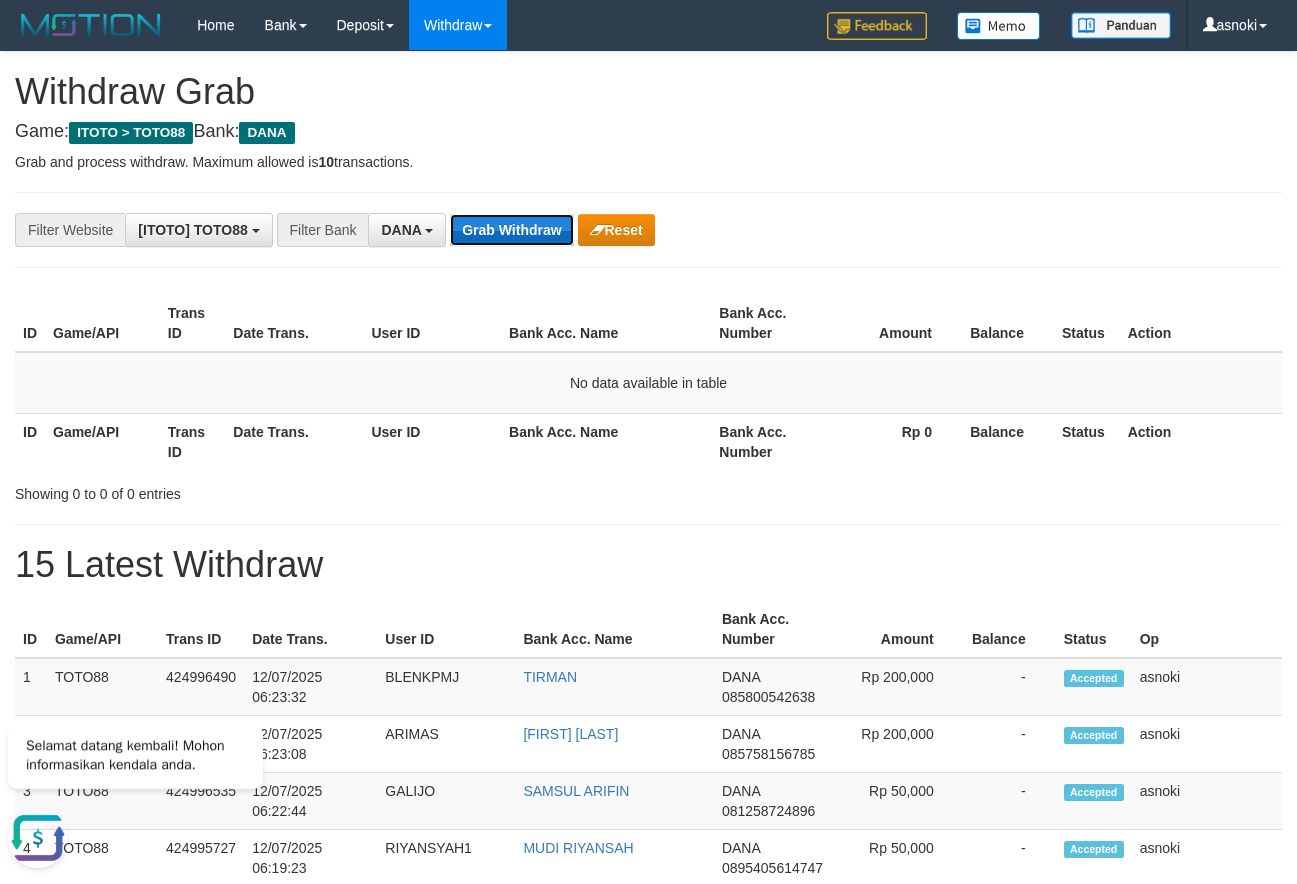 click on "Grab Withdraw" at bounding box center [511, 230] 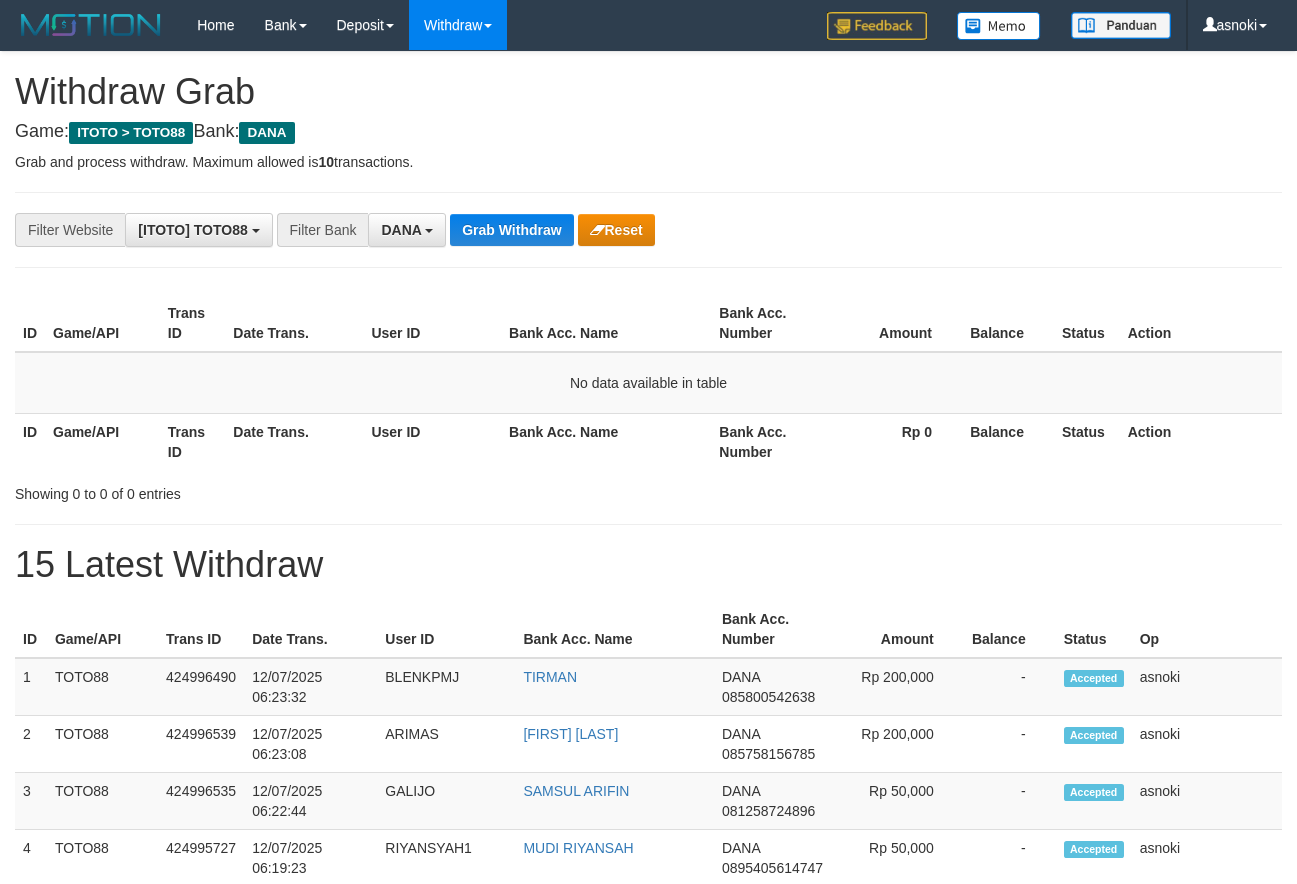 scroll, scrollTop: 0, scrollLeft: 0, axis: both 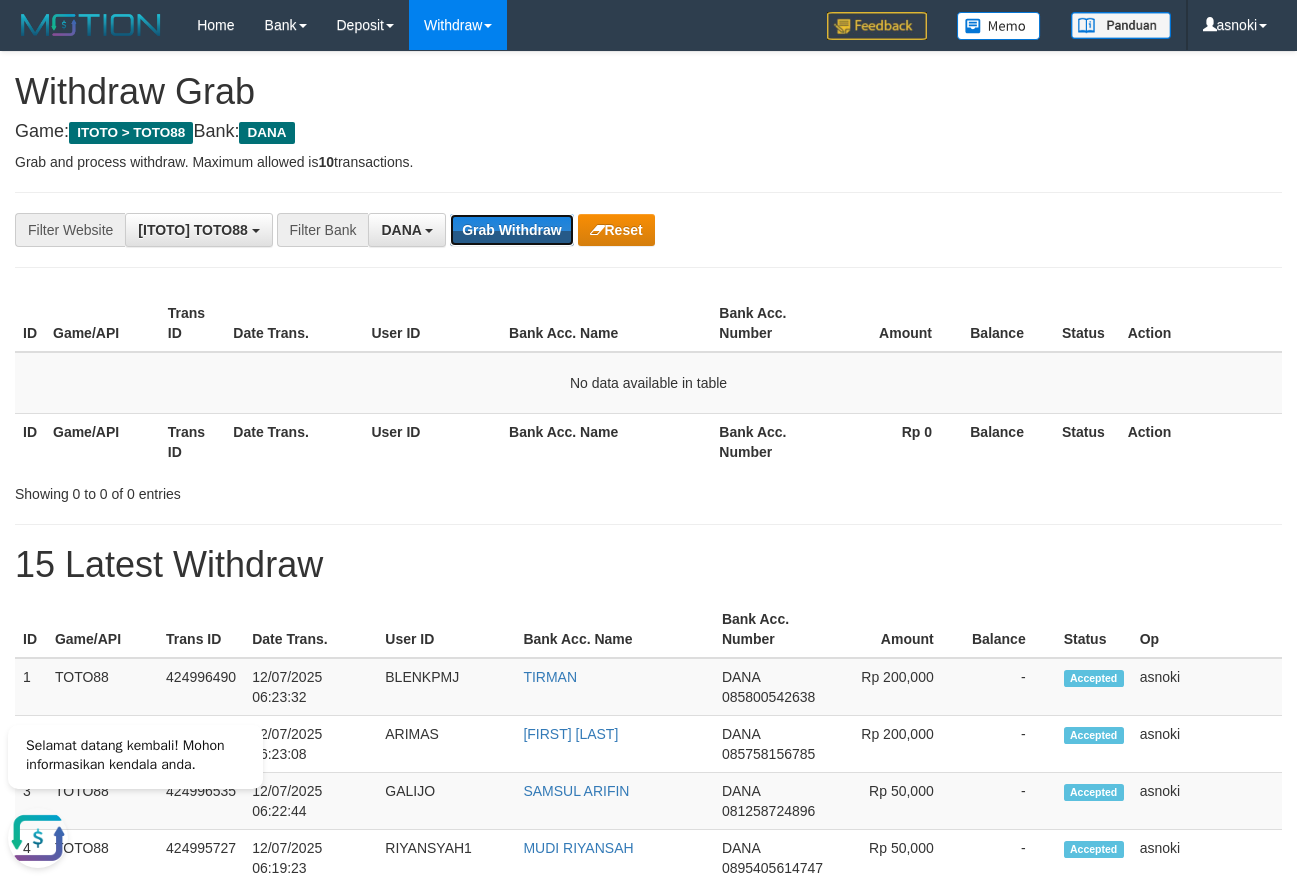 click on "Grab Withdraw" at bounding box center [511, 230] 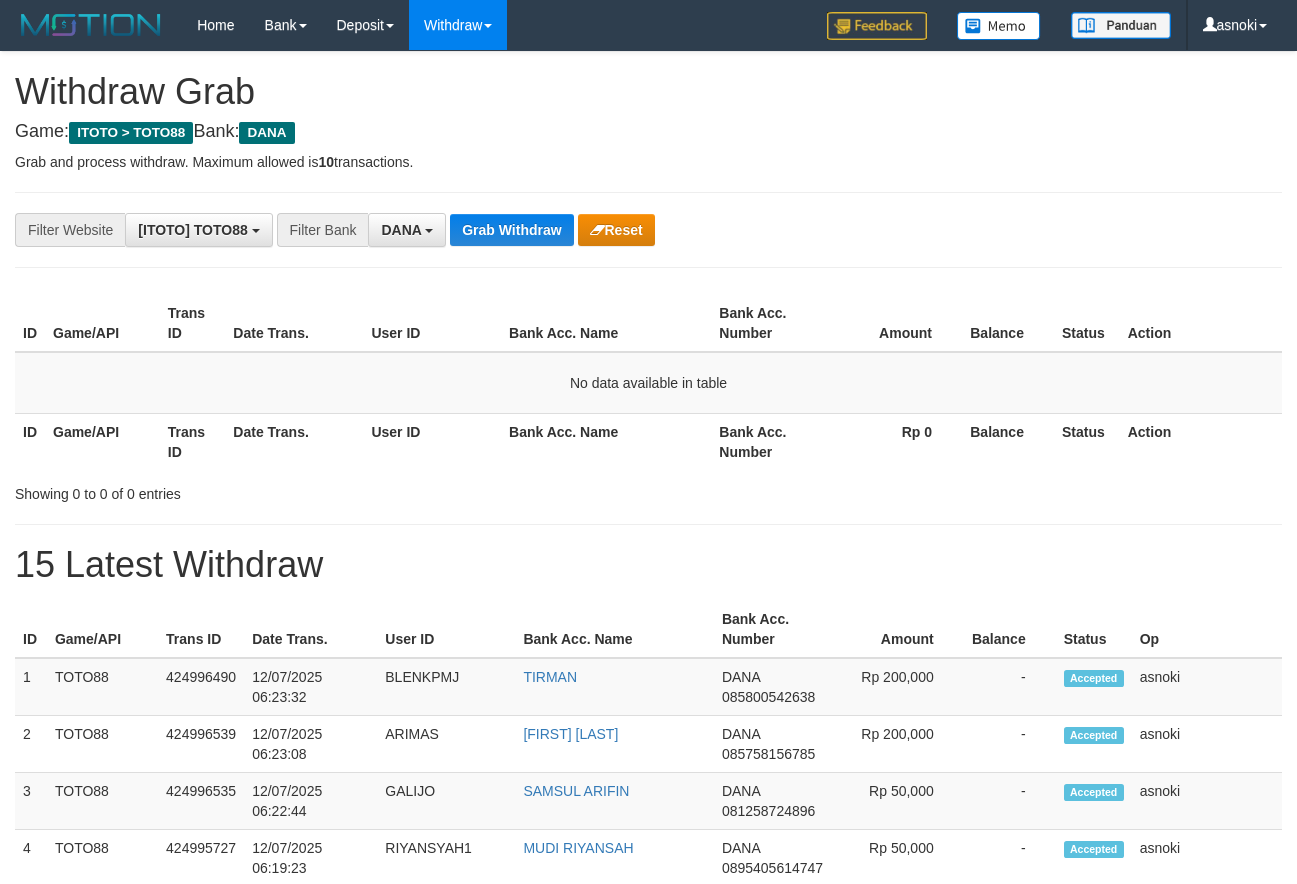 scroll, scrollTop: 0, scrollLeft: 0, axis: both 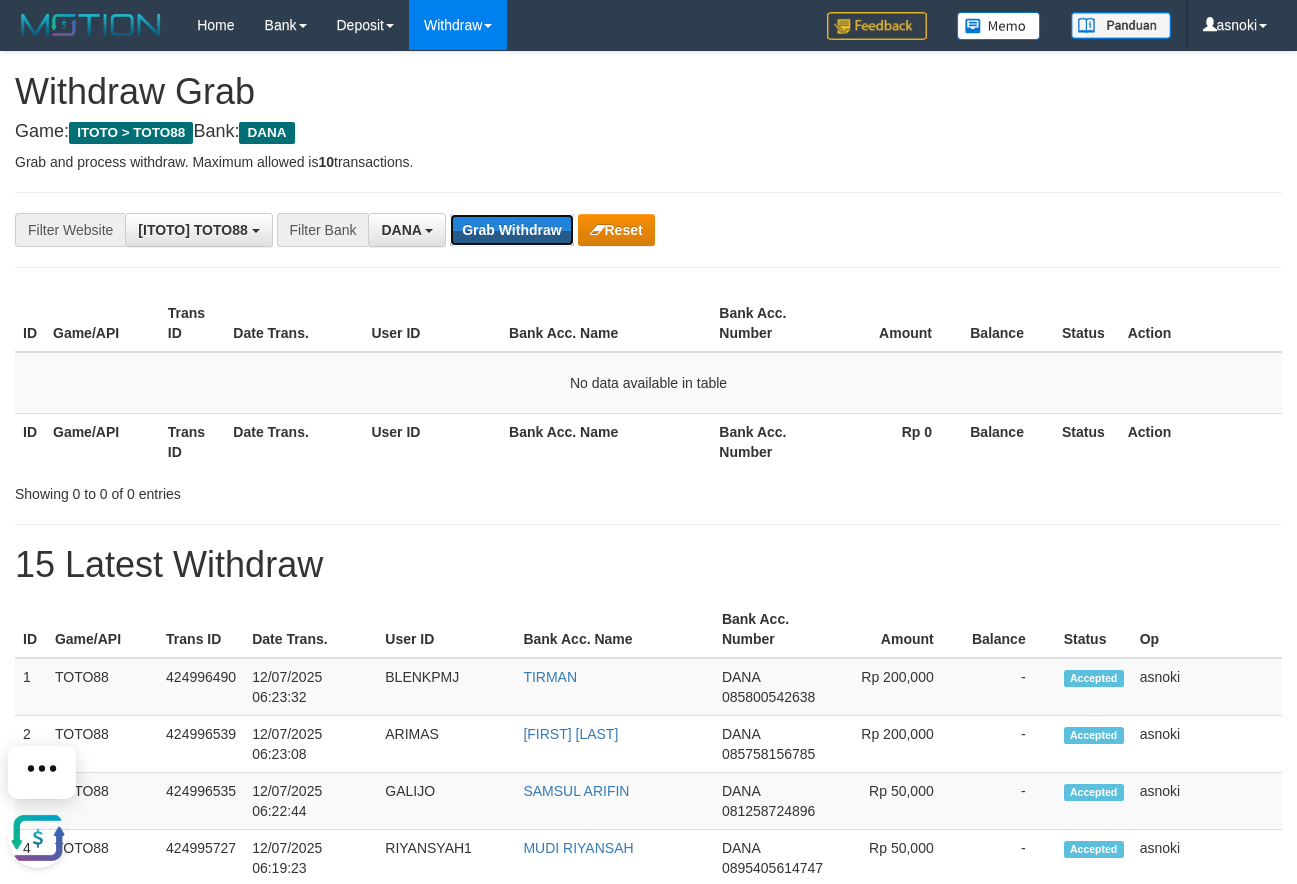 click on "Grab Withdraw" at bounding box center (511, 230) 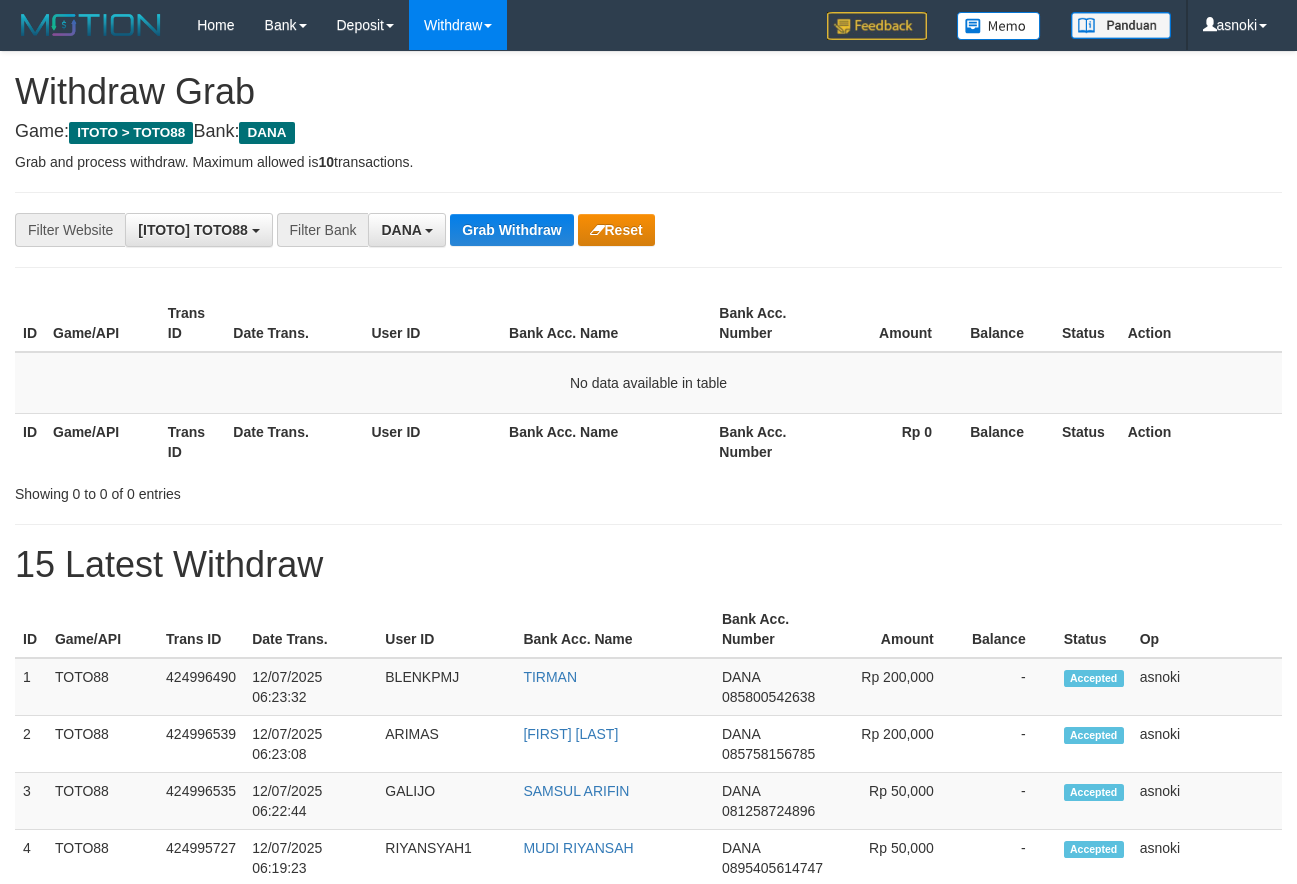 scroll, scrollTop: 0, scrollLeft: 0, axis: both 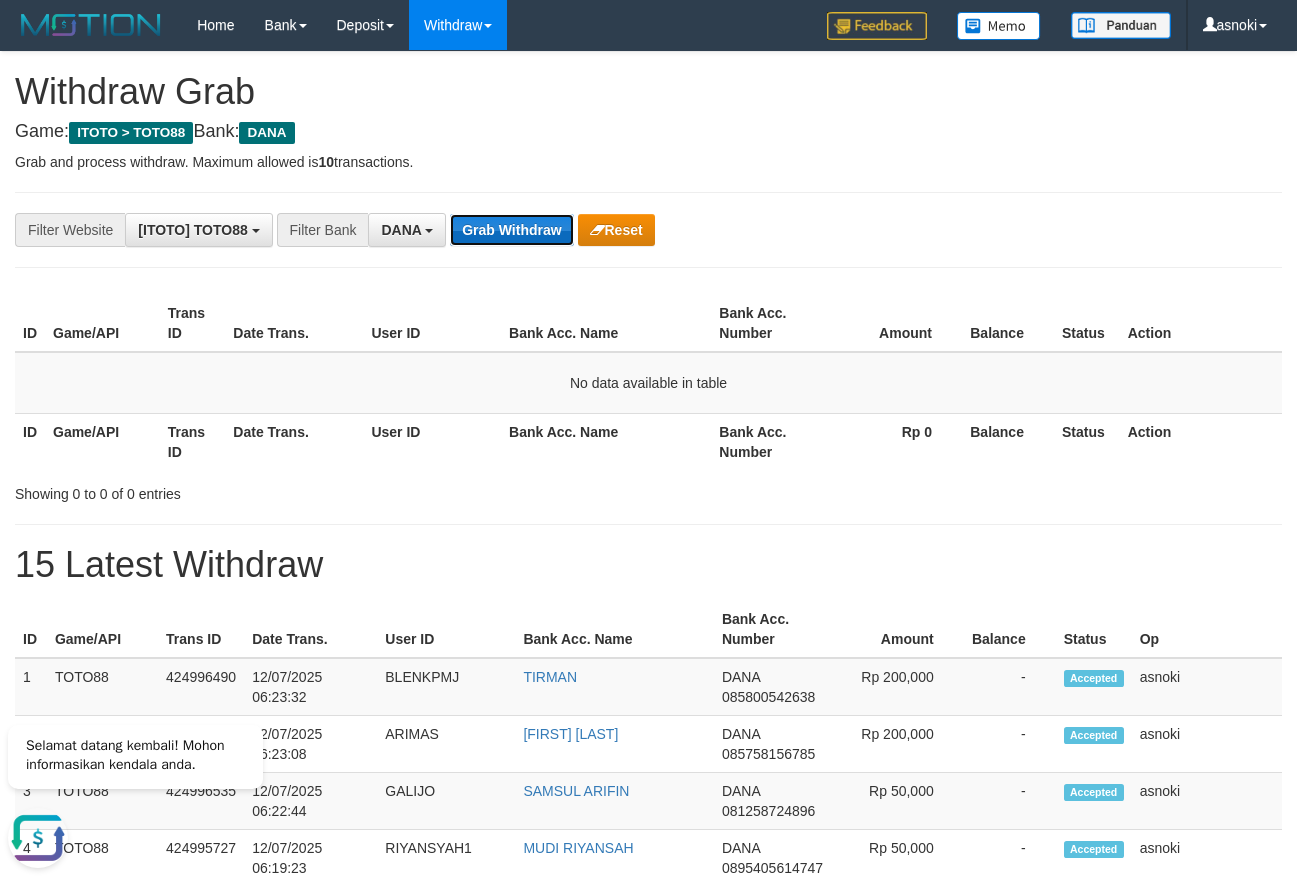click on "Grab Withdraw" at bounding box center [511, 230] 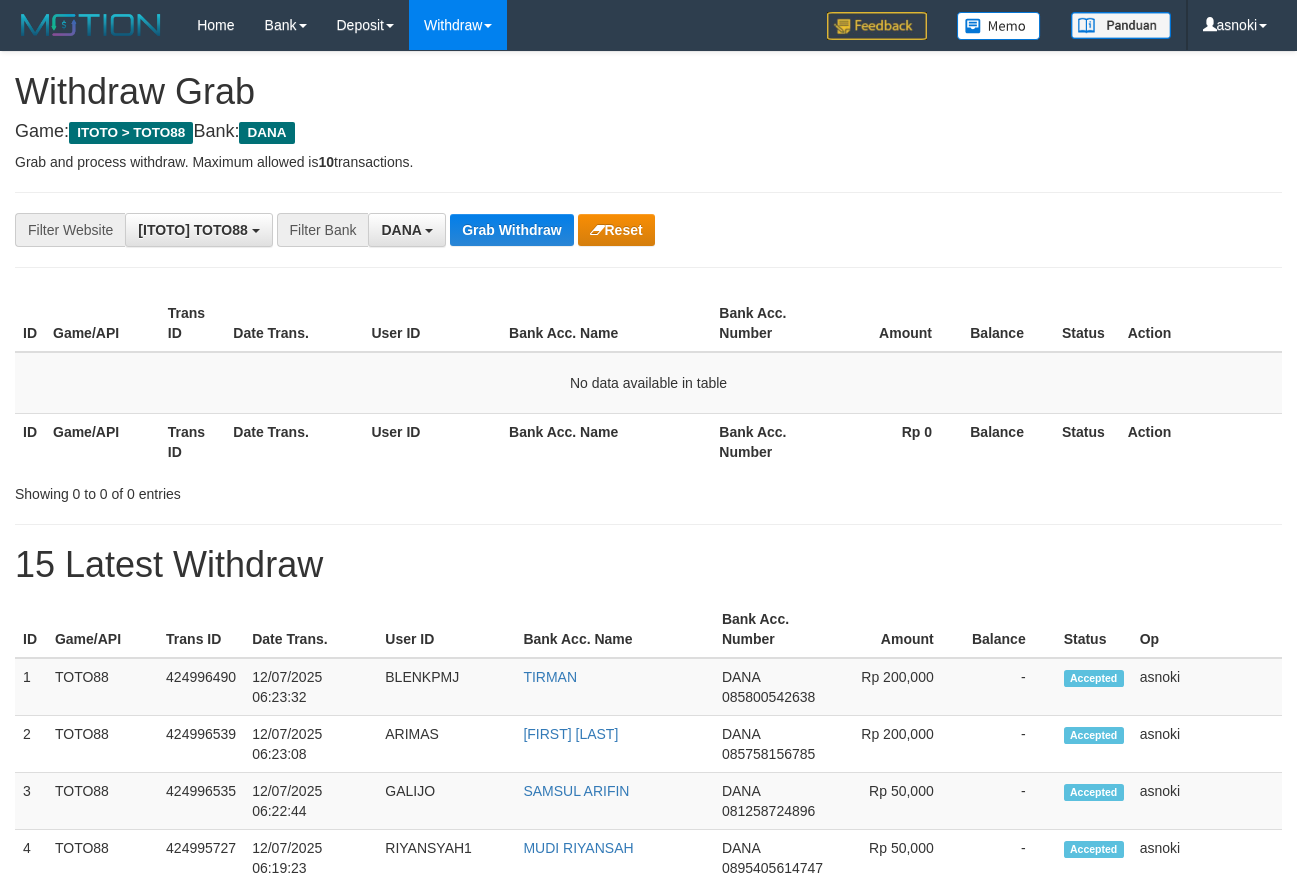 scroll, scrollTop: 0, scrollLeft: 0, axis: both 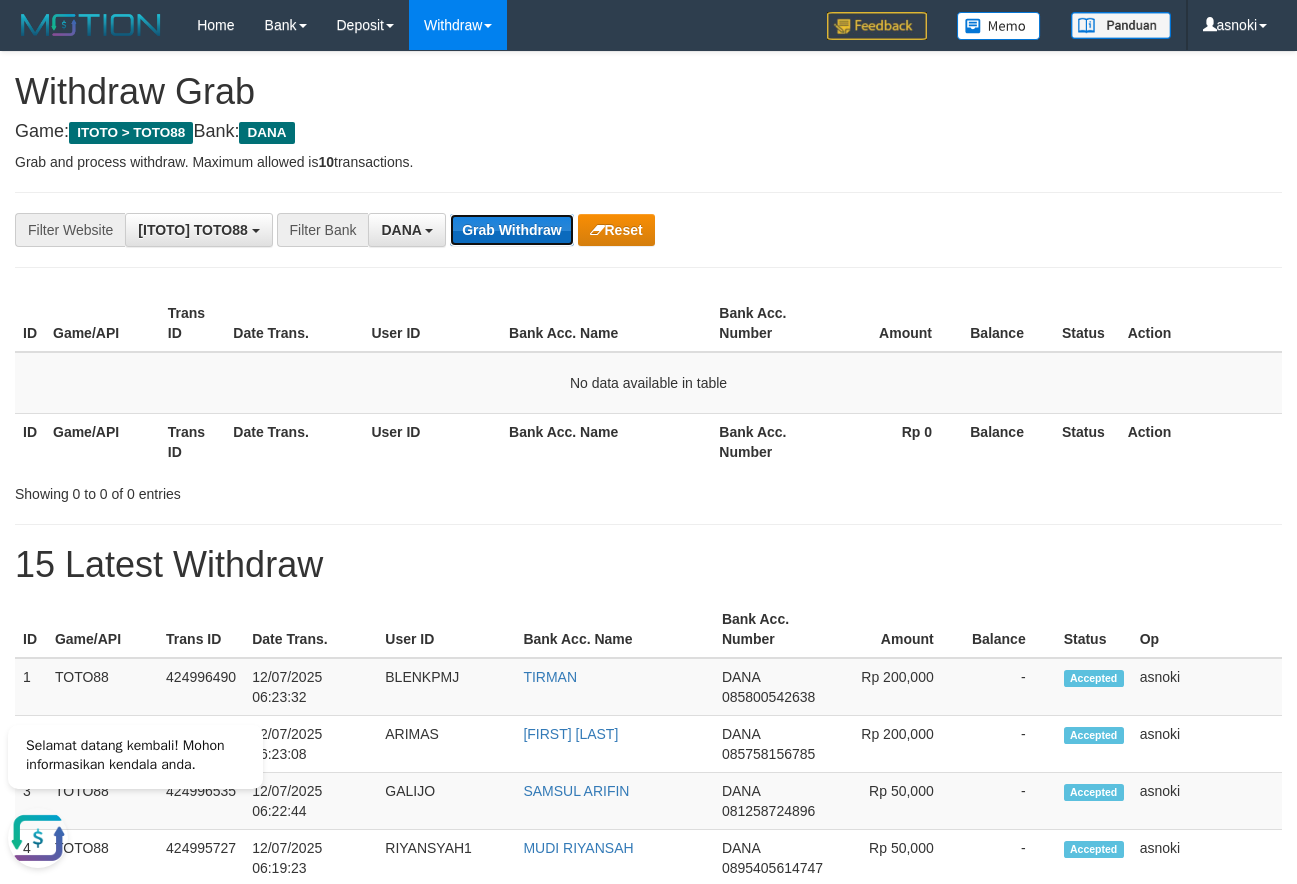 click on "Grab Withdraw" at bounding box center (511, 230) 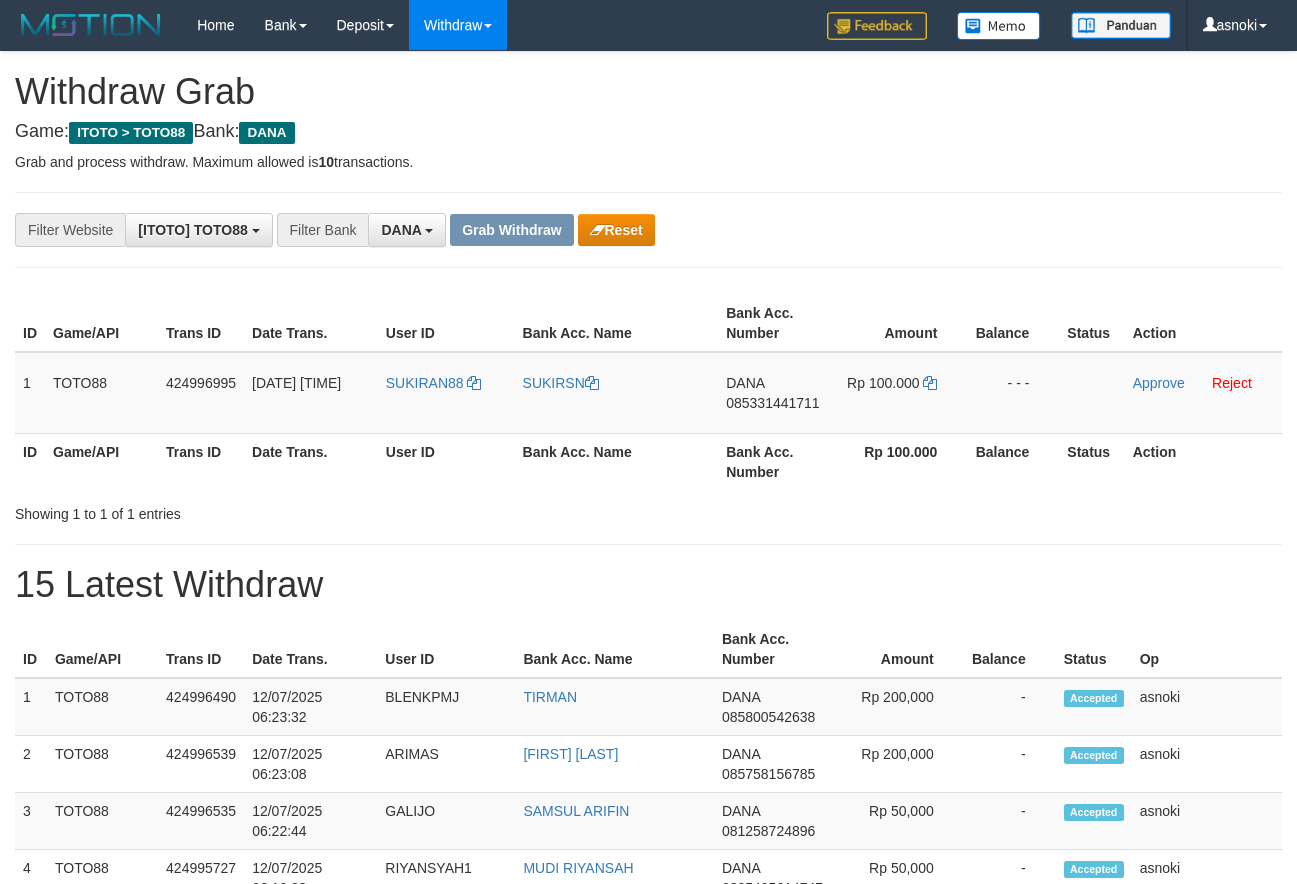 scroll, scrollTop: 0, scrollLeft: 0, axis: both 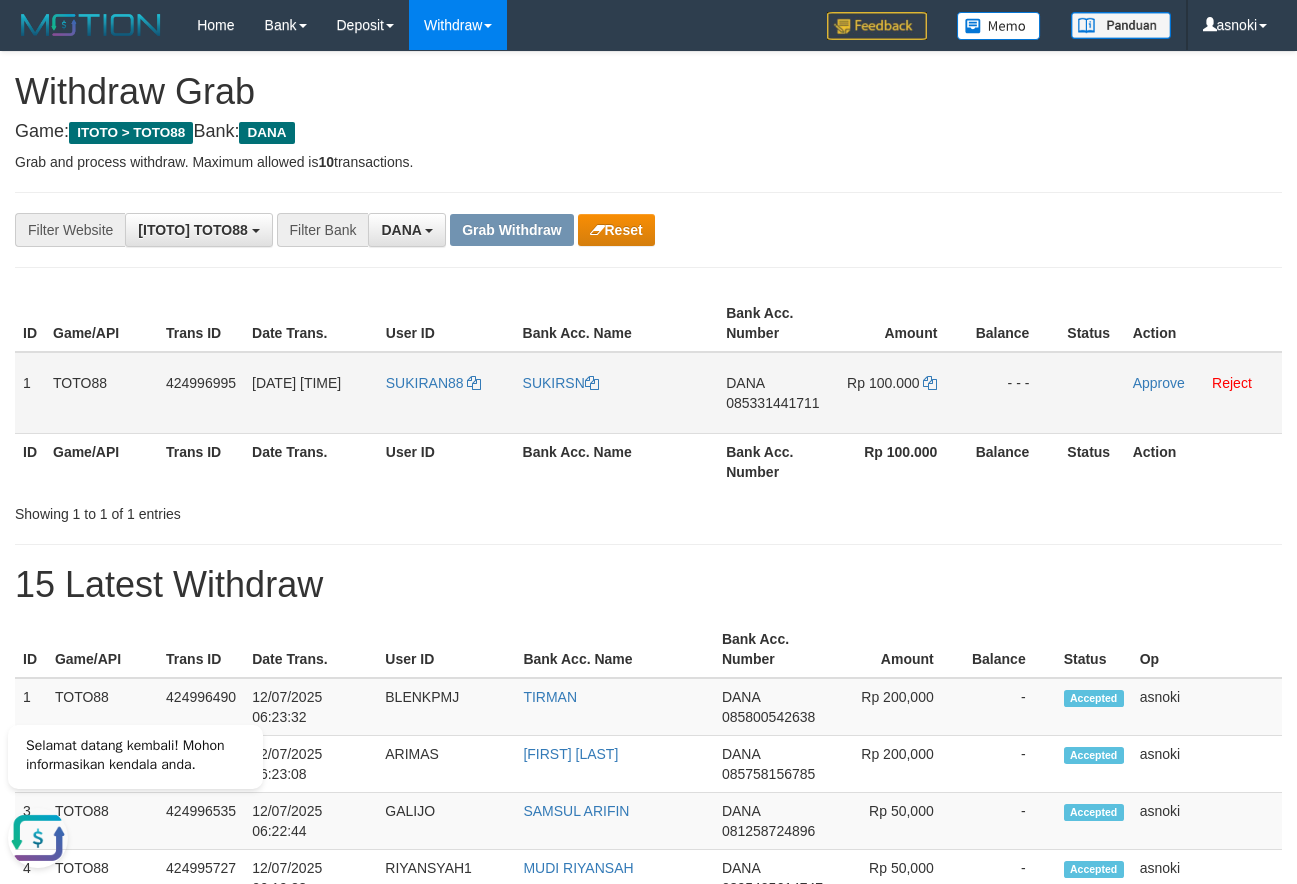 click on "085331441711" at bounding box center (772, 403) 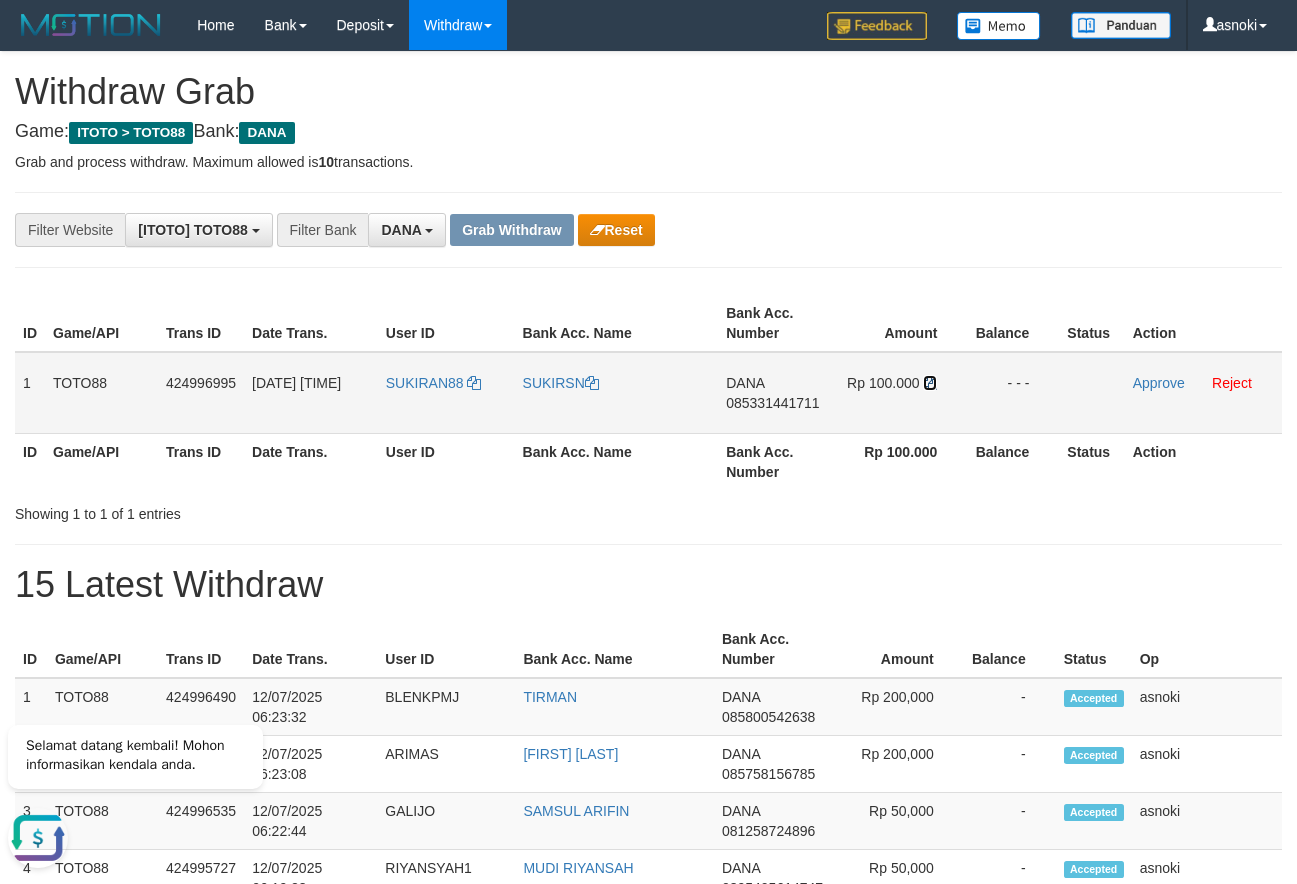 click at bounding box center (930, 383) 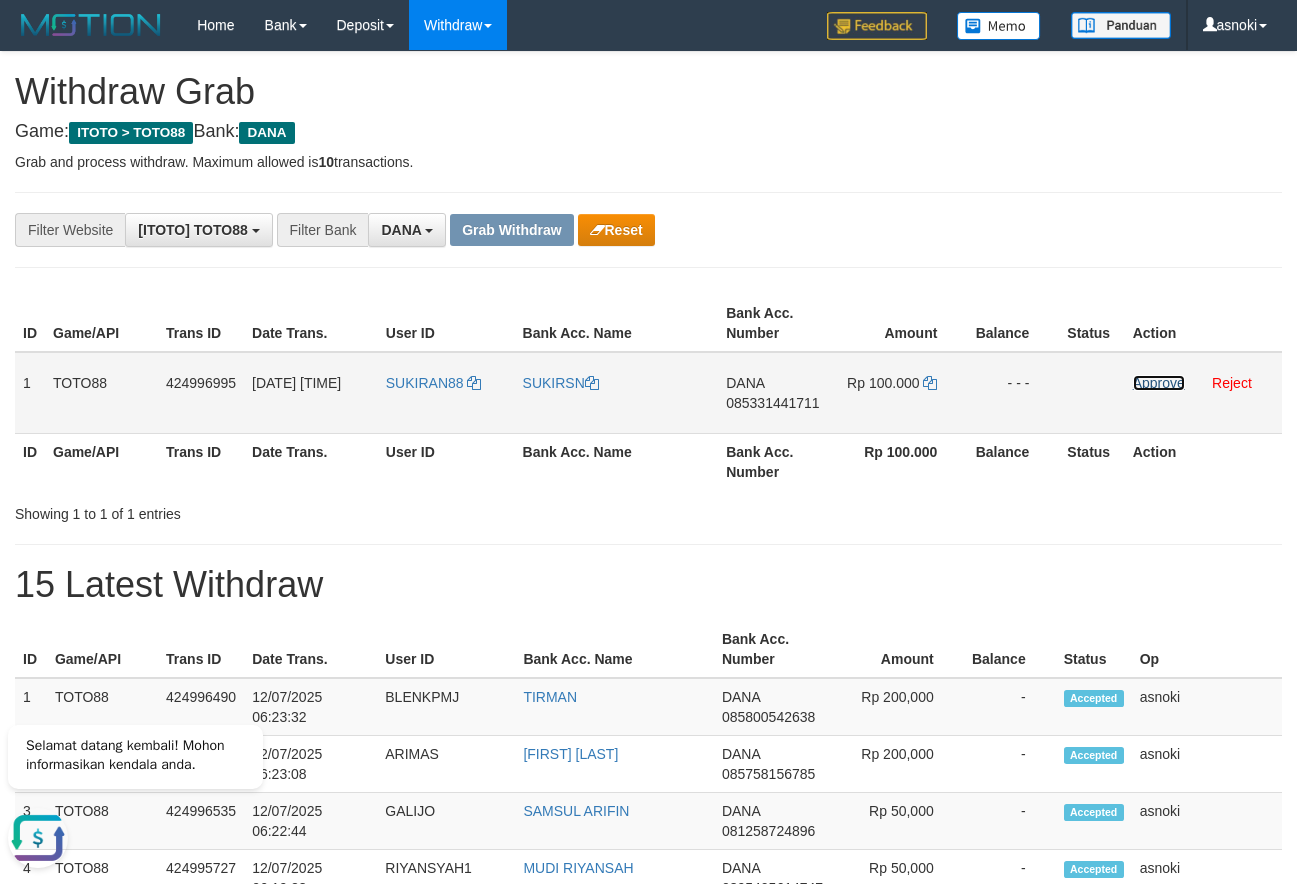 click on "Approve" at bounding box center [1159, 383] 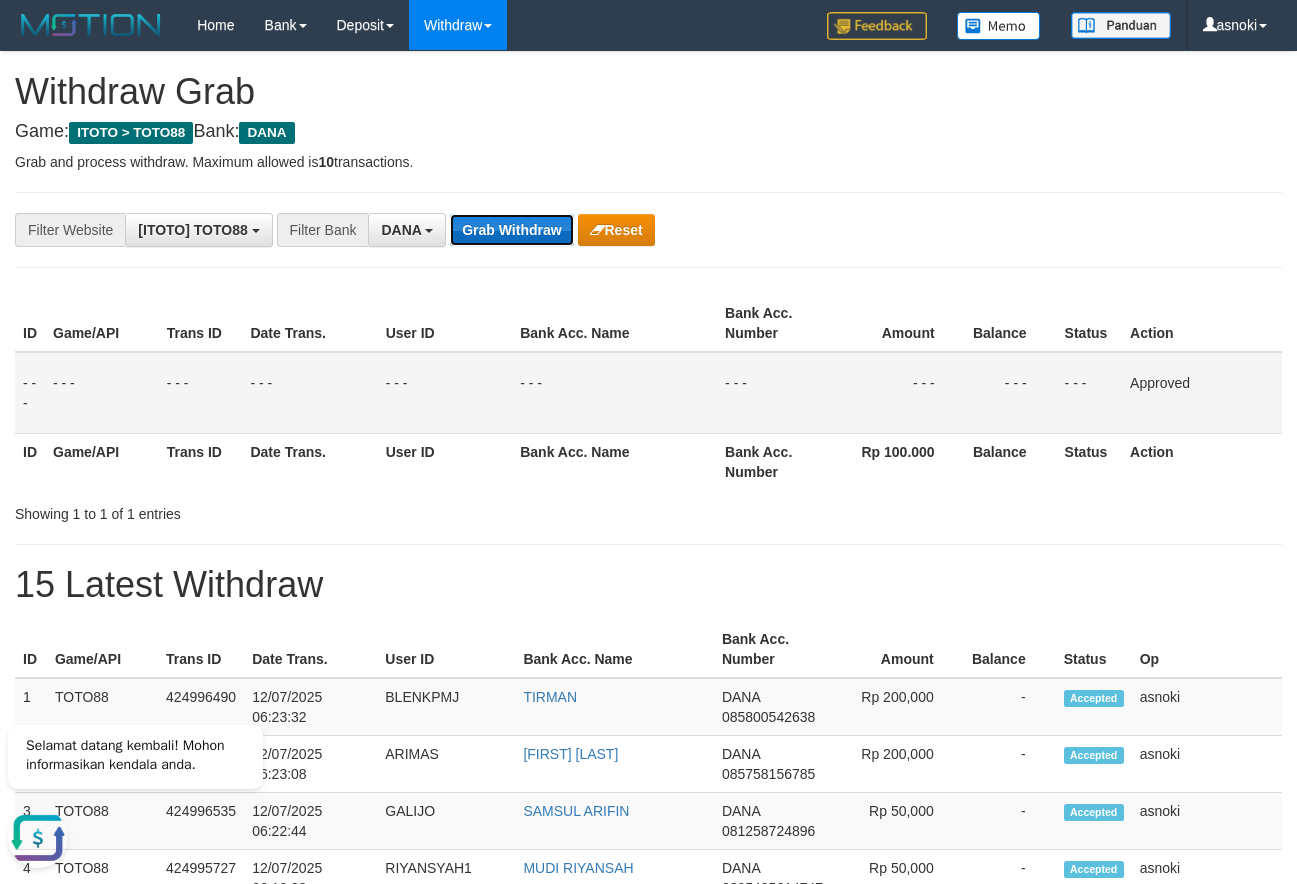 click on "Grab Withdraw" at bounding box center [511, 230] 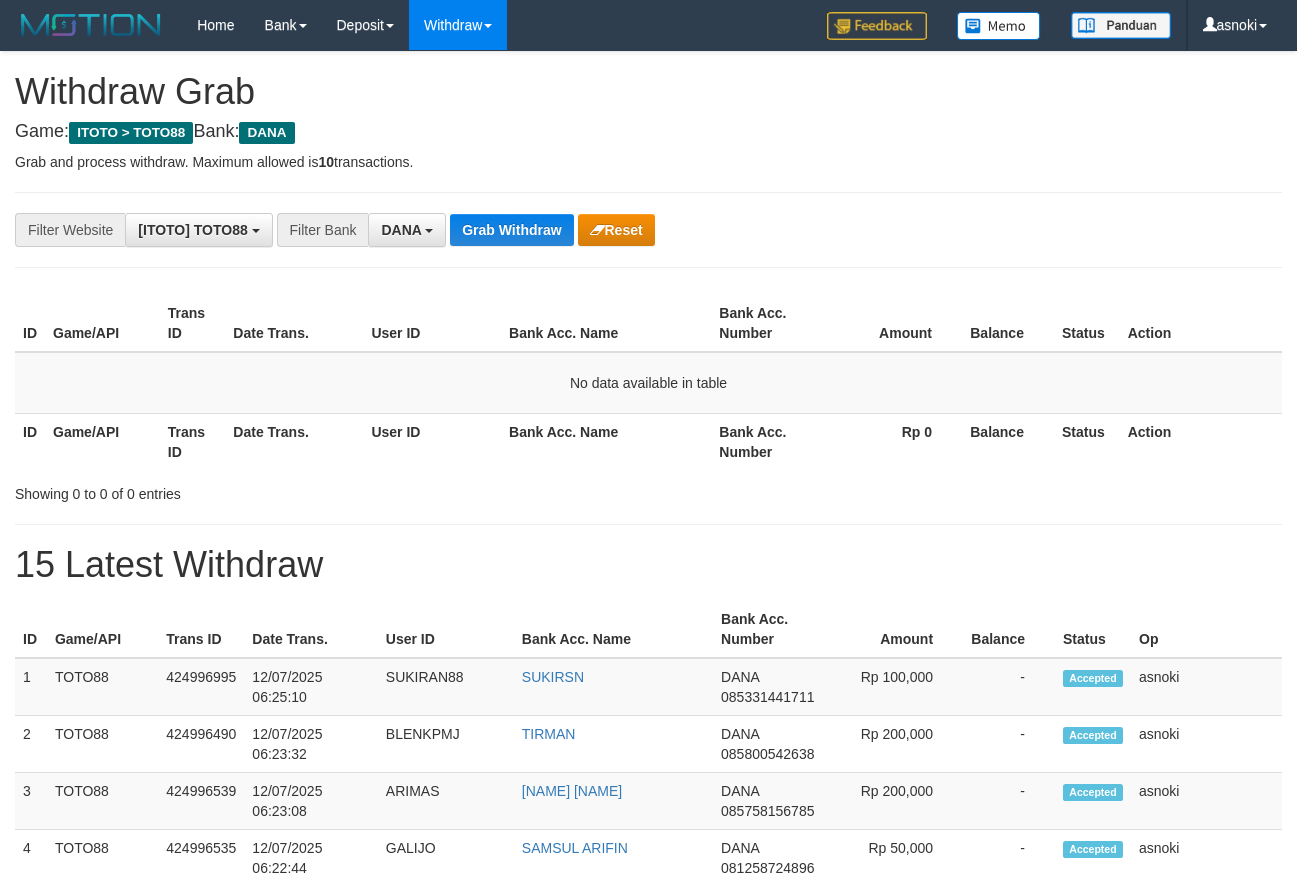 scroll, scrollTop: 0, scrollLeft: 0, axis: both 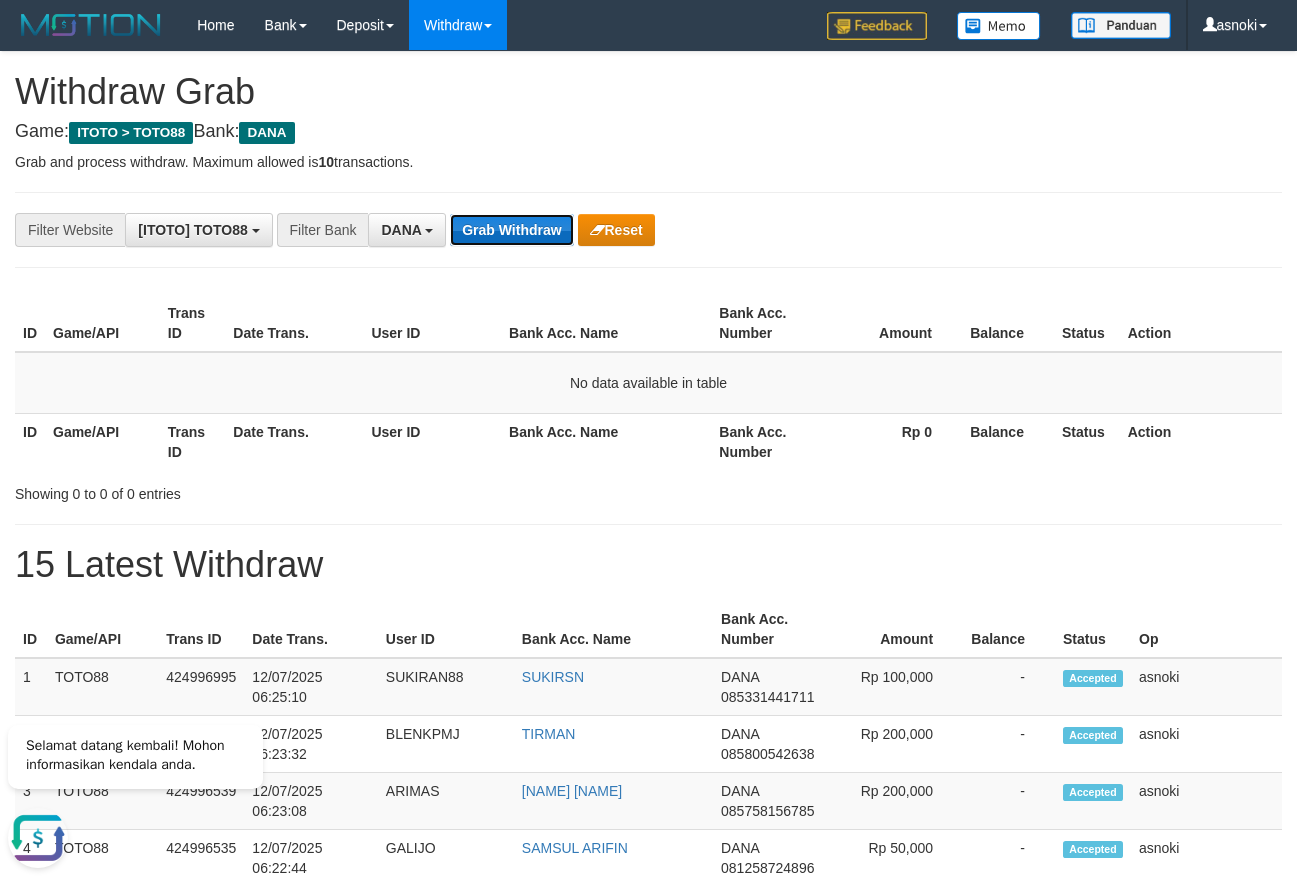 click on "Grab Withdraw" at bounding box center (511, 230) 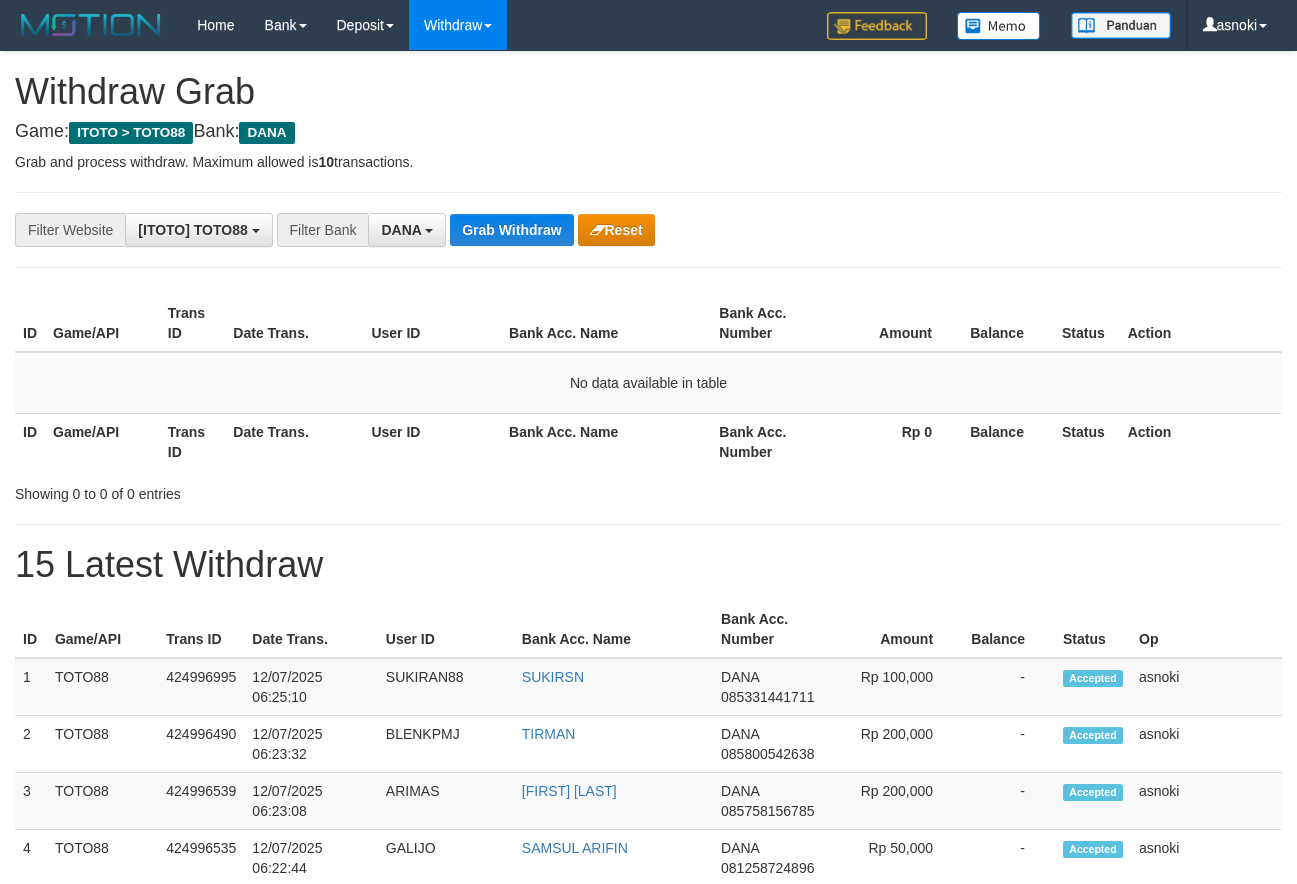 scroll, scrollTop: 0, scrollLeft: 0, axis: both 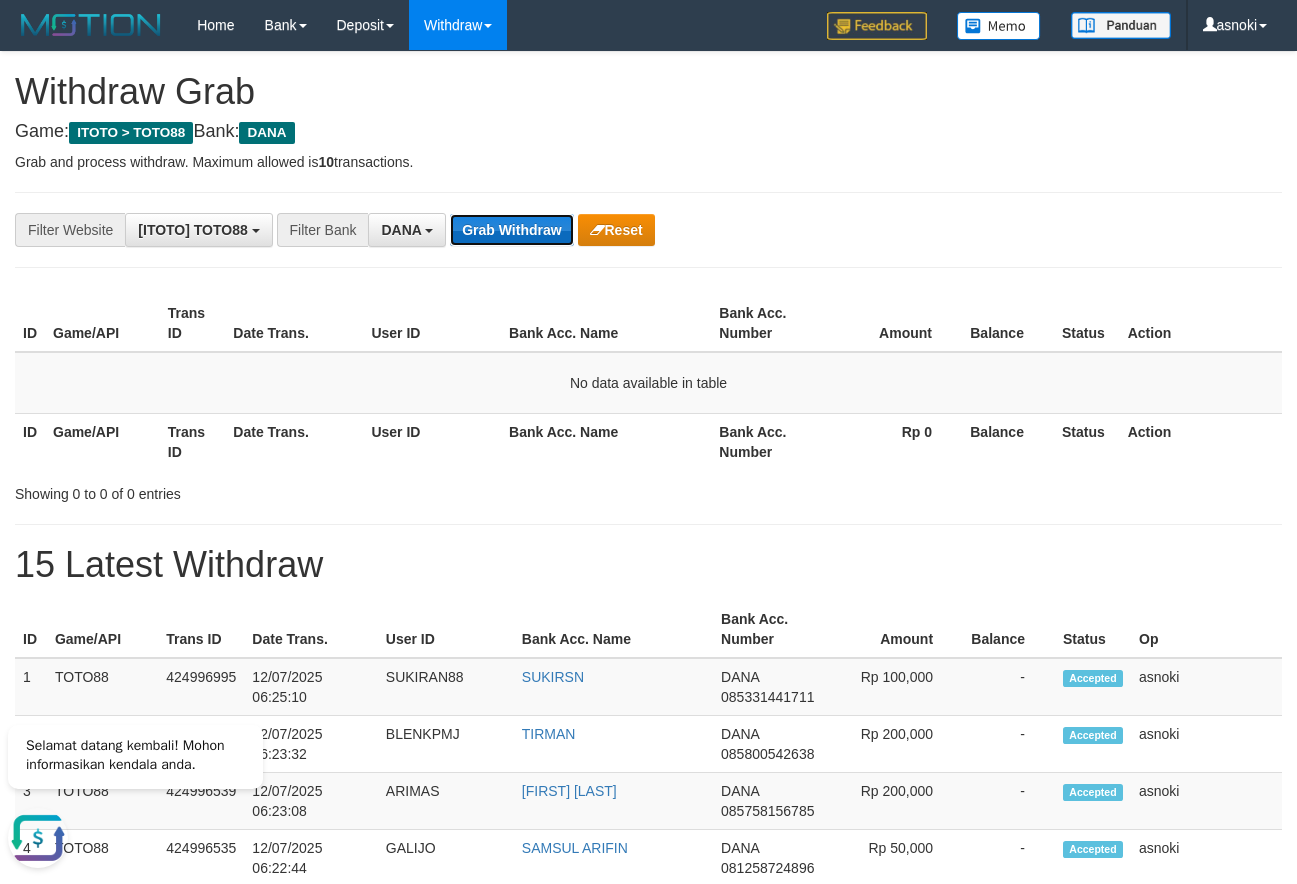 click on "Grab Withdraw" at bounding box center (511, 230) 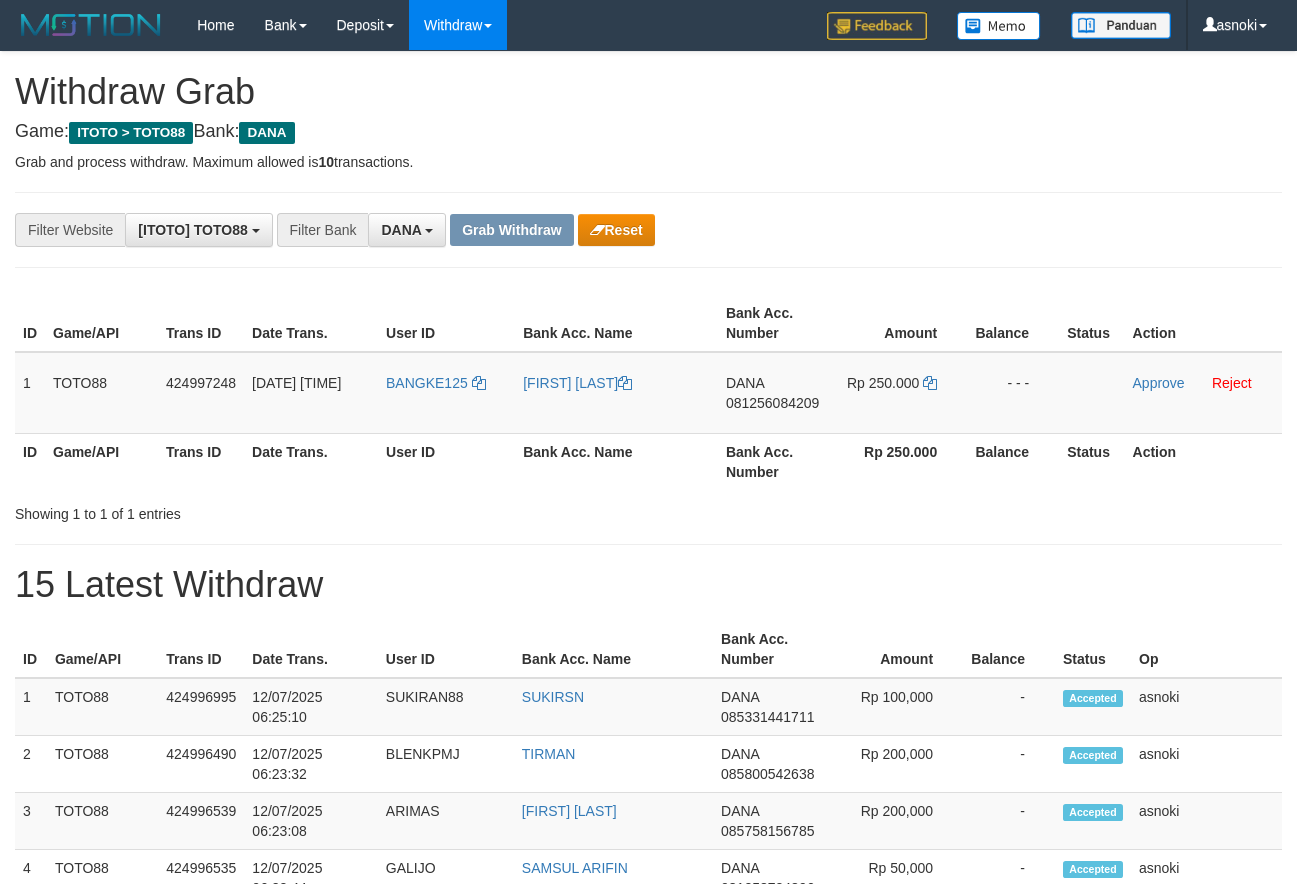 scroll, scrollTop: 0, scrollLeft: 0, axis: both 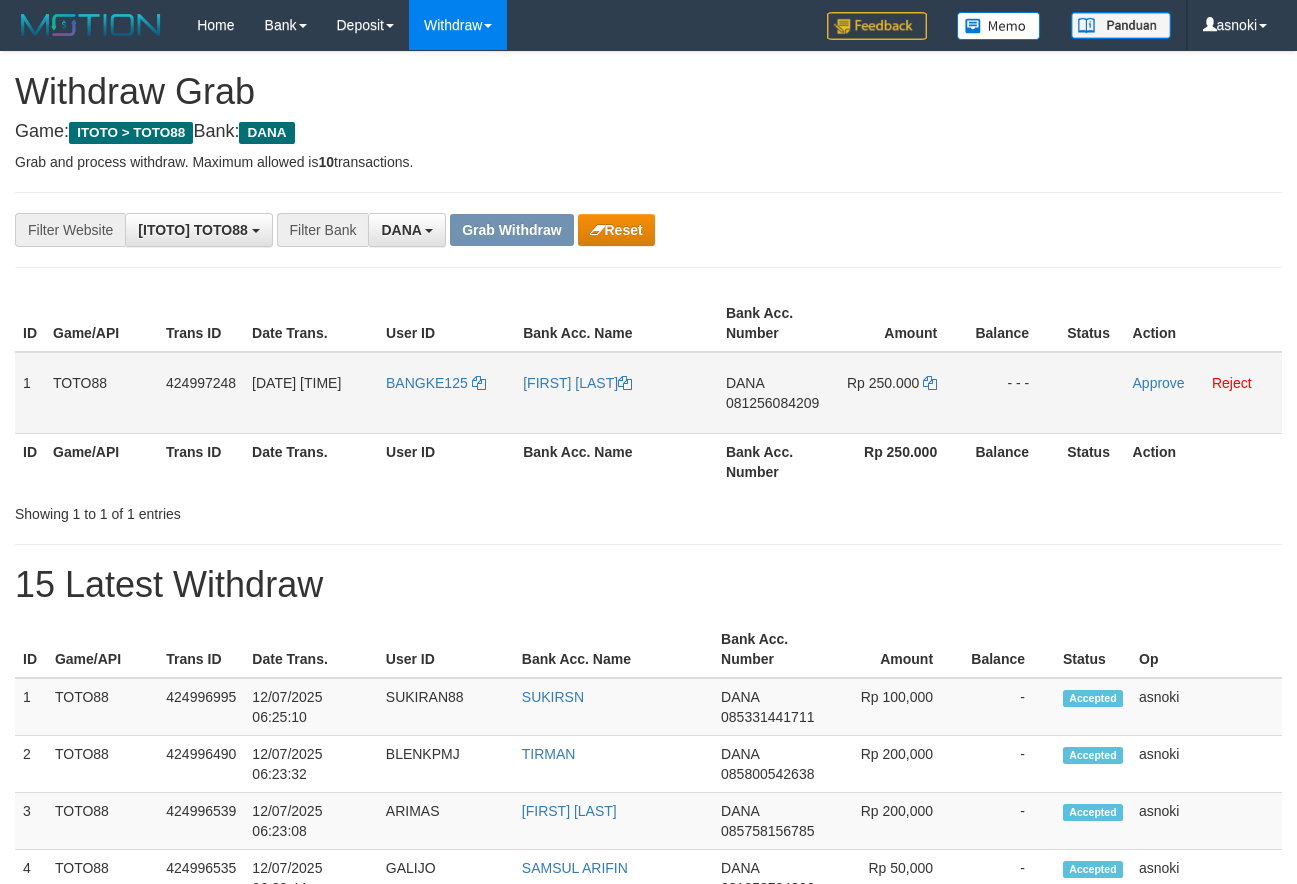 click on "081256084209" at bounding box center [772, 403] 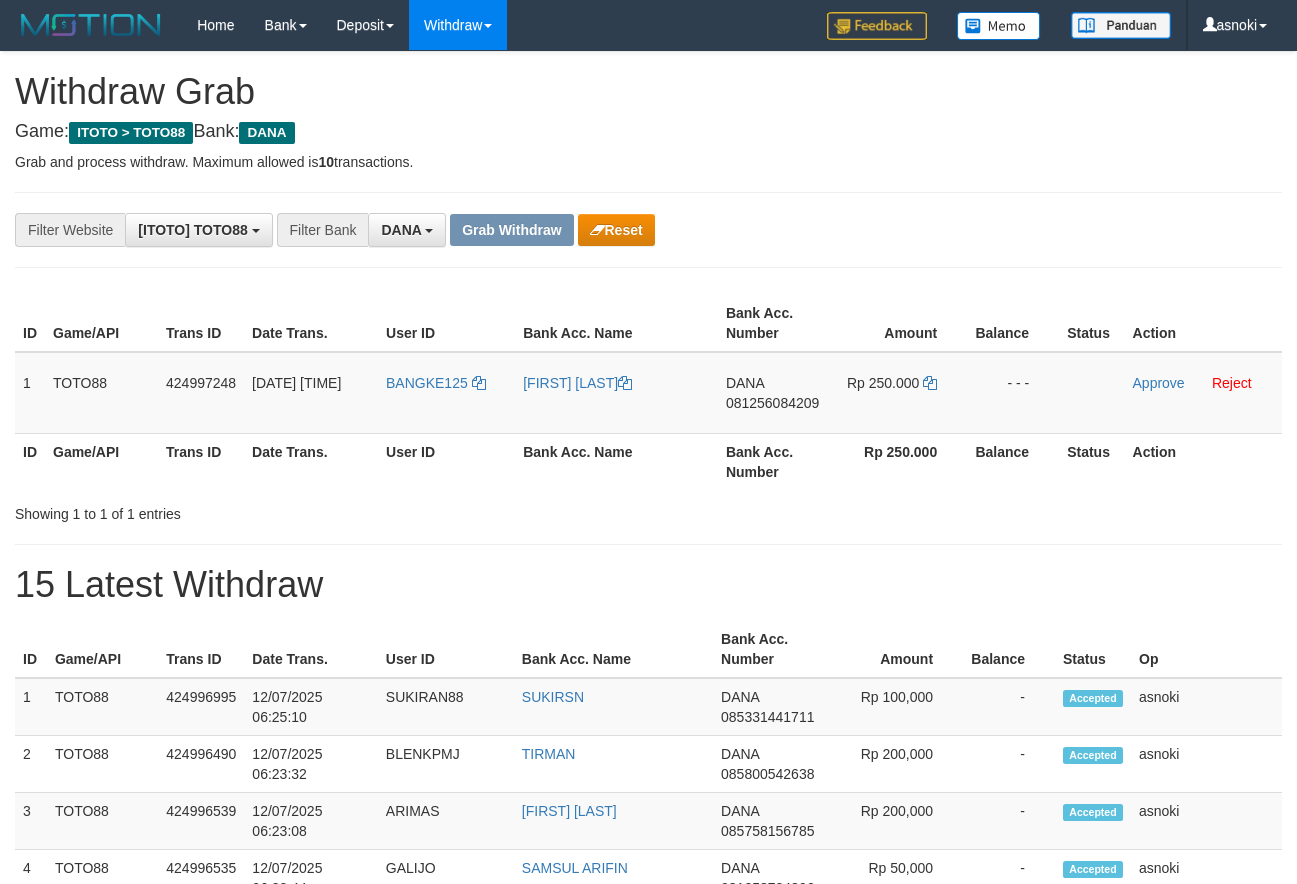 scroll, scrollTop: 0, scrollLeft: 0, axis: both 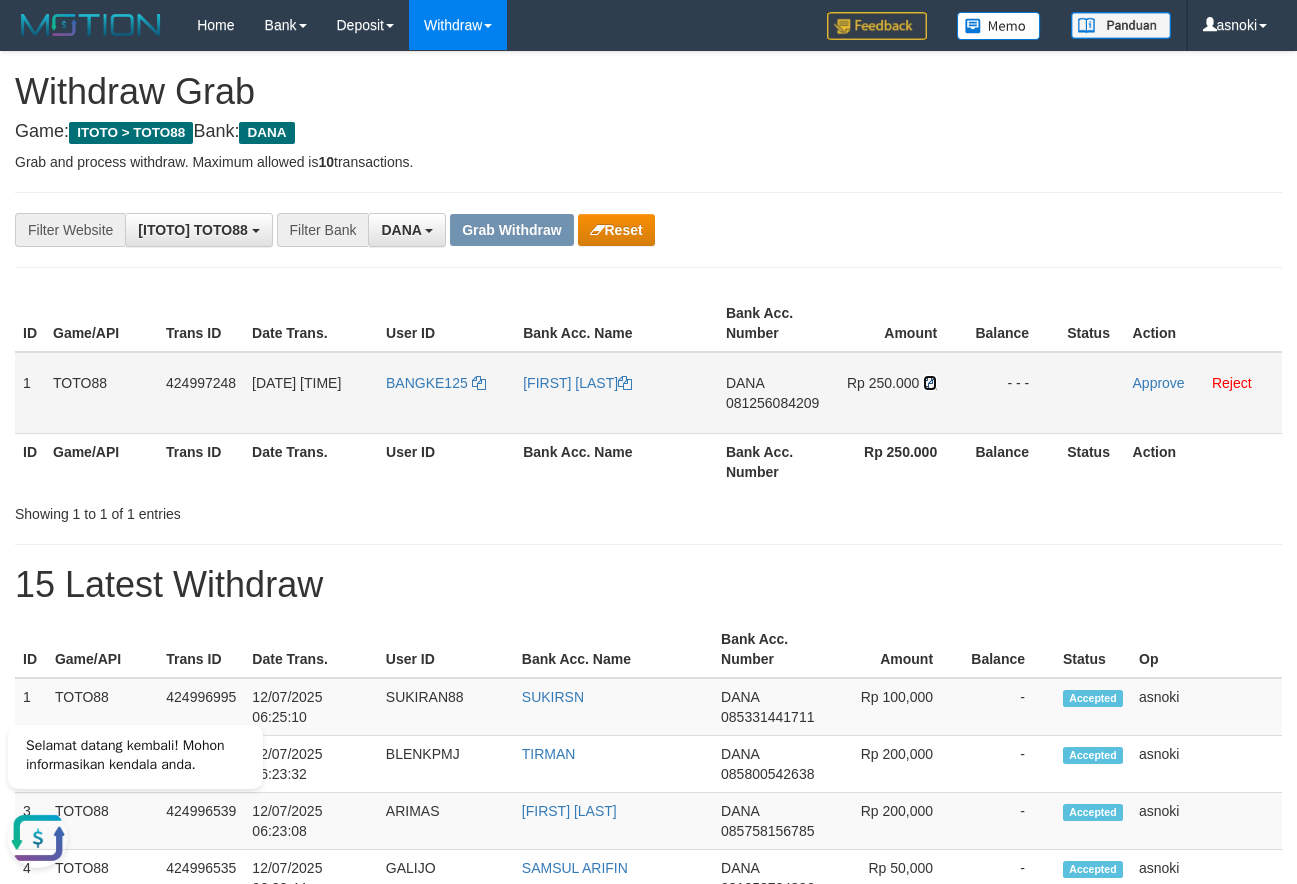 click at bounding box center [930, 383] 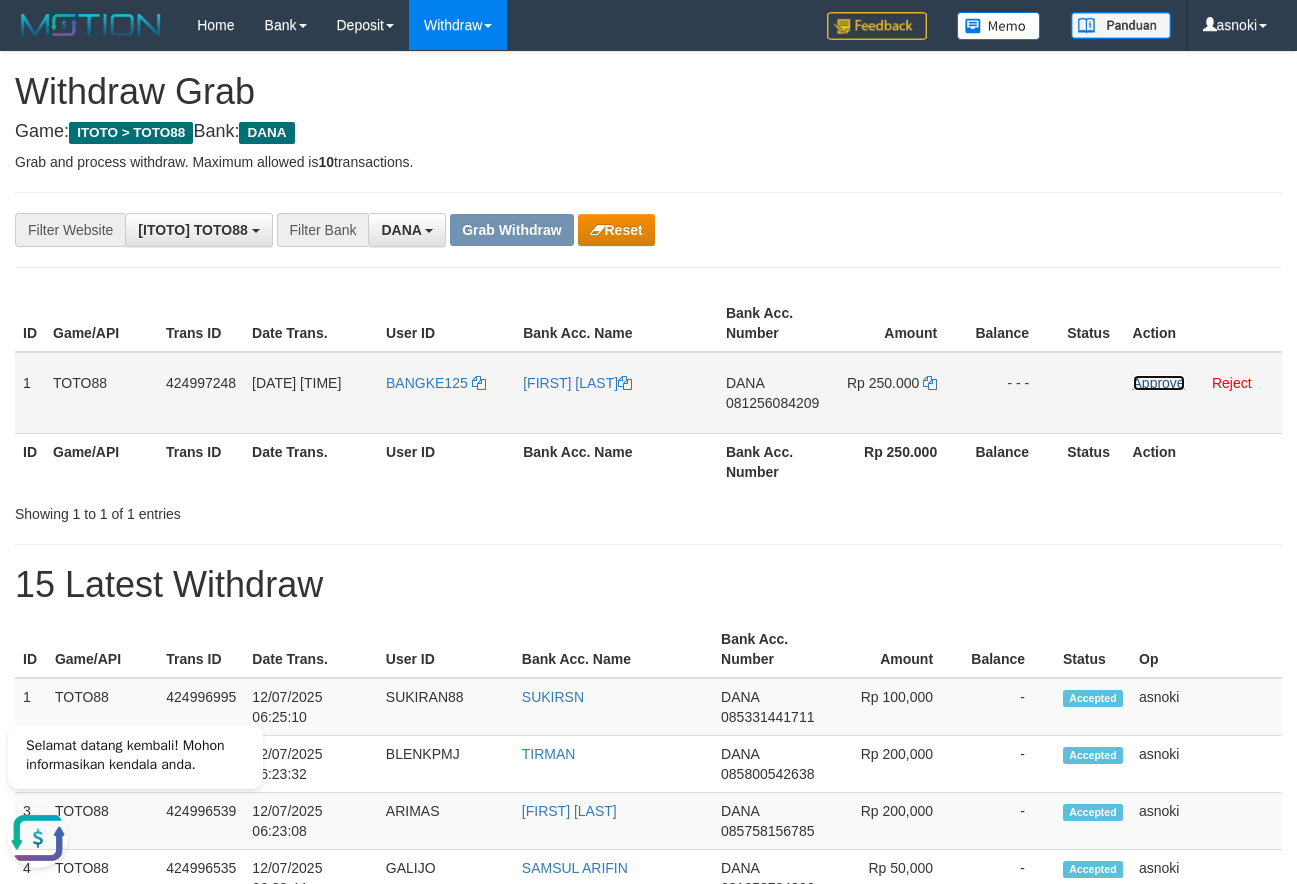 click on "Approve" at bounding box center (1159, 383) 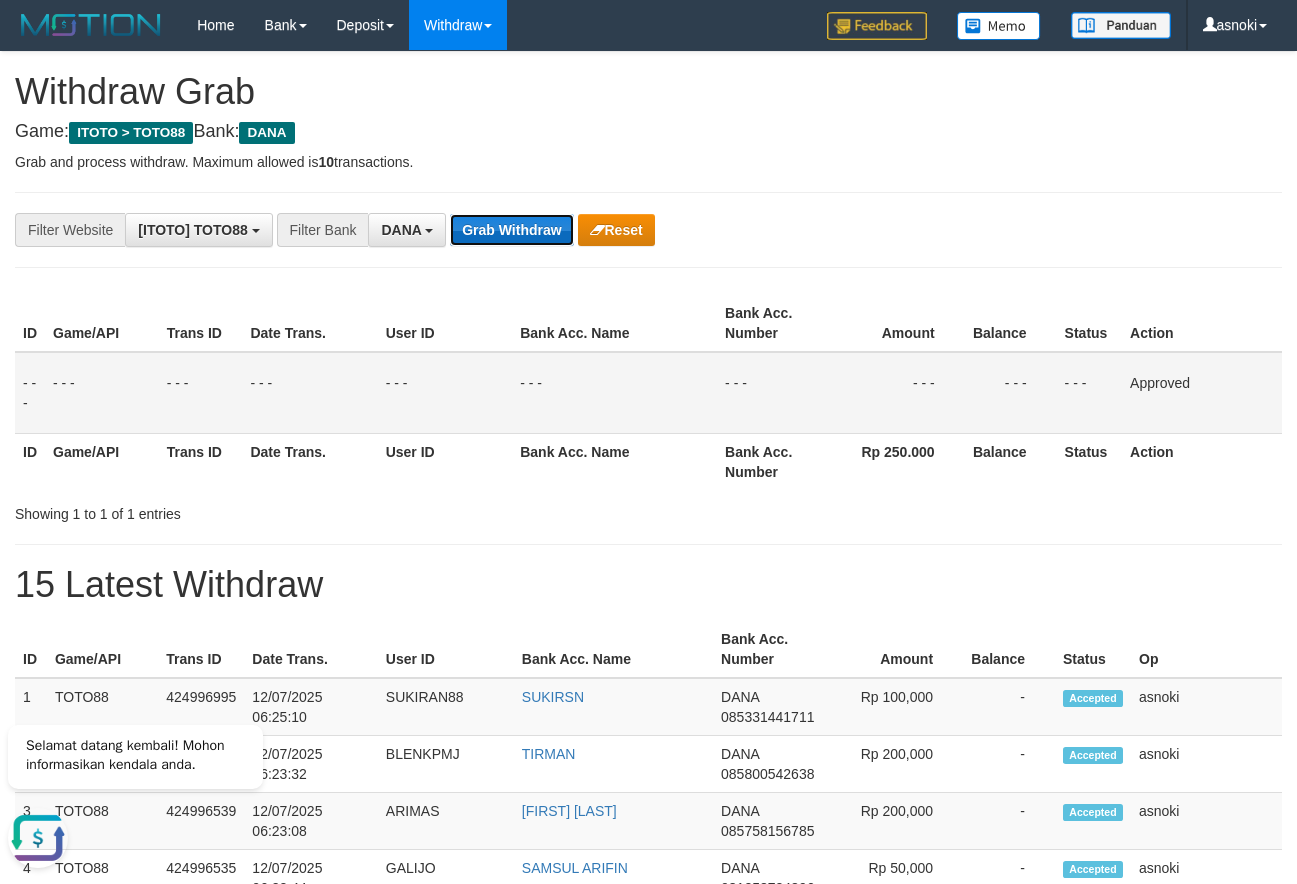 click on "Grab Withdraw" at bounding box center [511, 230] 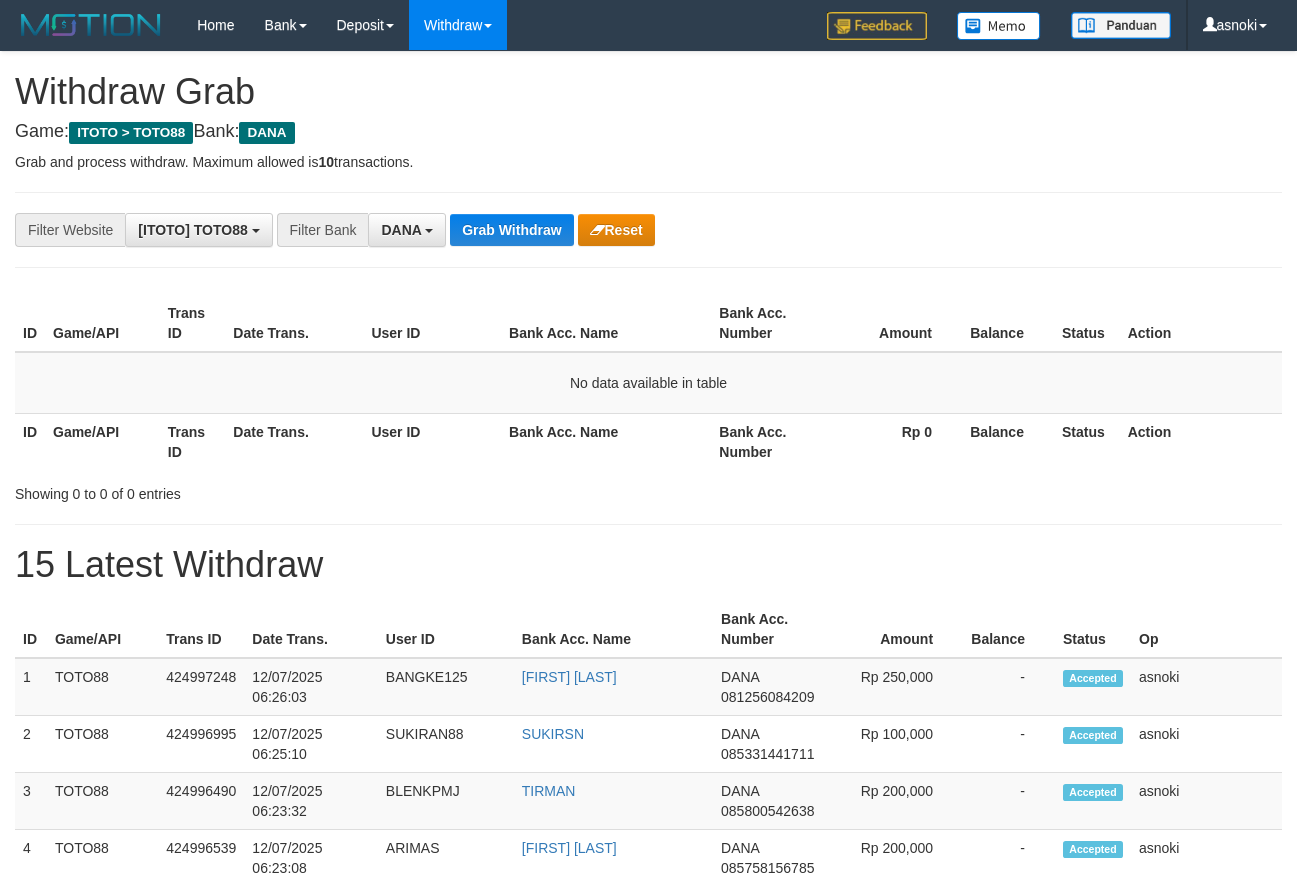 scroll, scrollTop: 0, scrollLeft: 0, axis: both 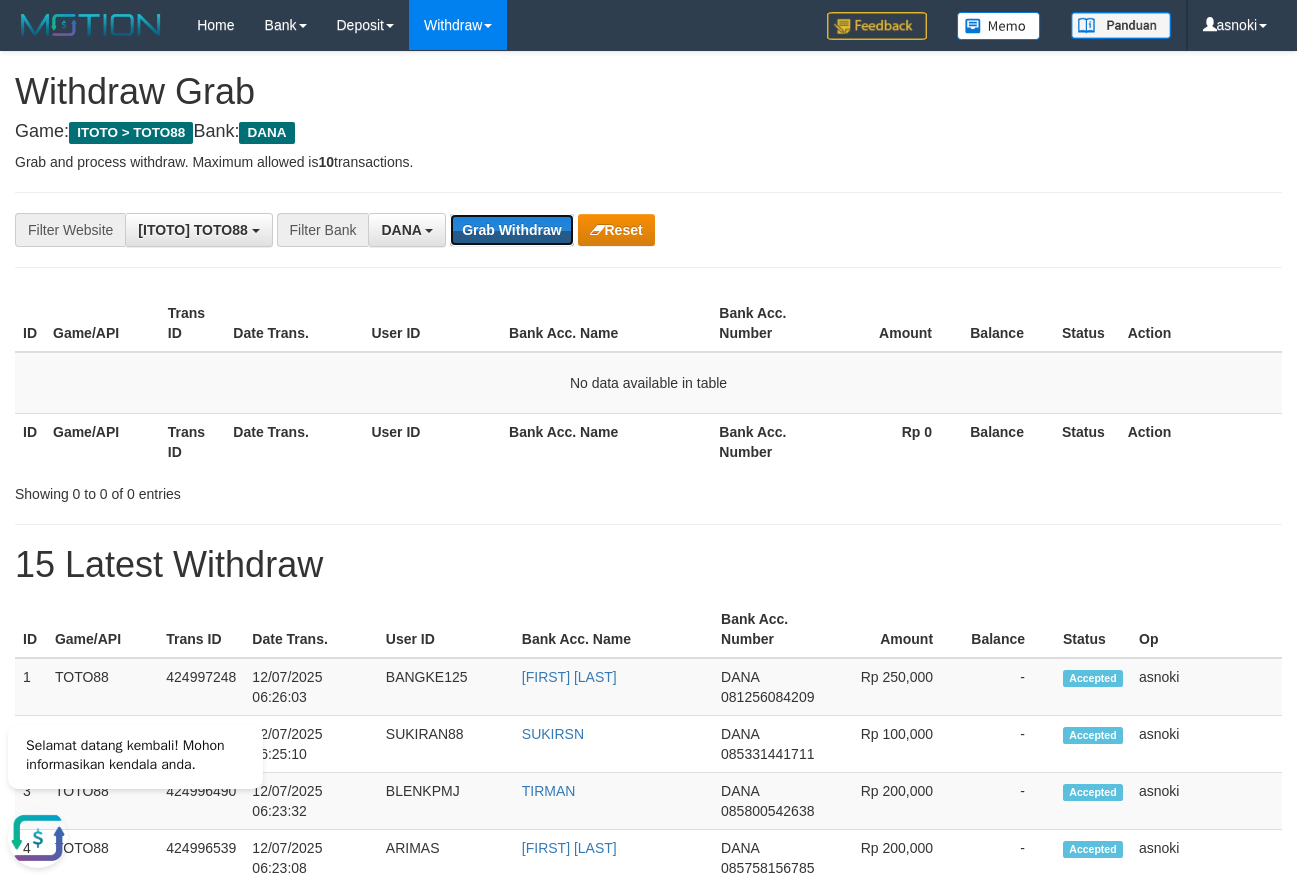 click on "Grab Withdraw" at bounding box center (511, 230) 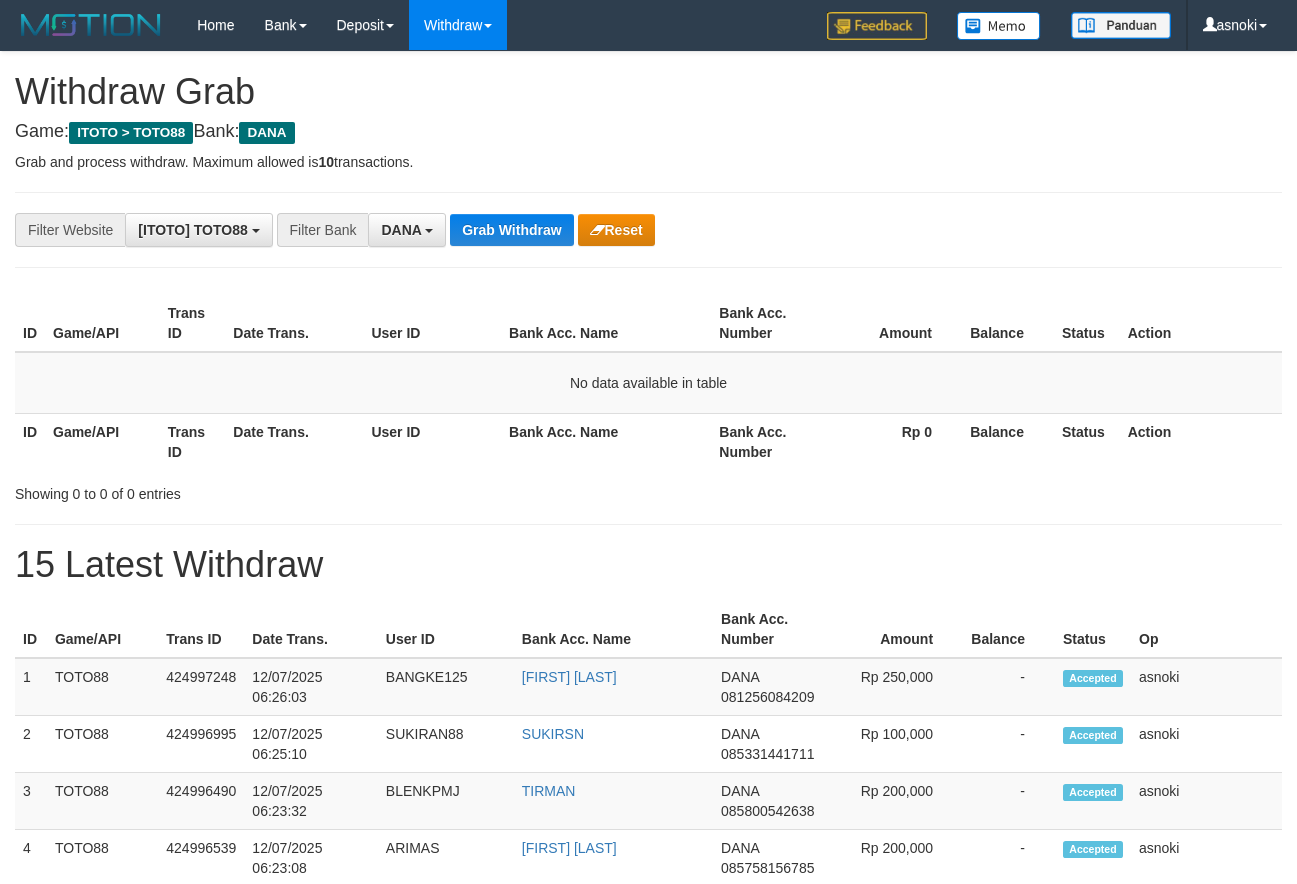 scroll, scrollTop: 0, scrollLeft: 0, axis: both 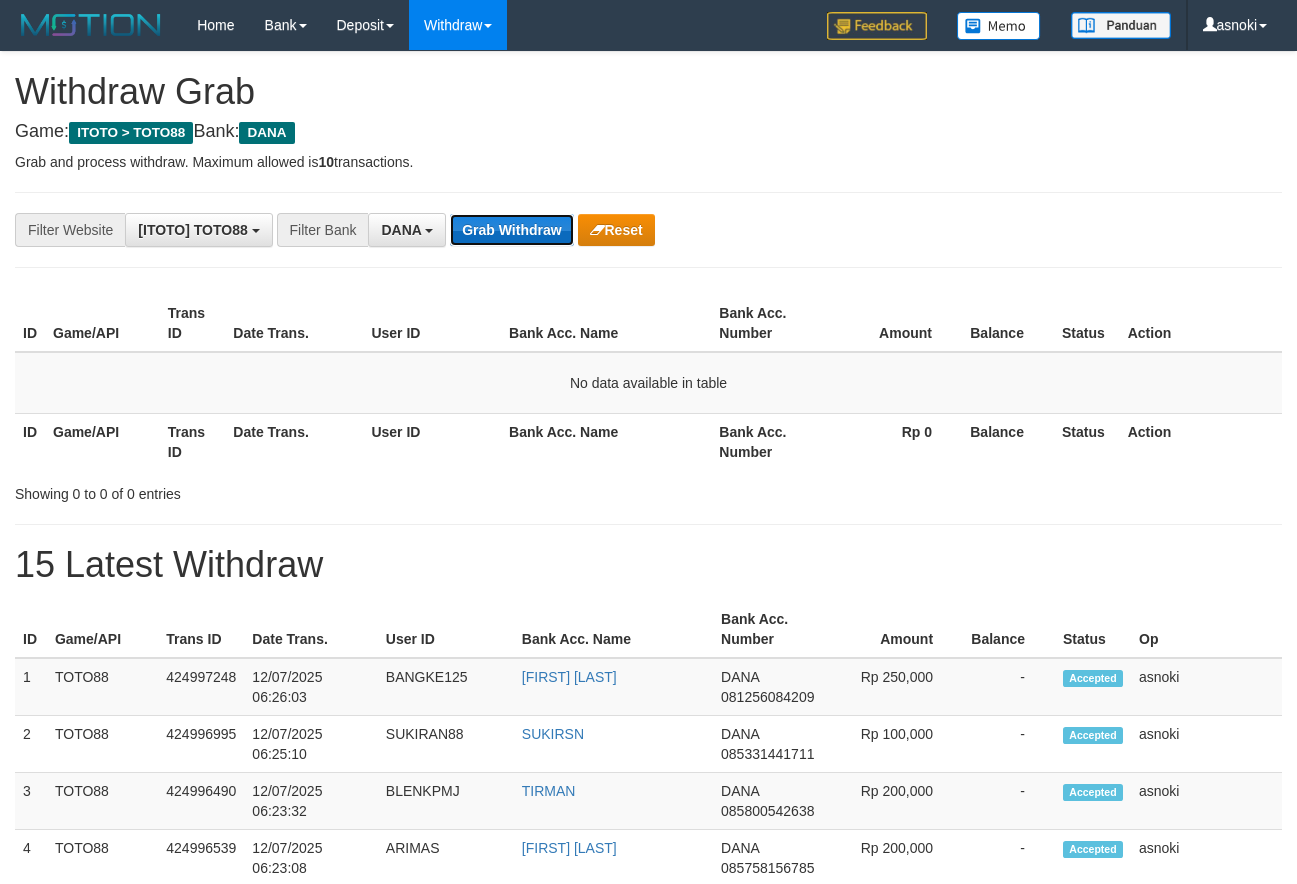 click on "Grab Withdraw" at bounding box center [511, 230] 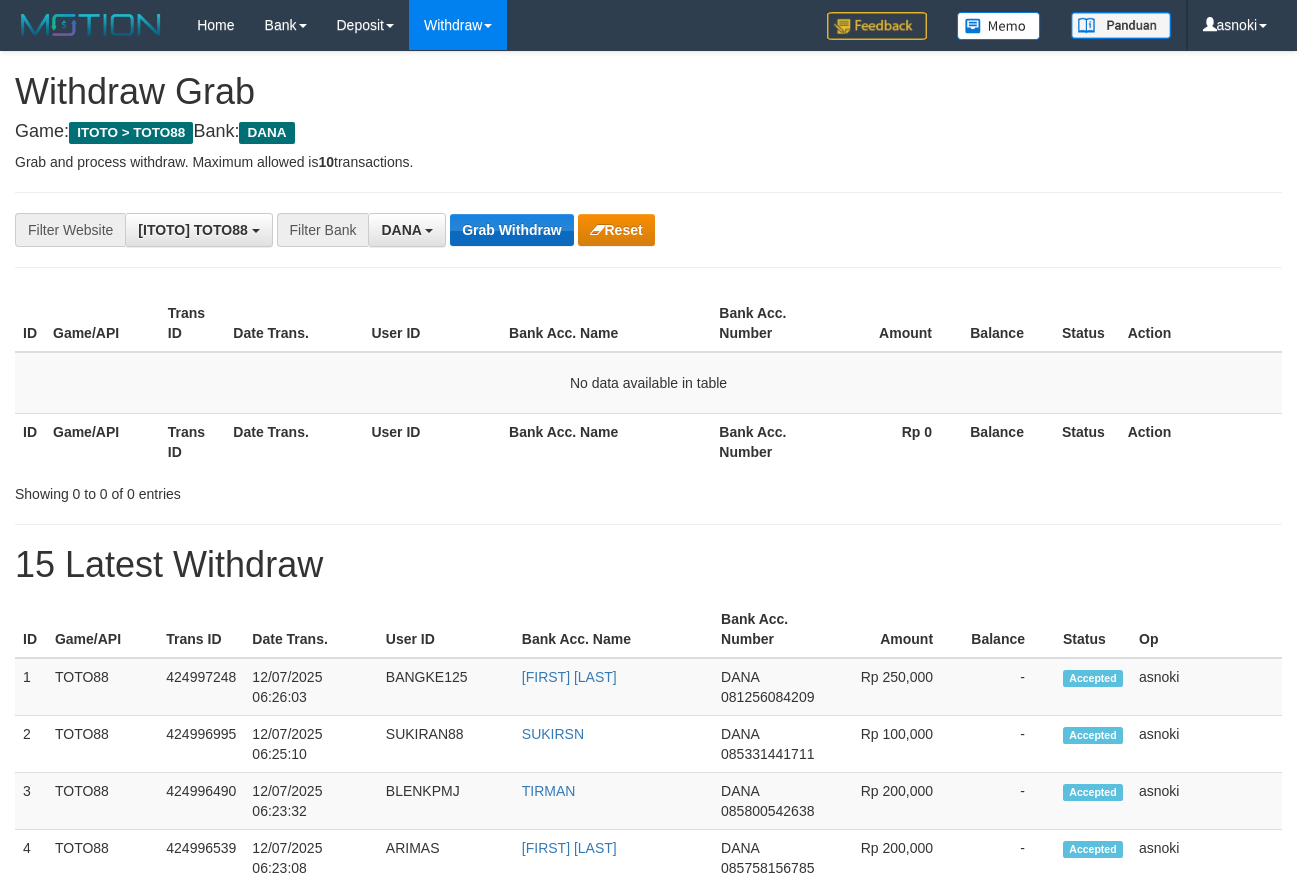 scroll, scrollTop: 0, scrollLeft: 0, axis: both 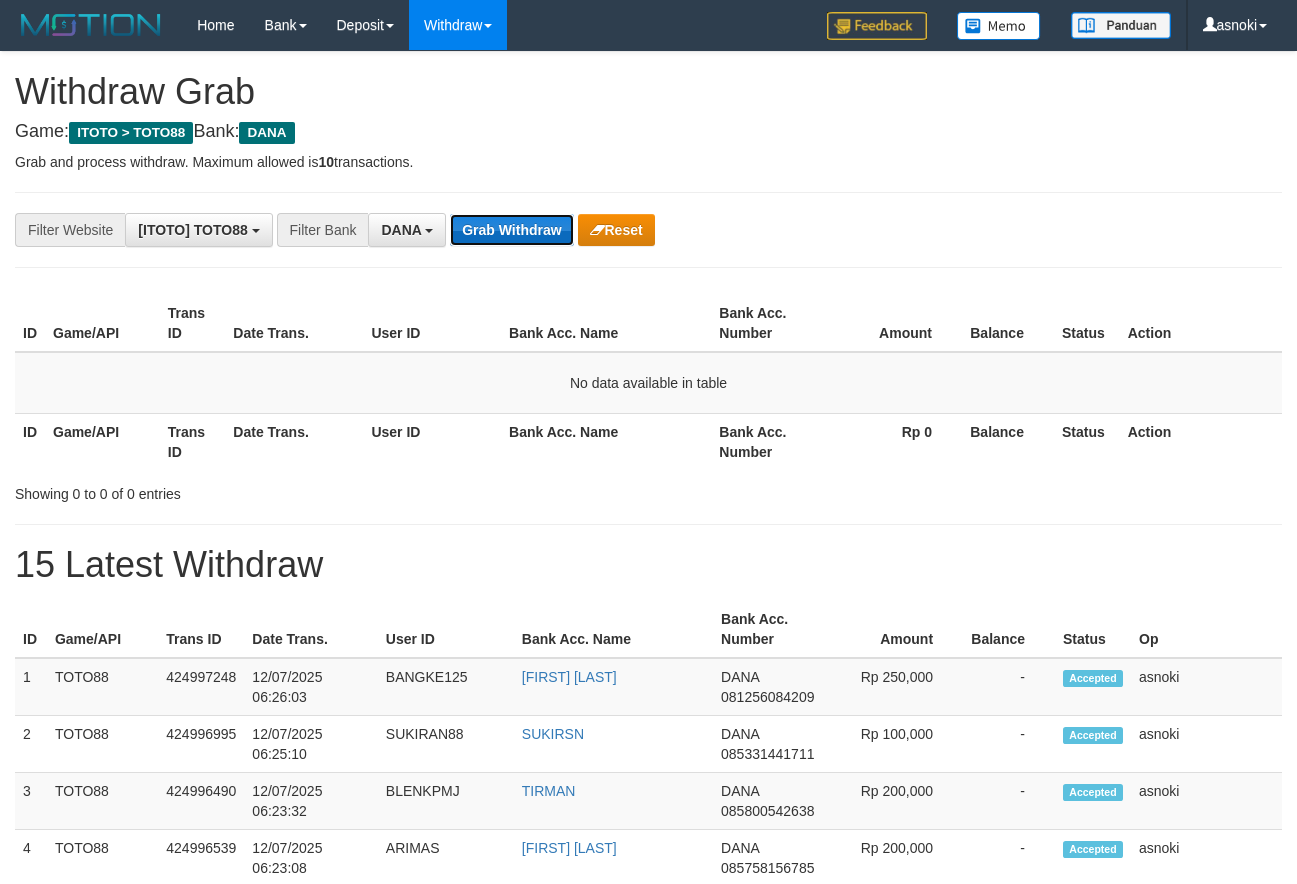 click on "Grab Withdraw" at bounding box center (511, 230) 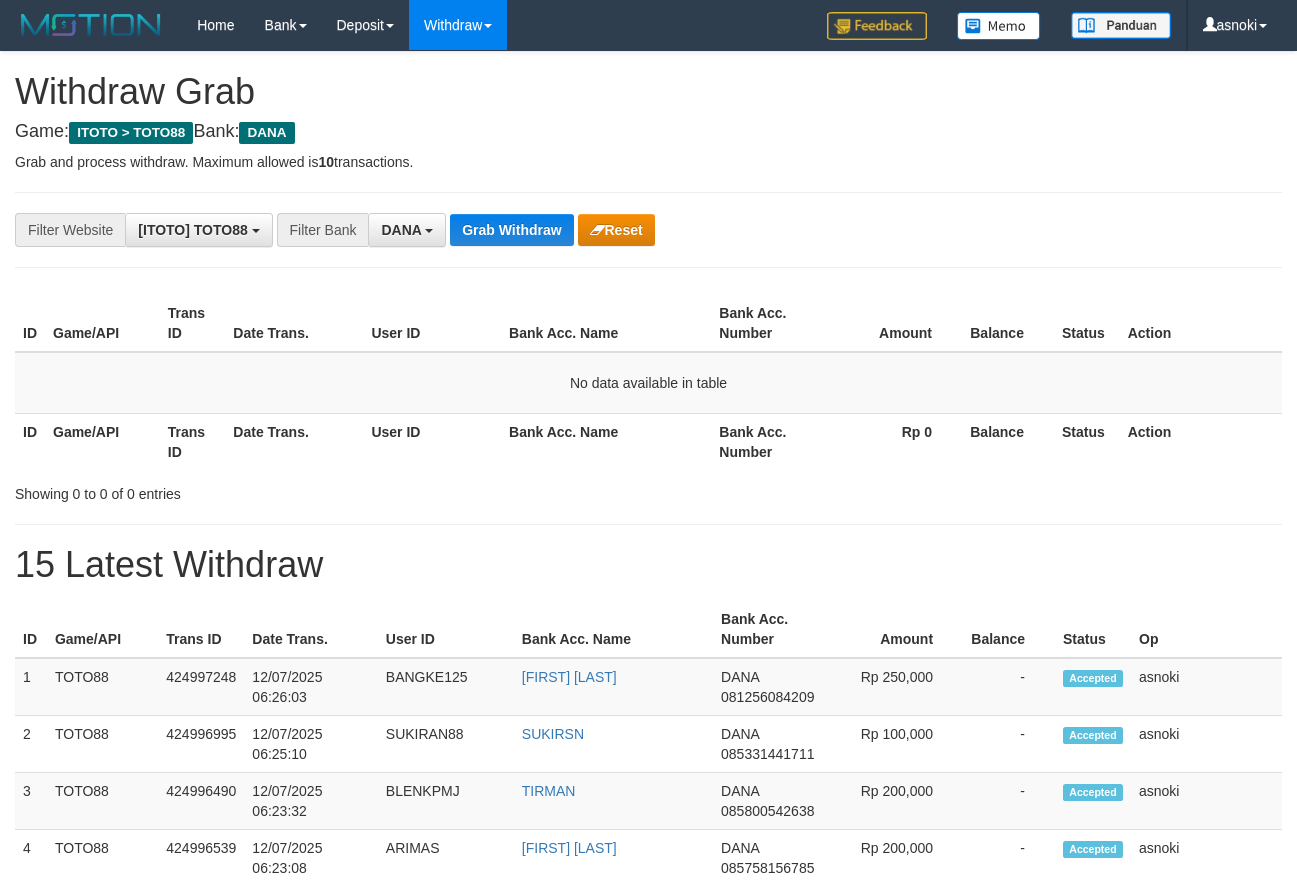 scroll, scrollTop: 0, scrollLeft: 0, axis: both 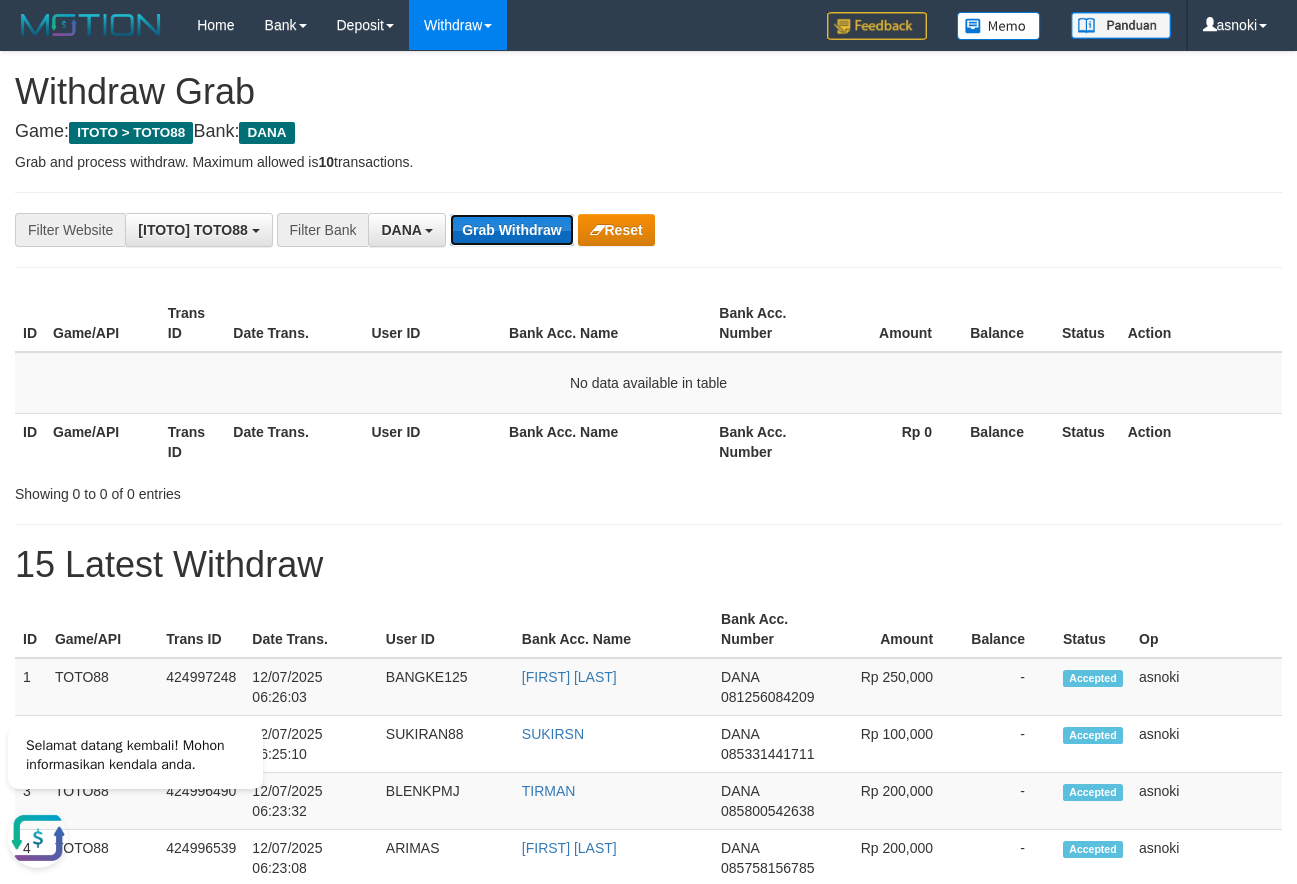 click on "Grab Withdraw" at bounding box center (511, 230) 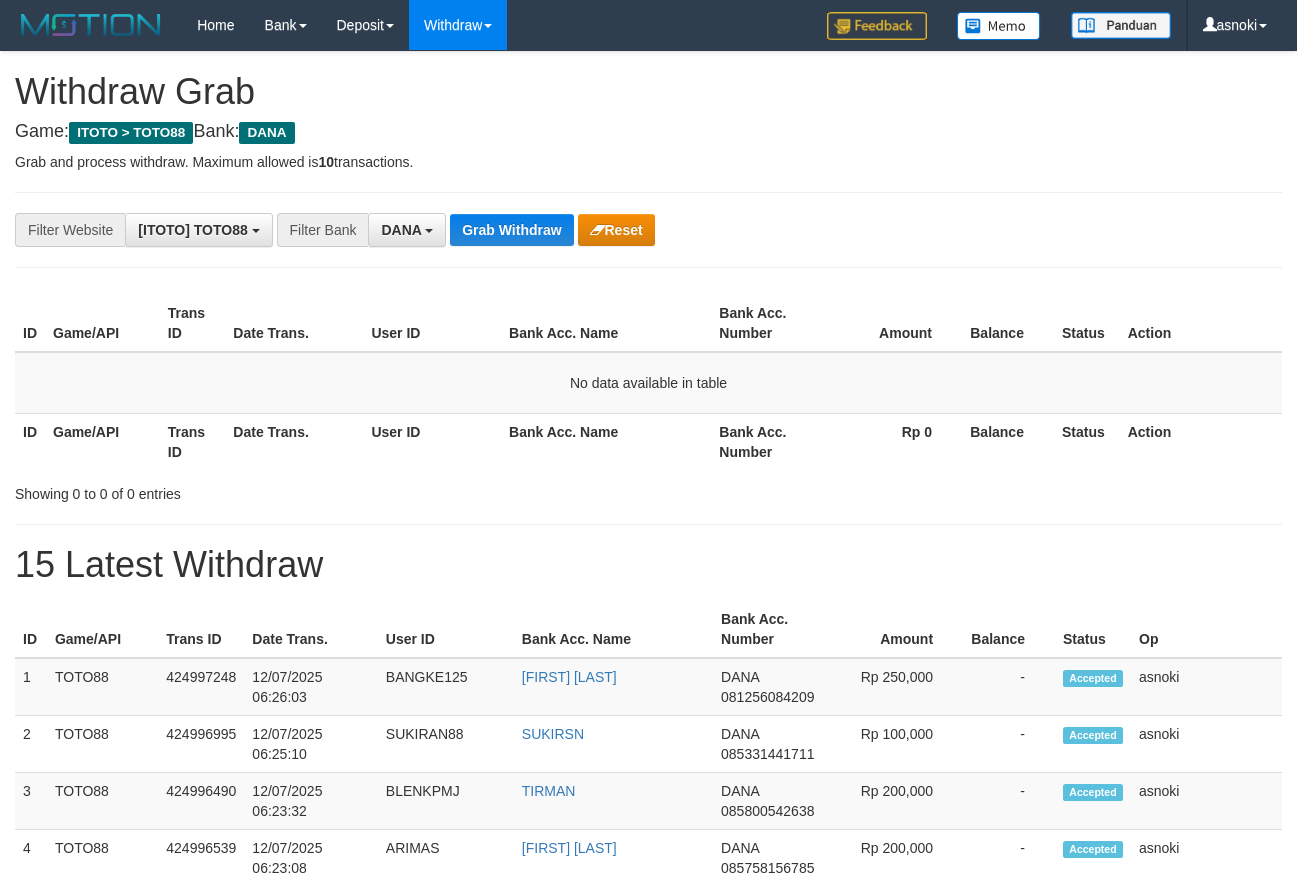 scroll, scrollTop: 0, scrollLeft: 0, axis: both 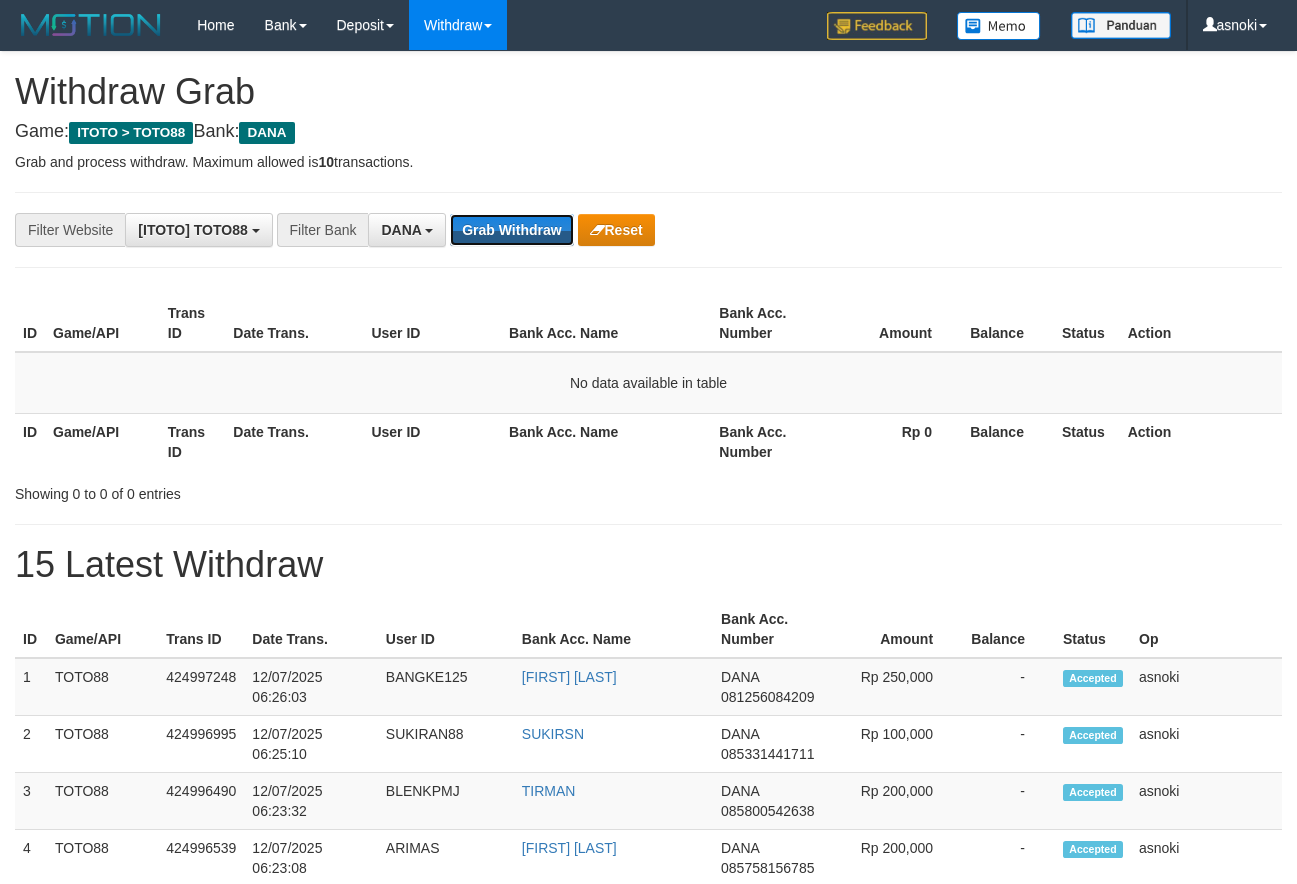 click on "Grab Withdraw" at bounding box center [511, 230] 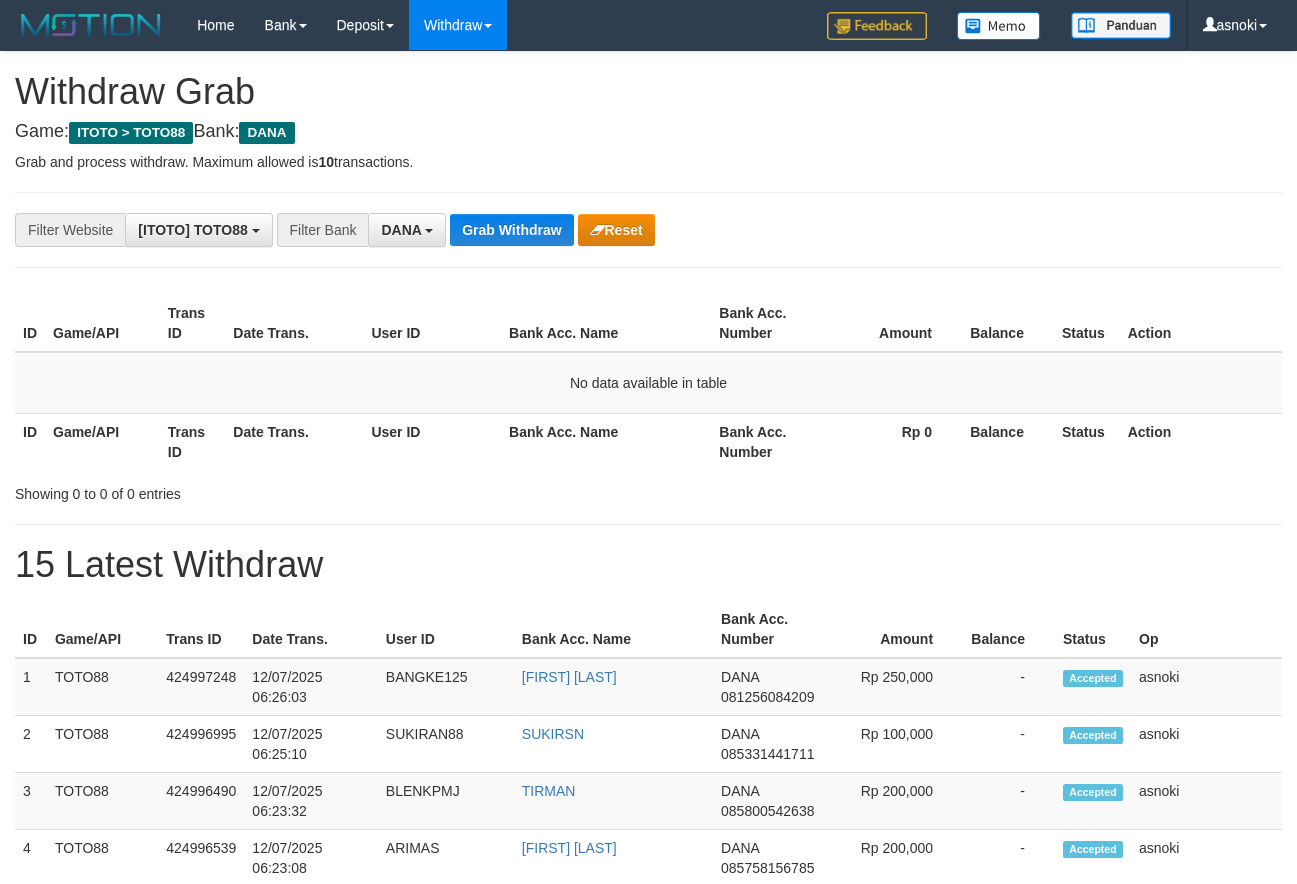 scroll, scrollTop: 0, scrollLeft: 0, axis: both 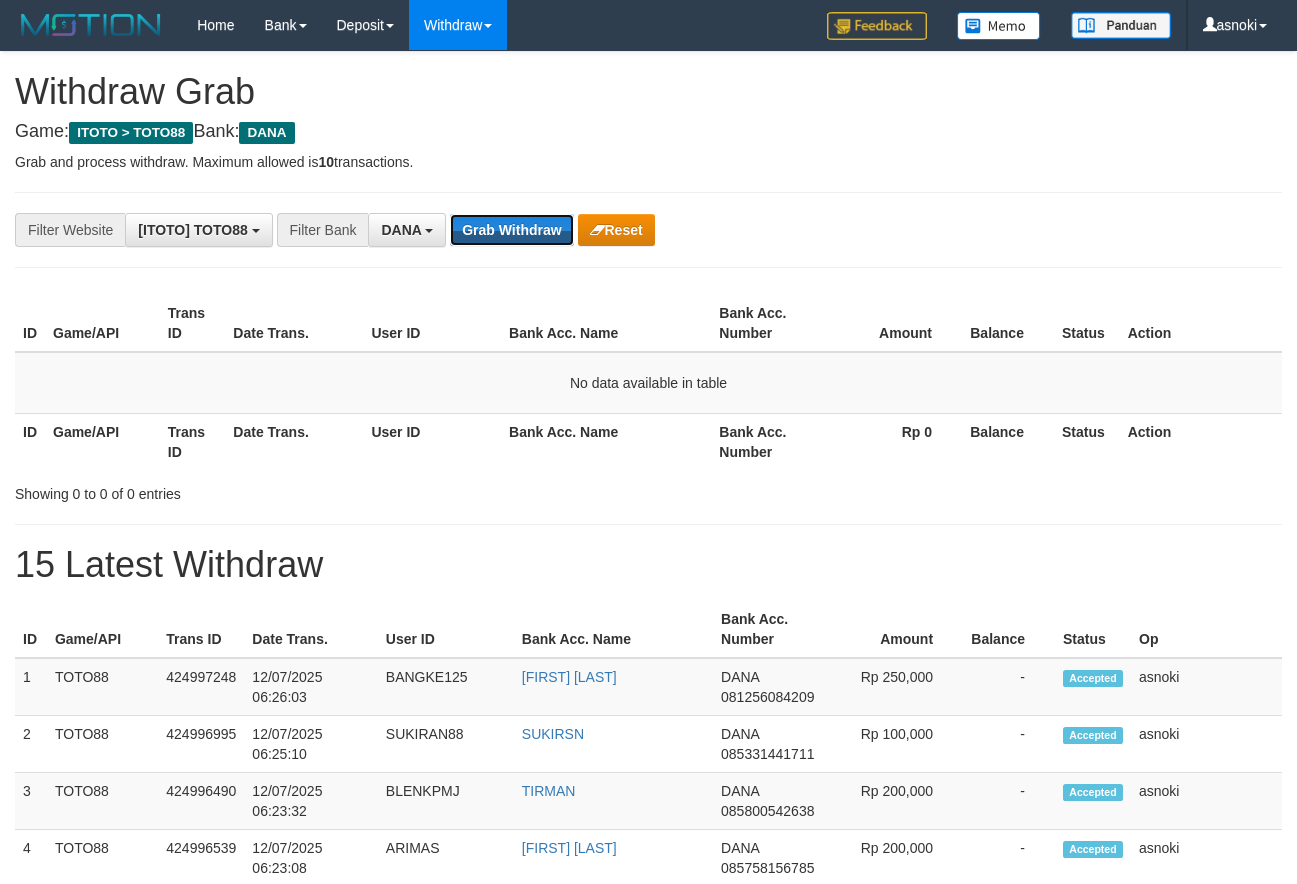 click on "Grab Withdraw" at bounding box center (511, 230) 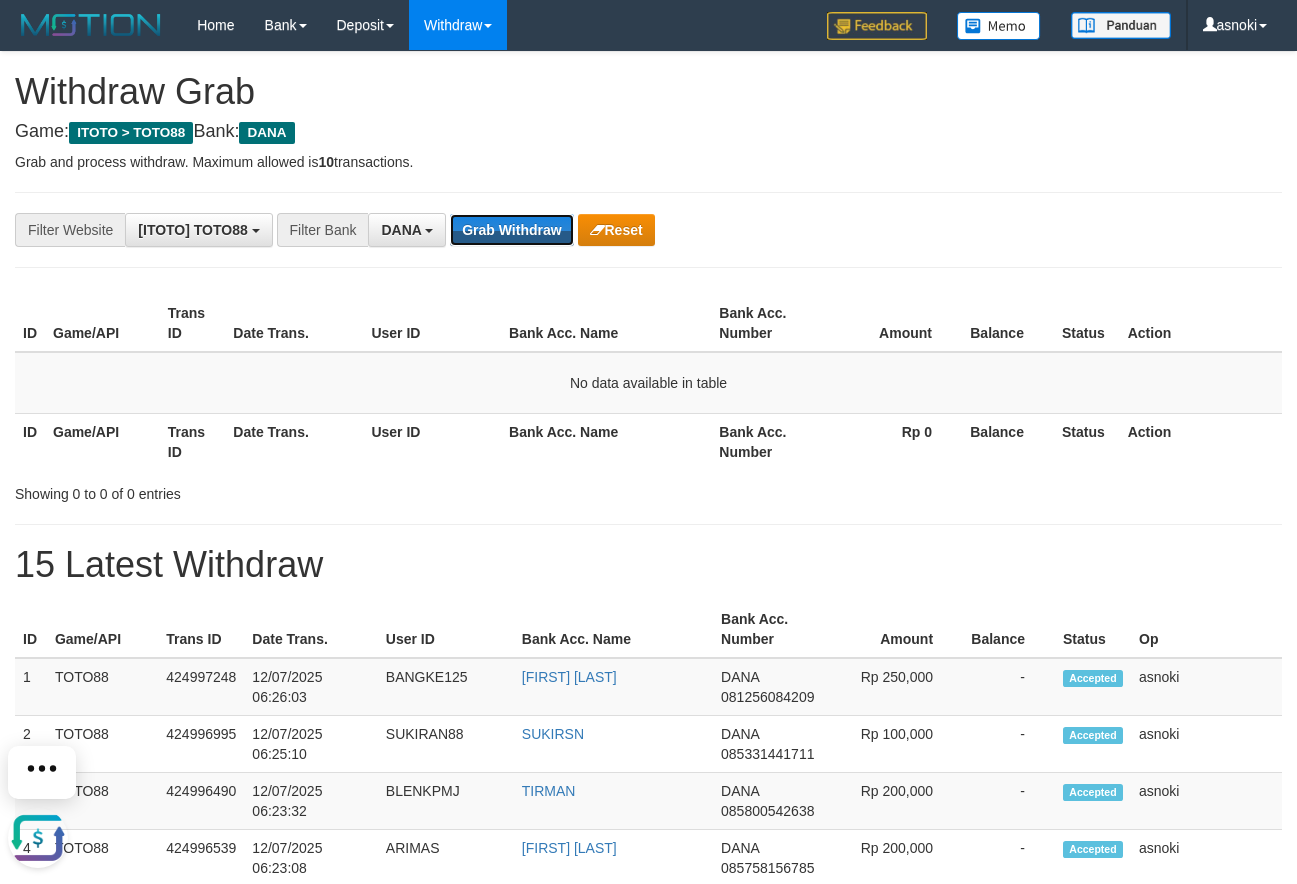 scroll, scrollTop: 0, scrollLeft: 0, axis: both 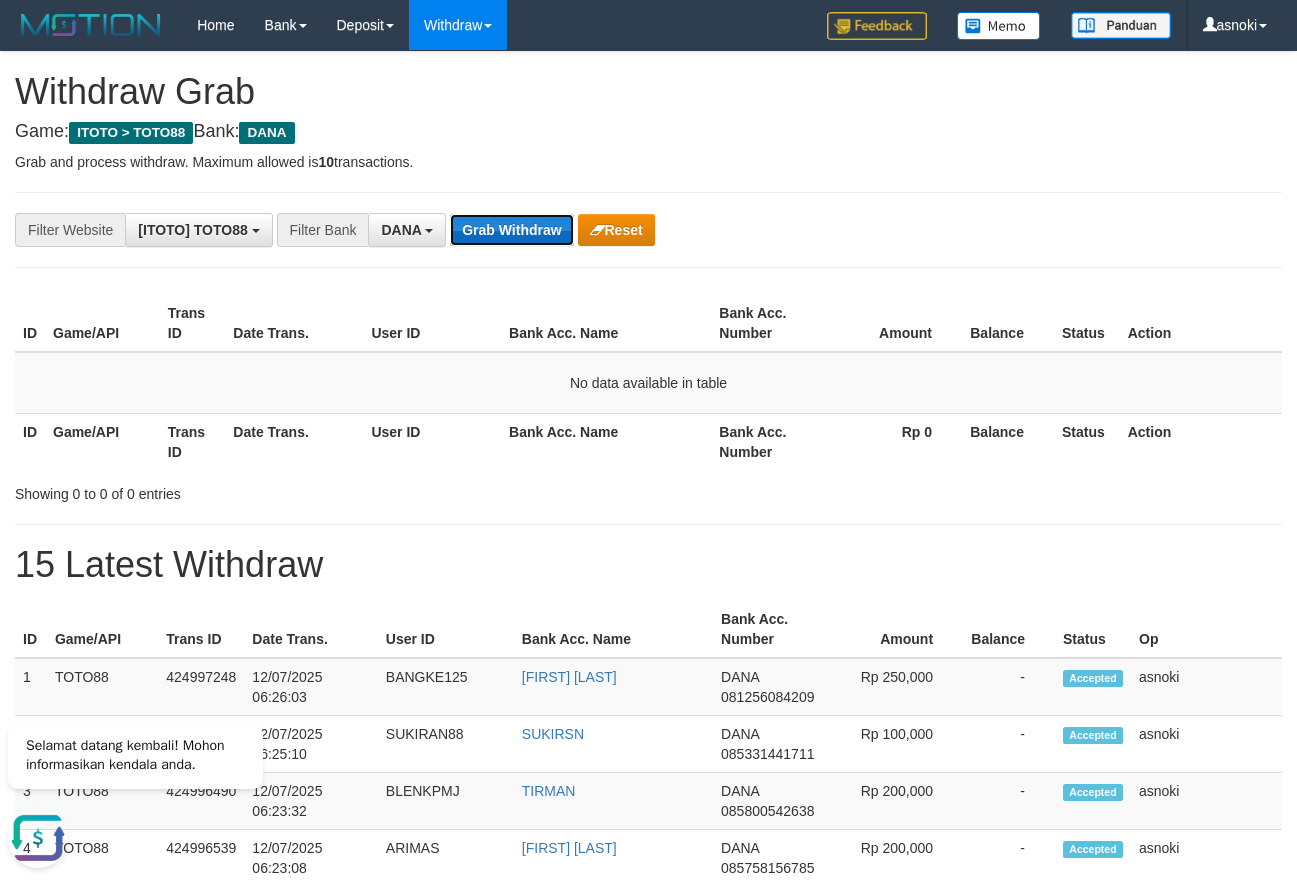 click on "Grab Withdraw" at bounding box center [511, 230] 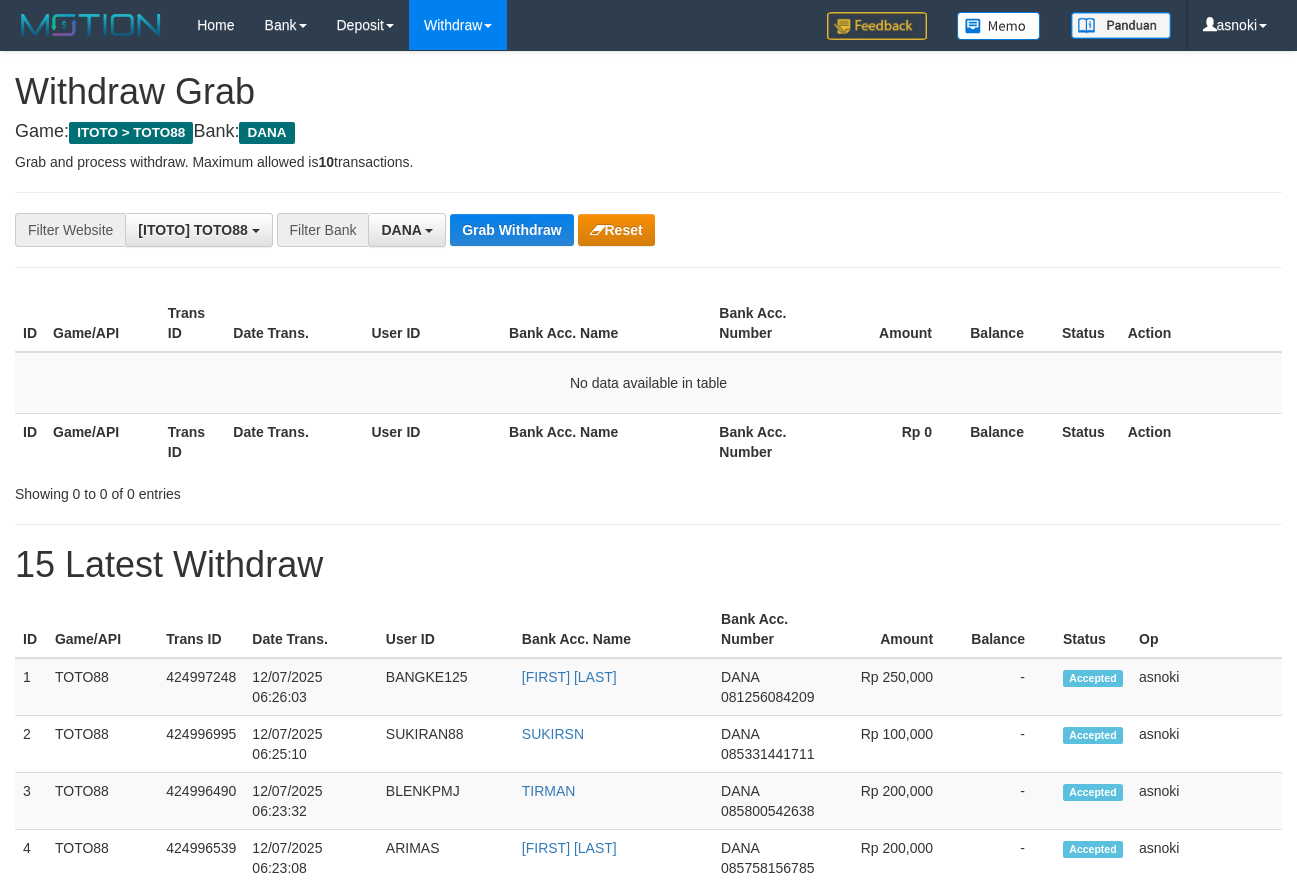 scroll, scrollTop: 0, scrollLeft: 0, axis: both 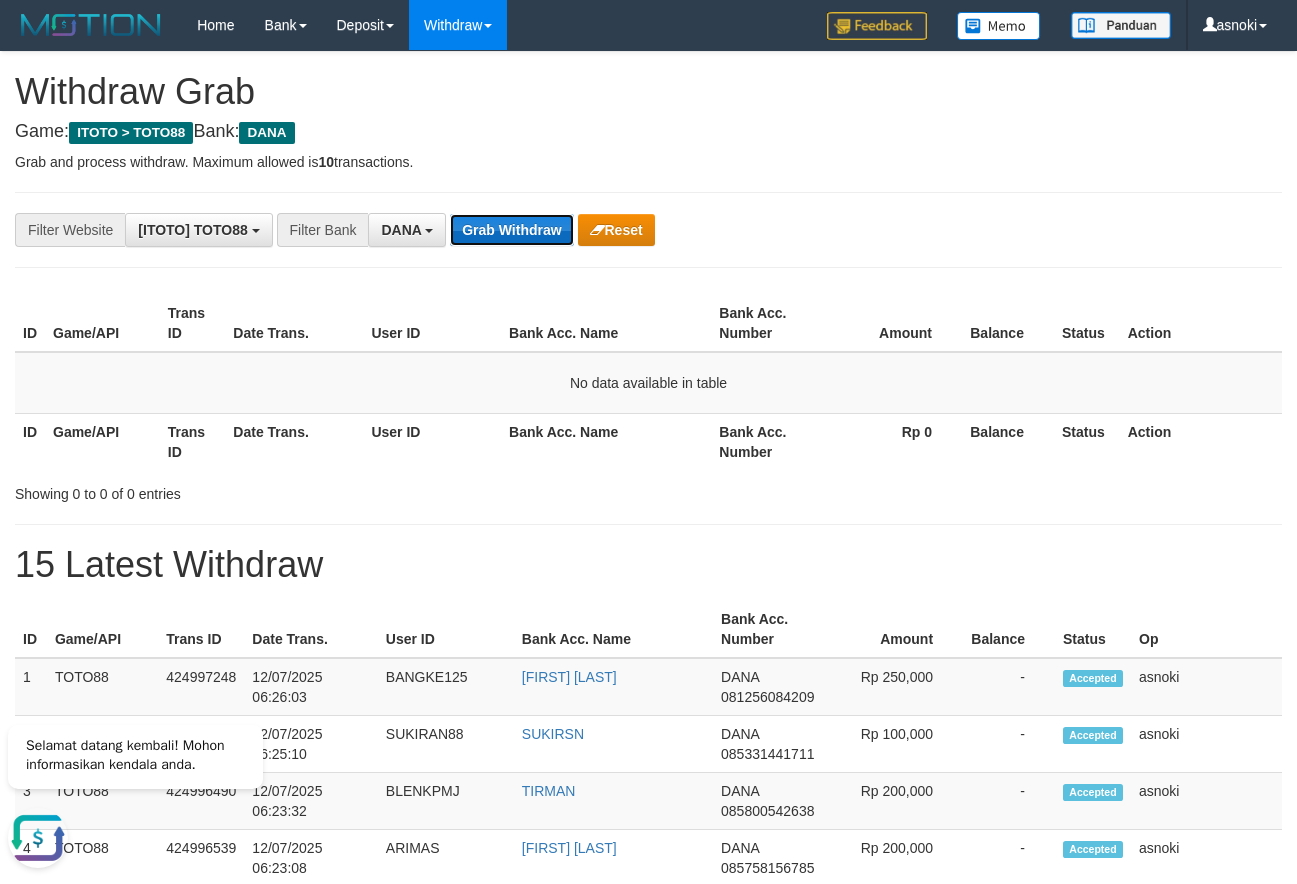 click on "Grab Withdraw" at bounding box center [511, 230] 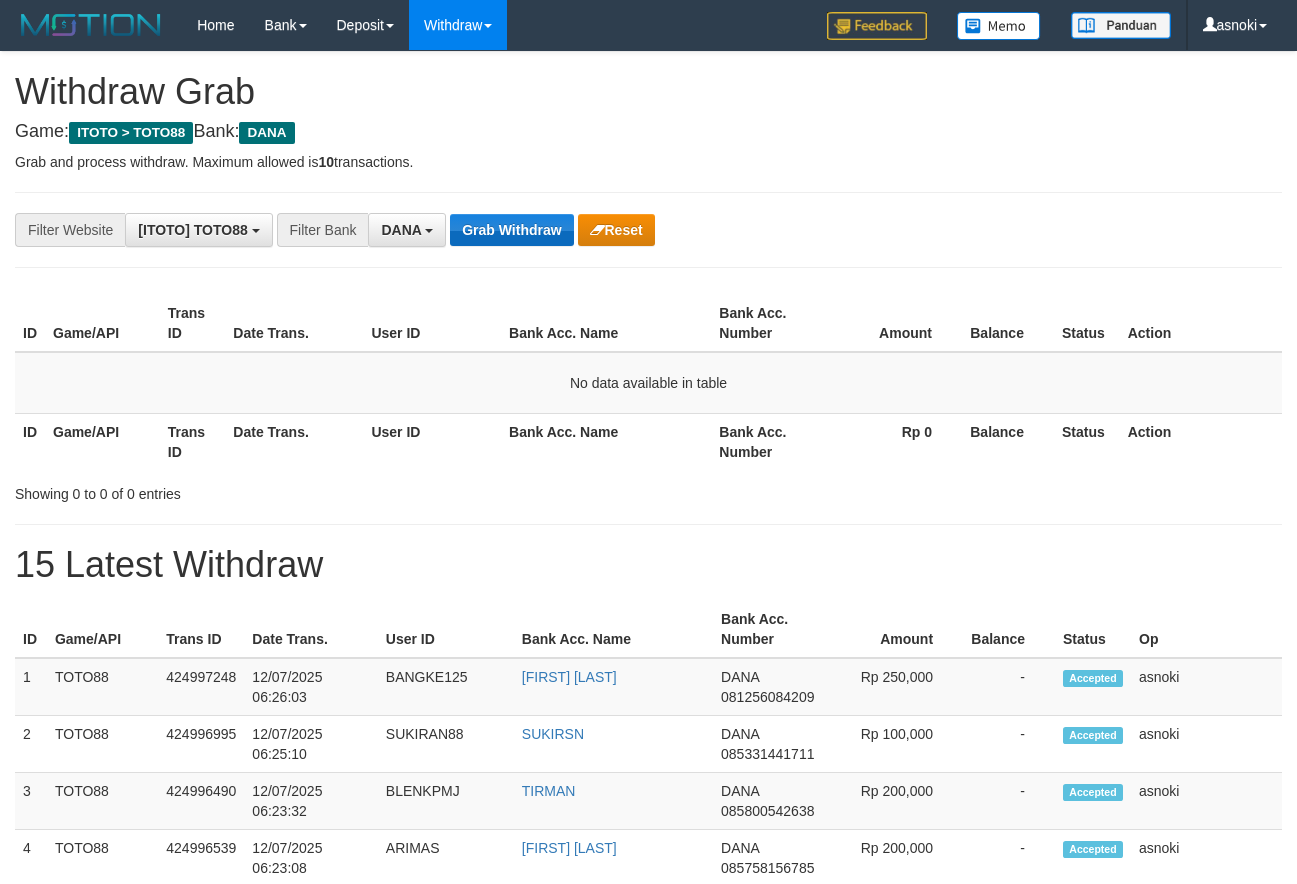 scroll, scrollTop: 0, scrollLeft: 0, axis: both 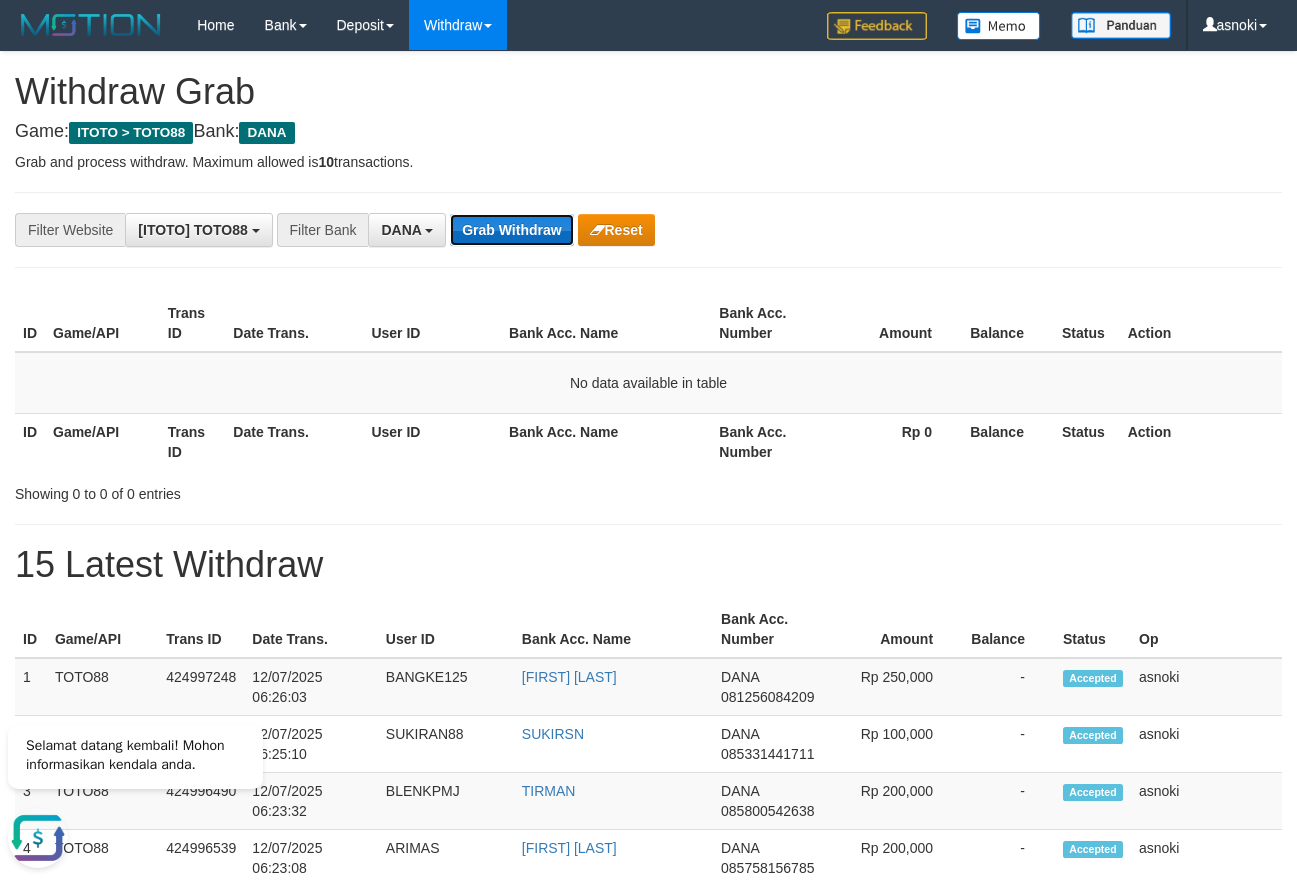 click on "Grab Withdraw" at bounding box center [511, 230] 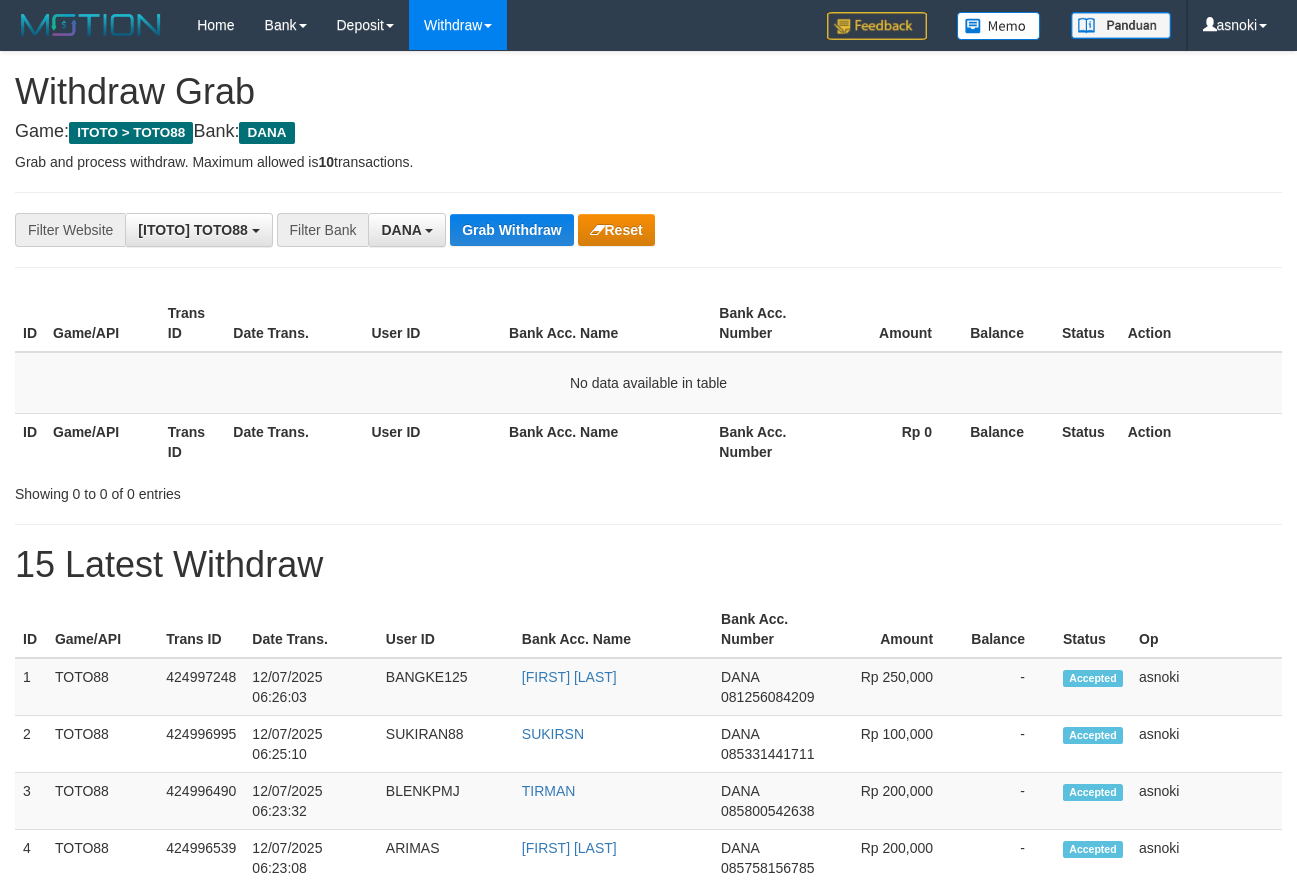 scroll, scrollTop: 0, scrollLeft: 0, axis: both 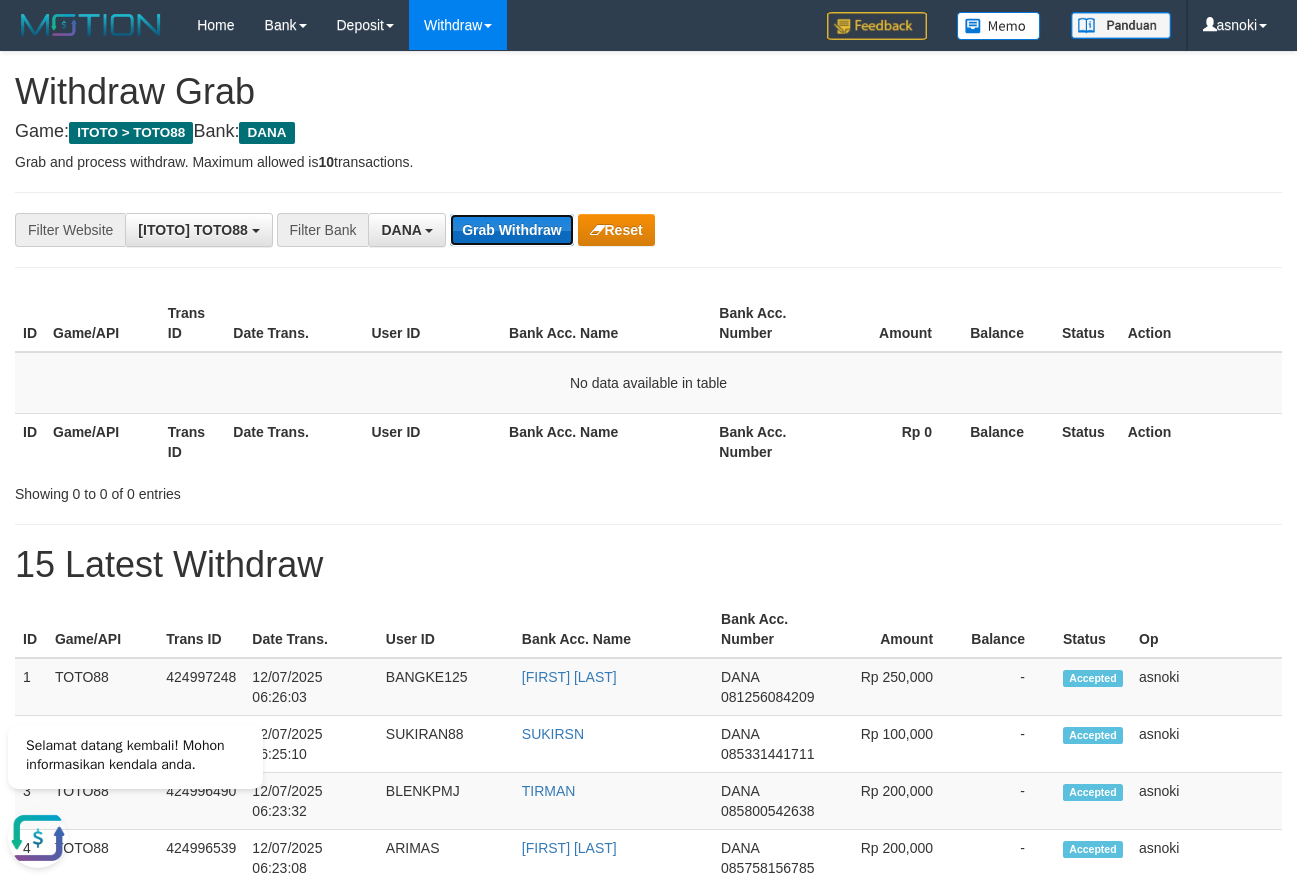 click on "Grab Withdraw" at bounding box center [511, 230] 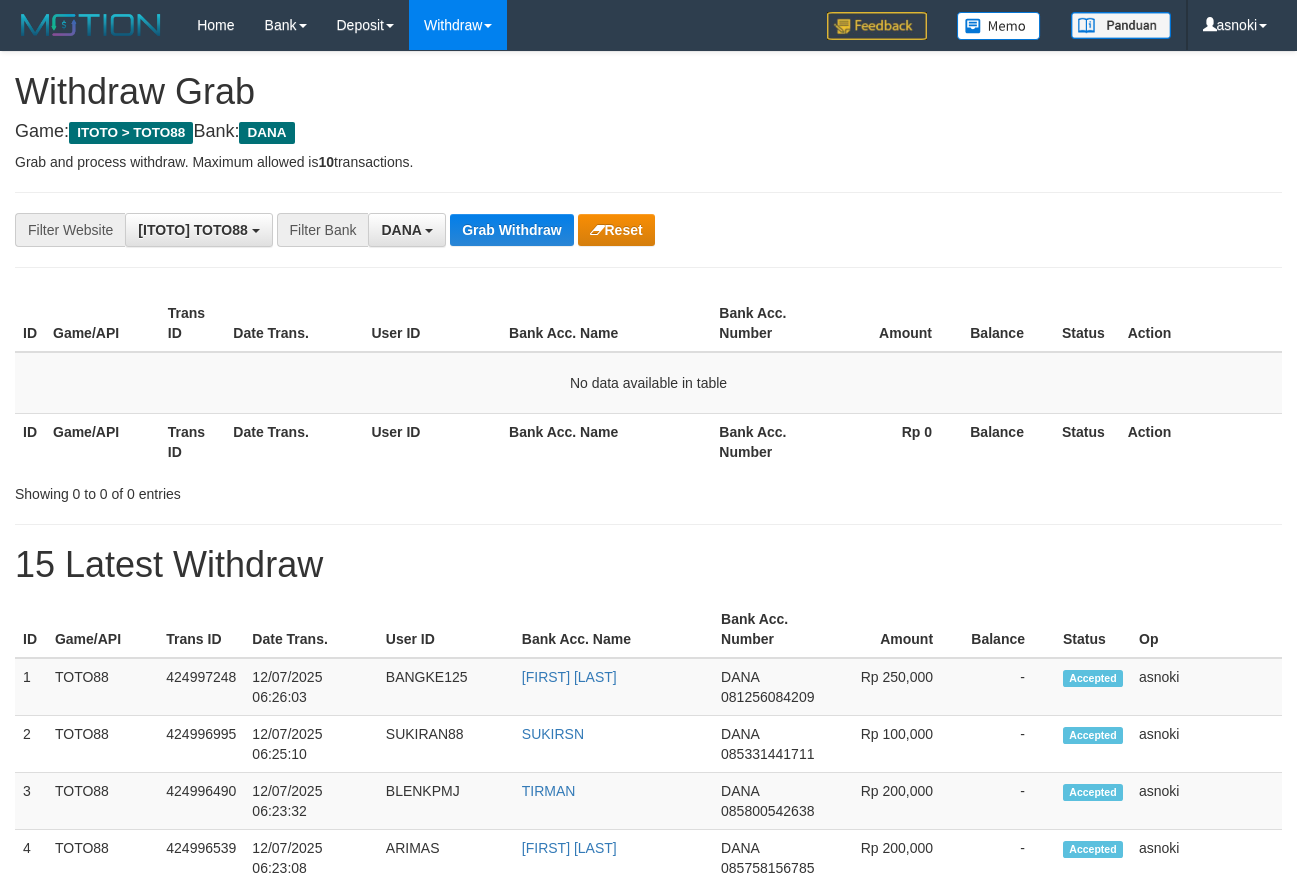 scroll, scrollTop: 0, scrollLeft: 0, axis: both 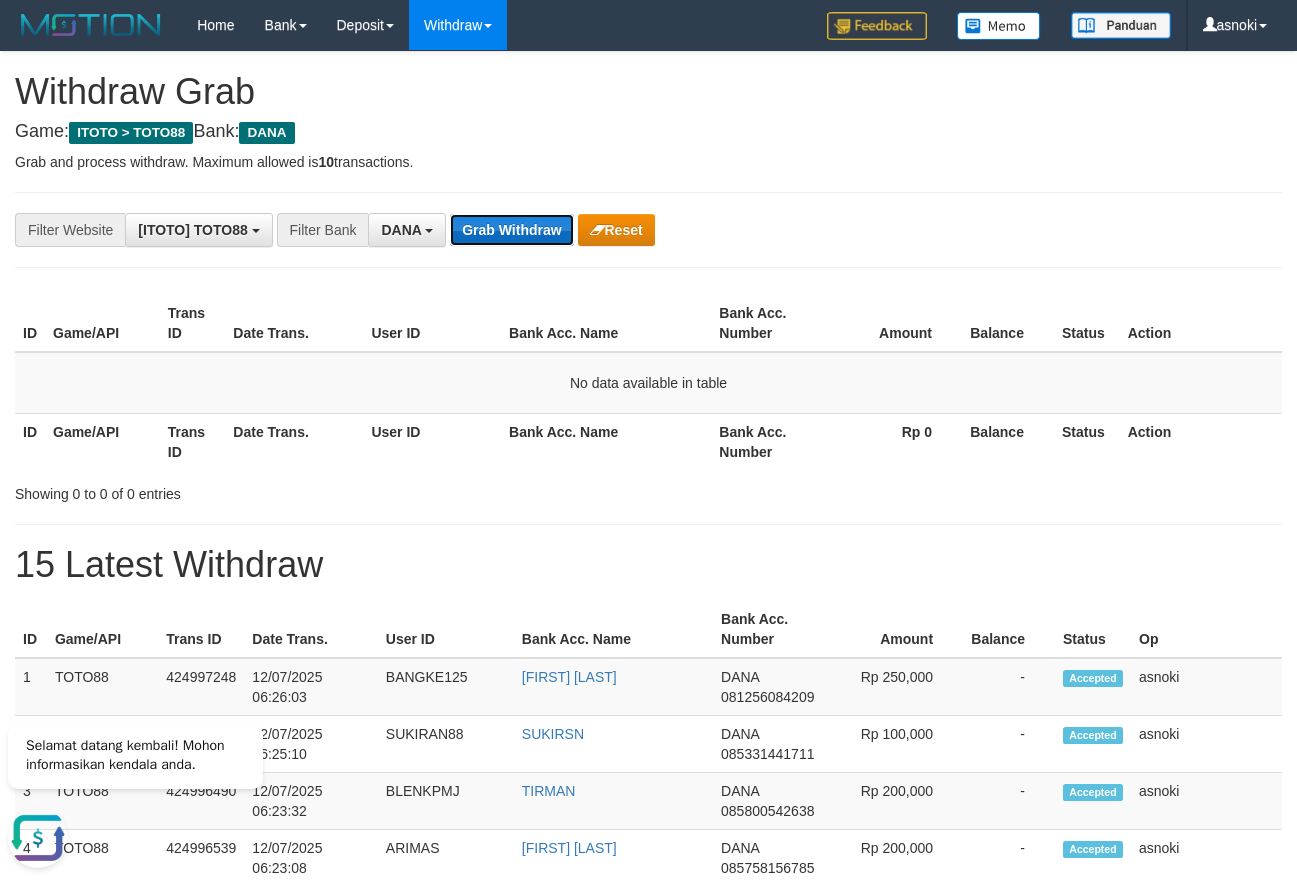 click on "Grab Withdraw" at bounding box center (511, 230) 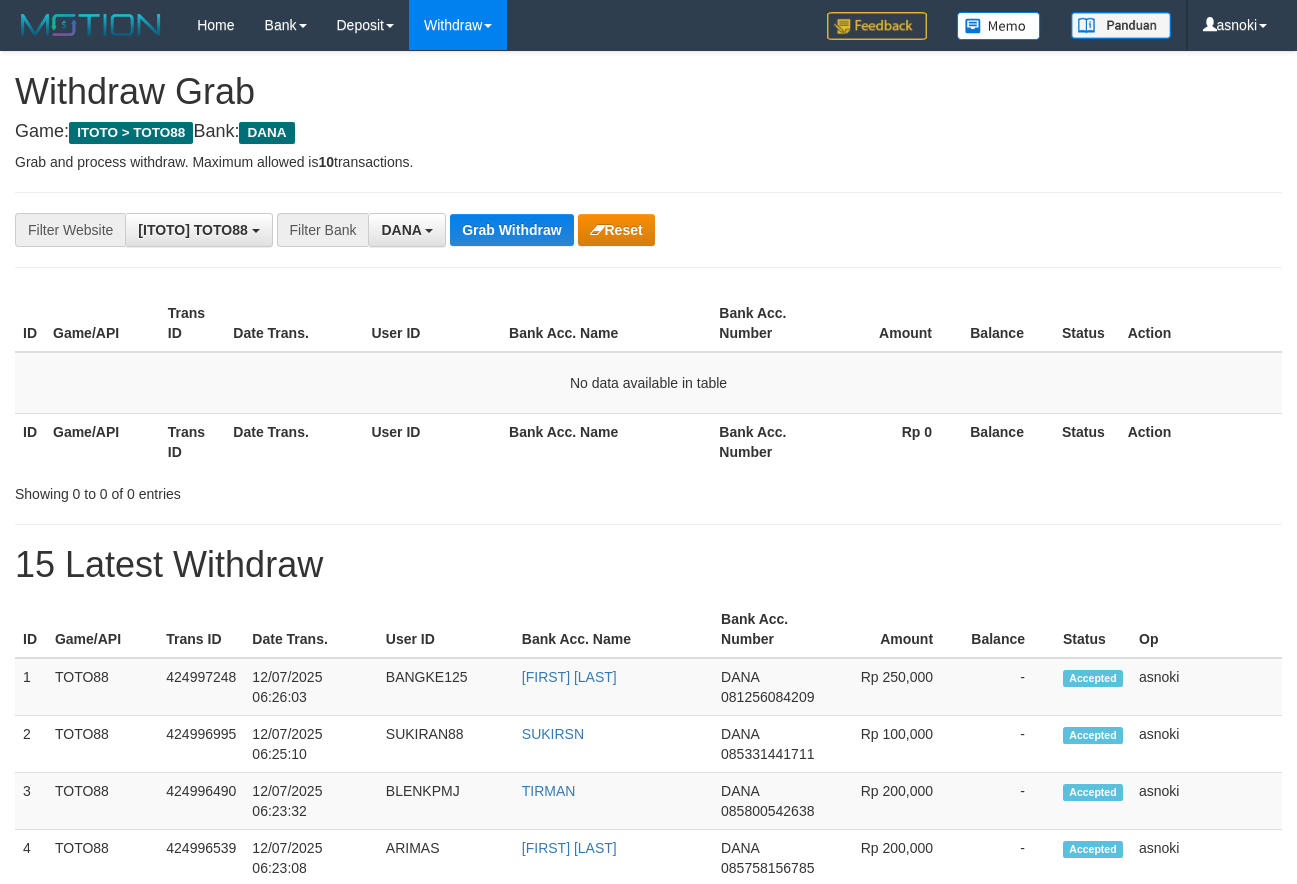 scroll, scrollTop: 0, scrollLeft: 0, axis: both 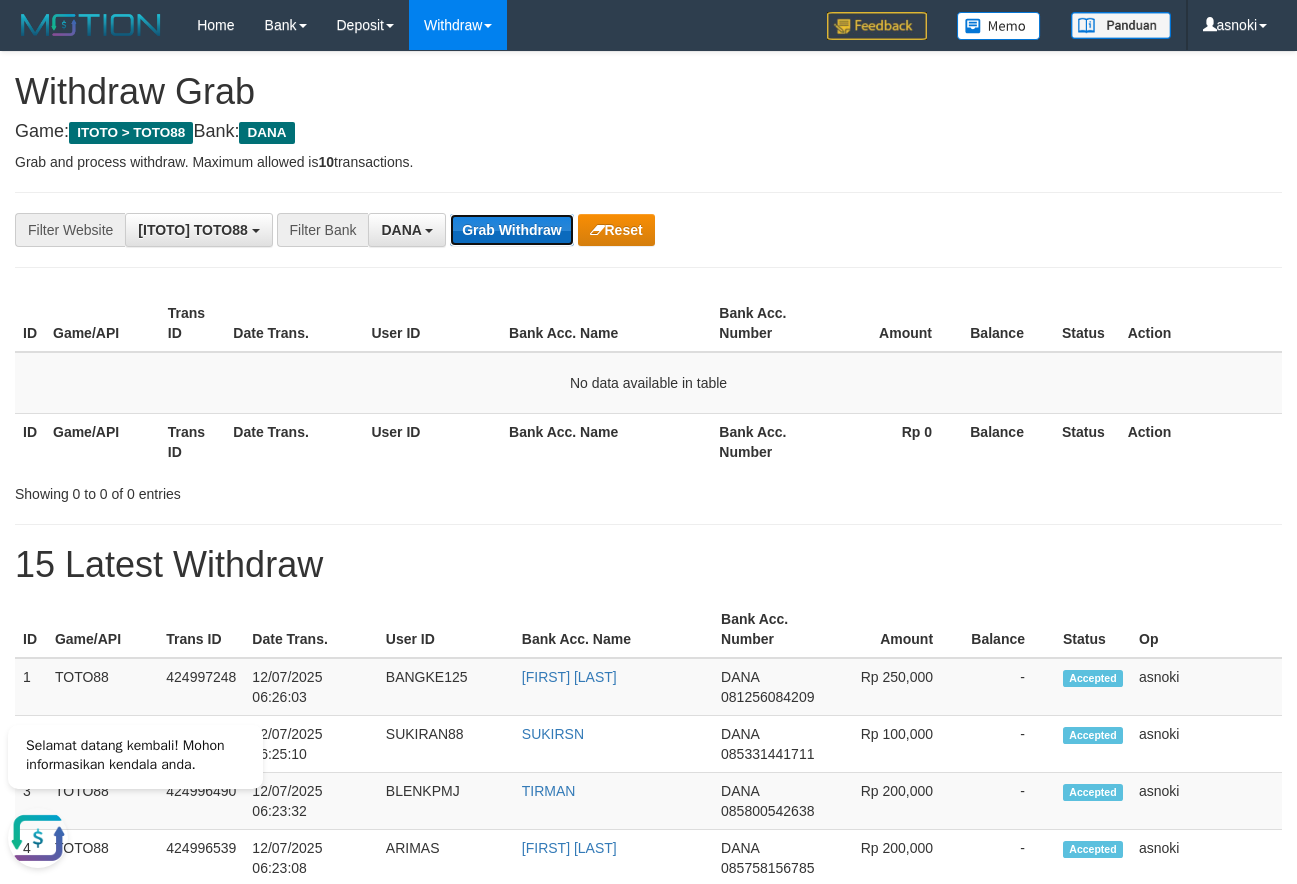 click on "Grab Withdraw" at bounding box center [511, 230] 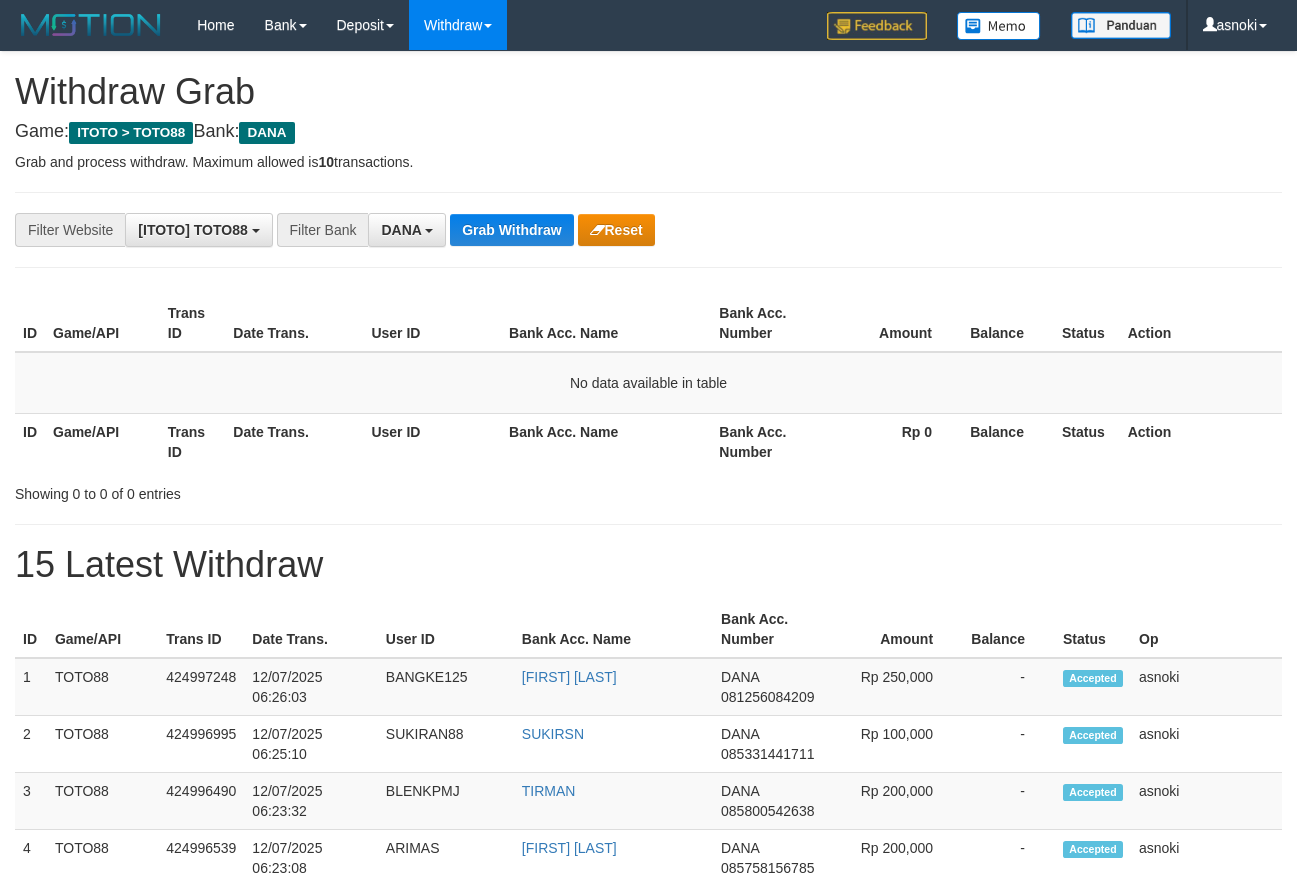 scroll, scrollTop: 0, scrollLeft: 0, axis: both 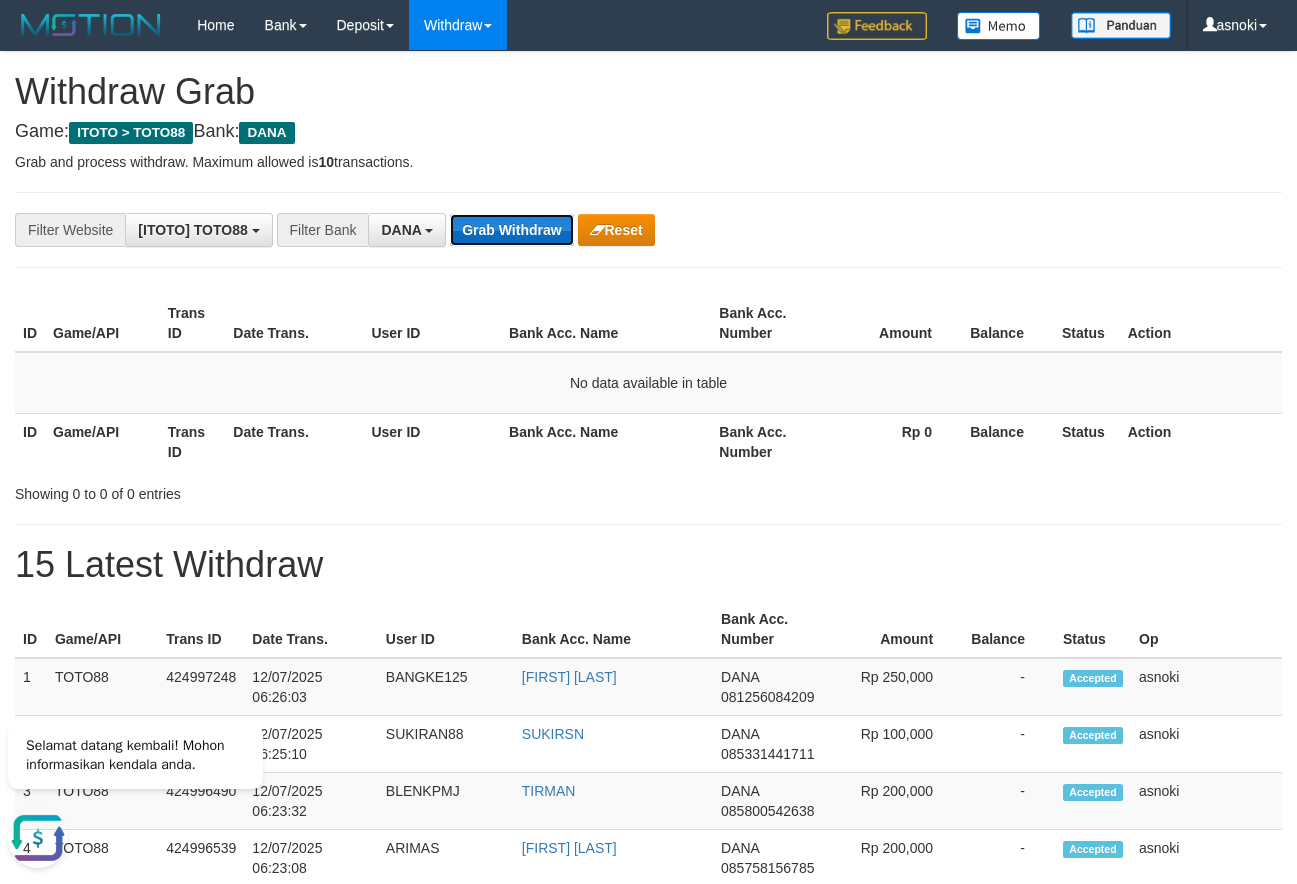 click on "Grab Withdraw" at bounding box center [511, 230] 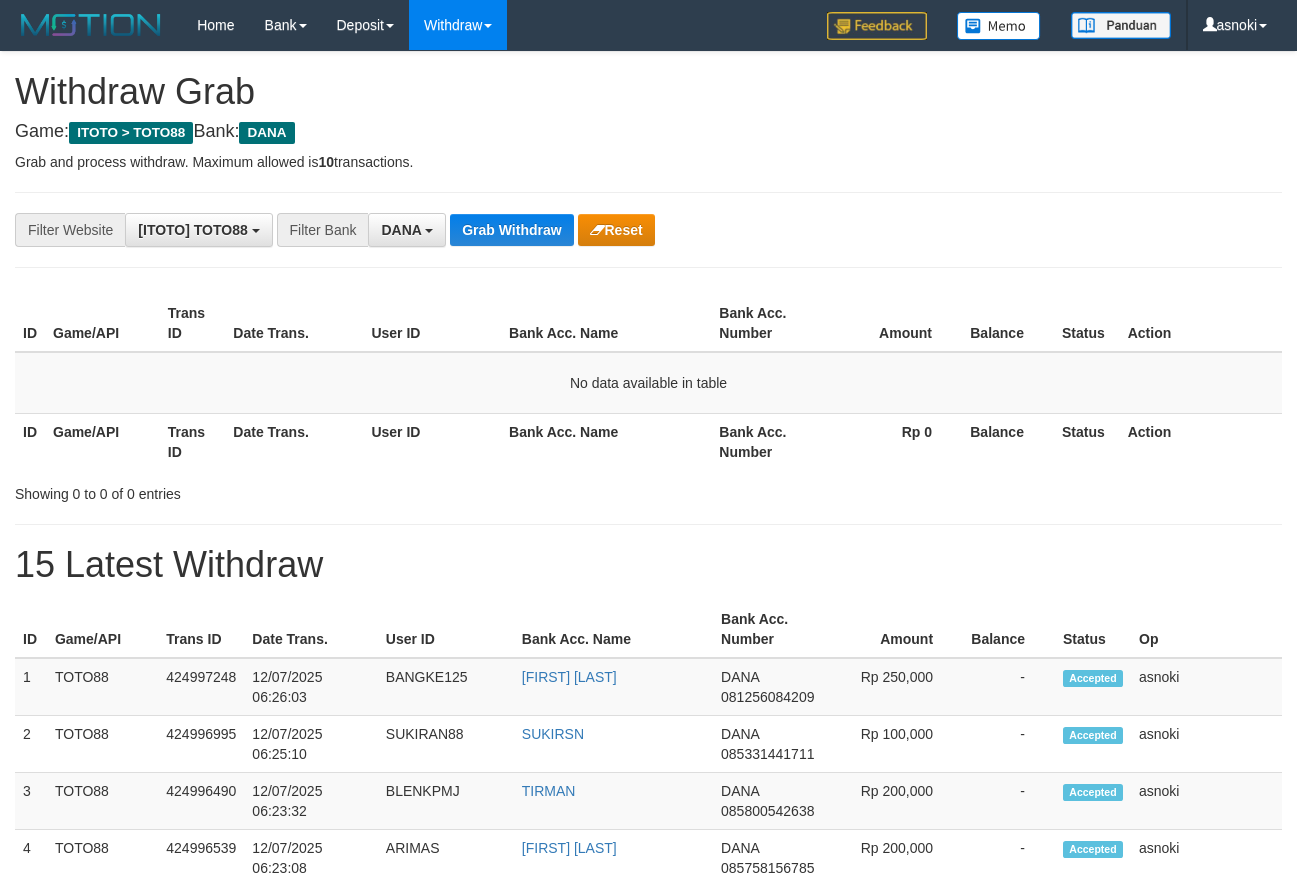 scroll, scrollTop: 0, scrollLeft: 0, axis: both 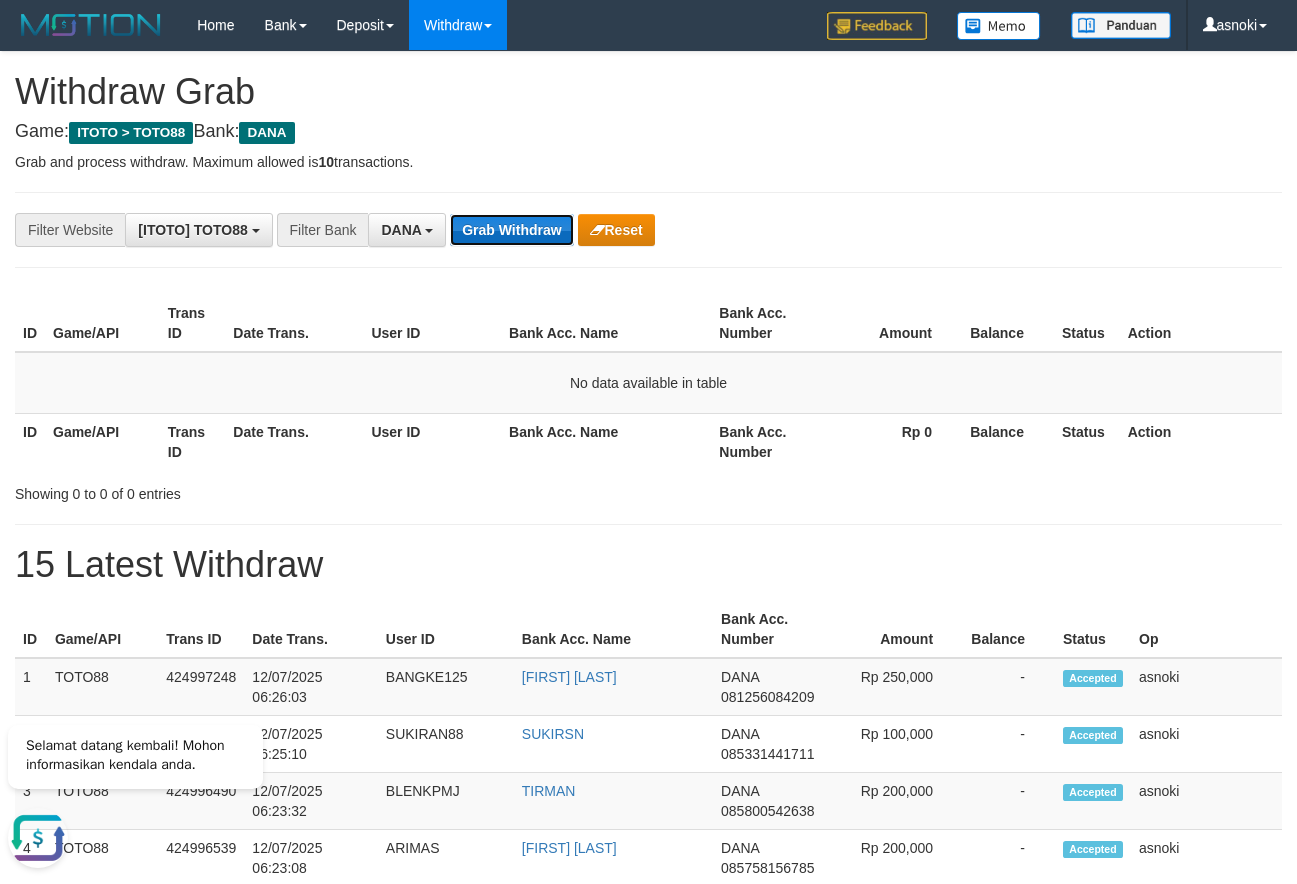 click on "Grab Withdraw" at bounding box center (511, 230) 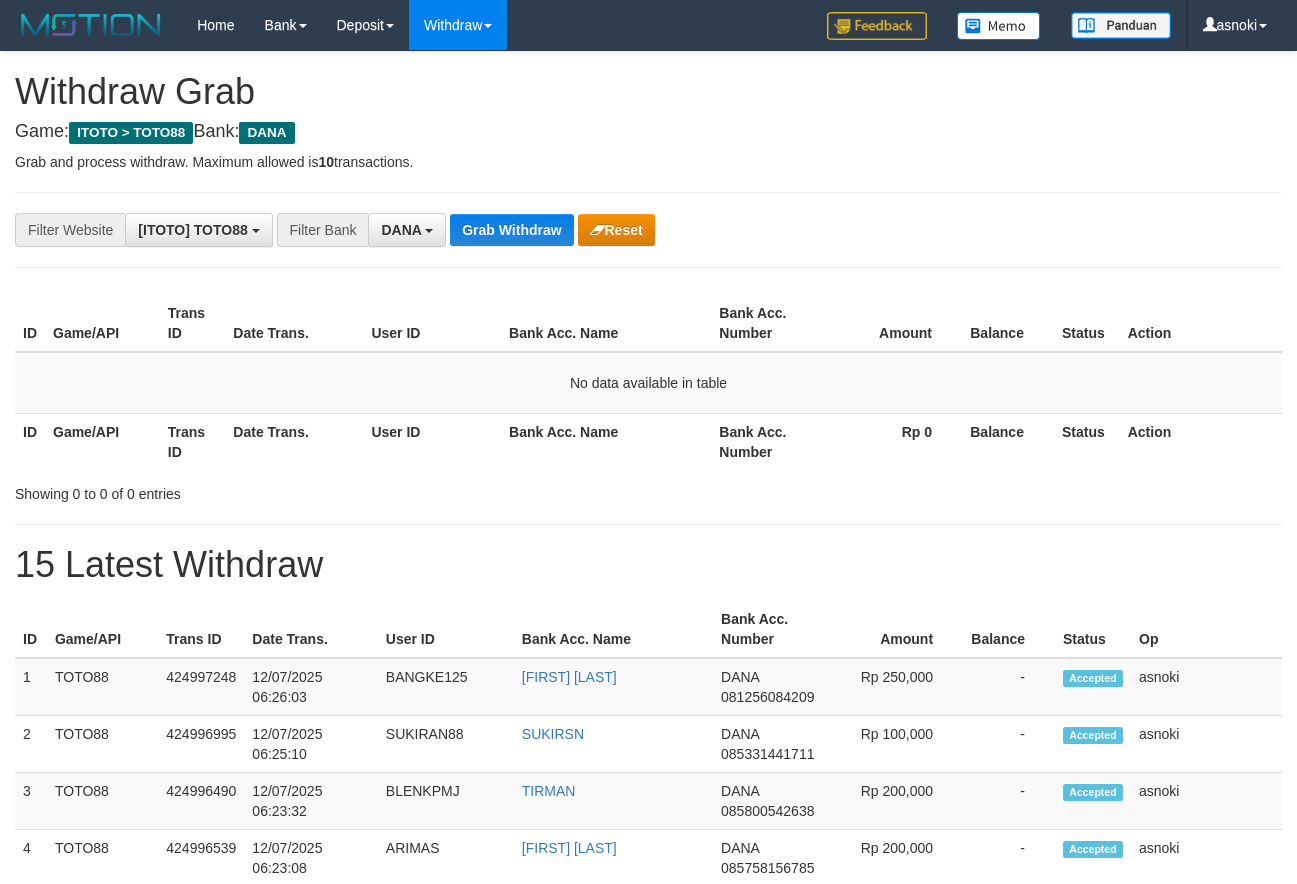scroll, scrollTop: 0, scrollLeft: 0, axis: both 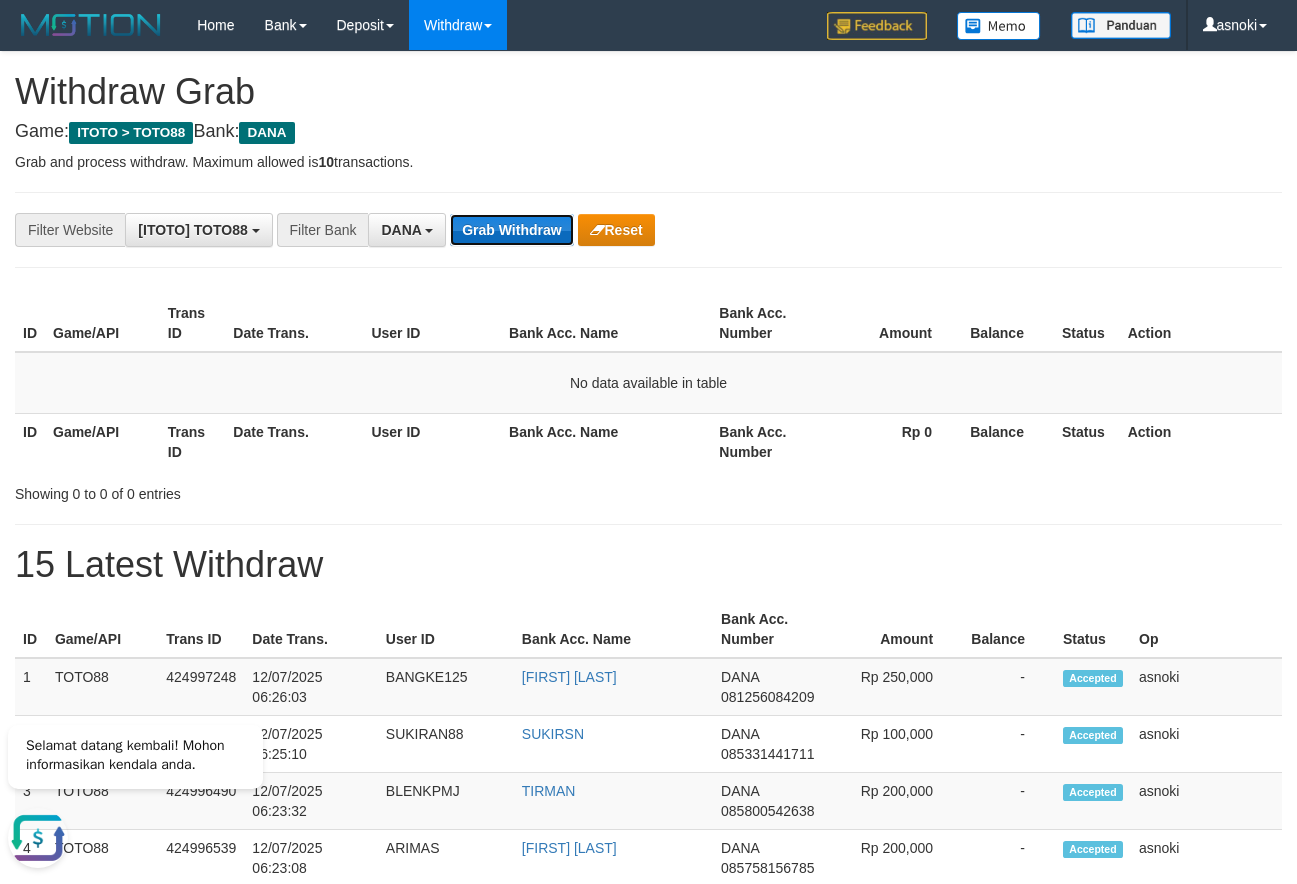 click on "Grab Withdraw" at bounding box center [511, 230] 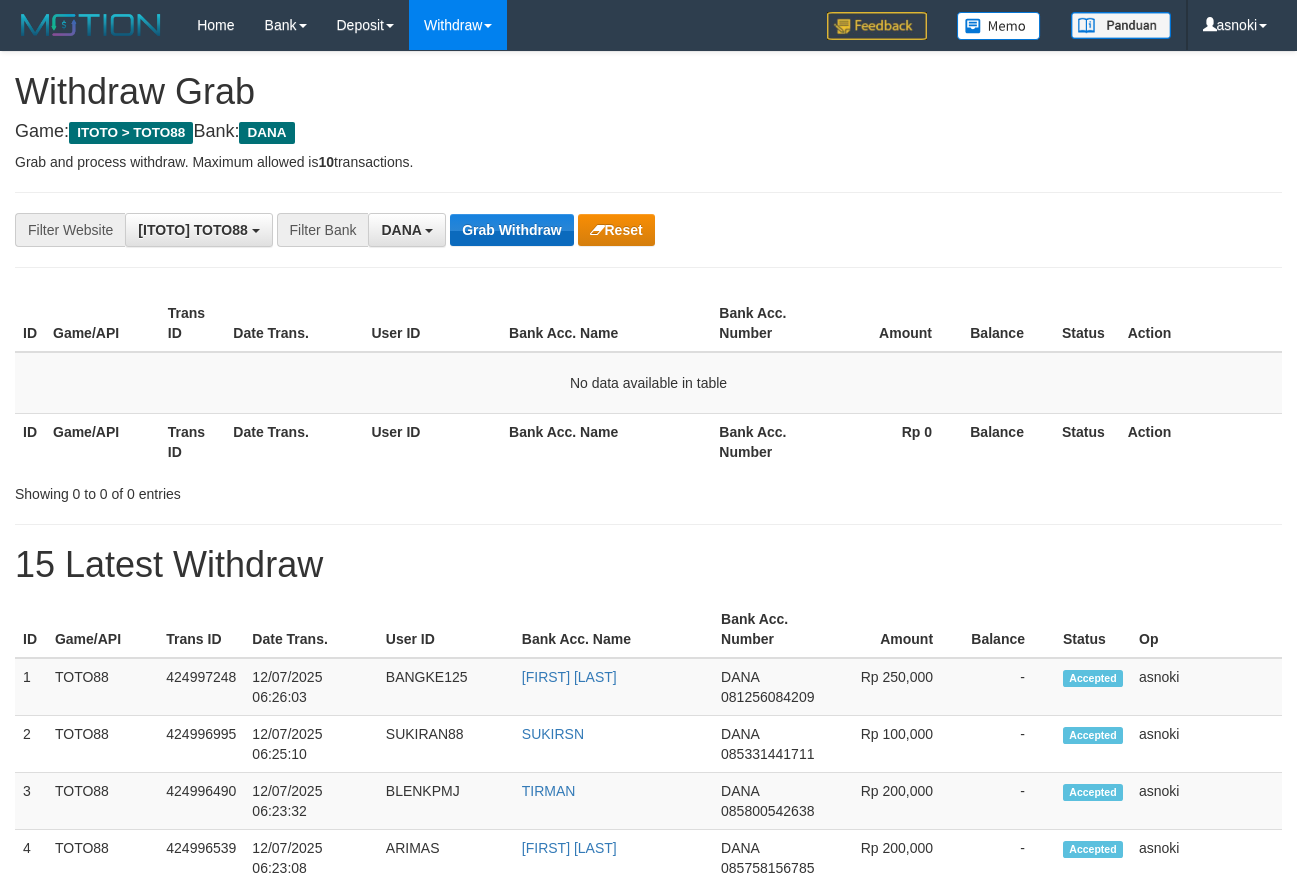 scroll, scrollTop: 0, scrollLeft: 0, axis: both 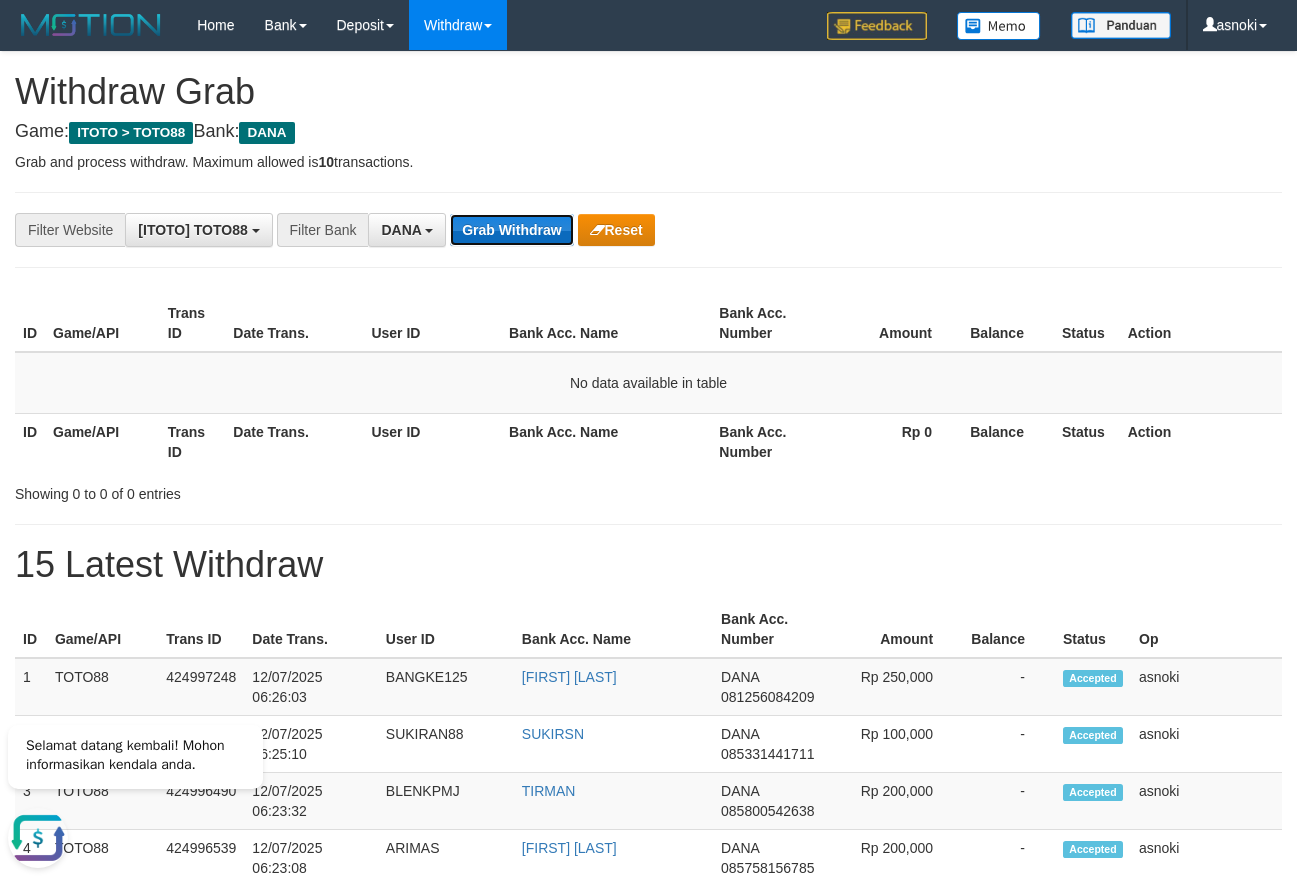 click on "Grab Withdraw" at bounding box center [511, 230] 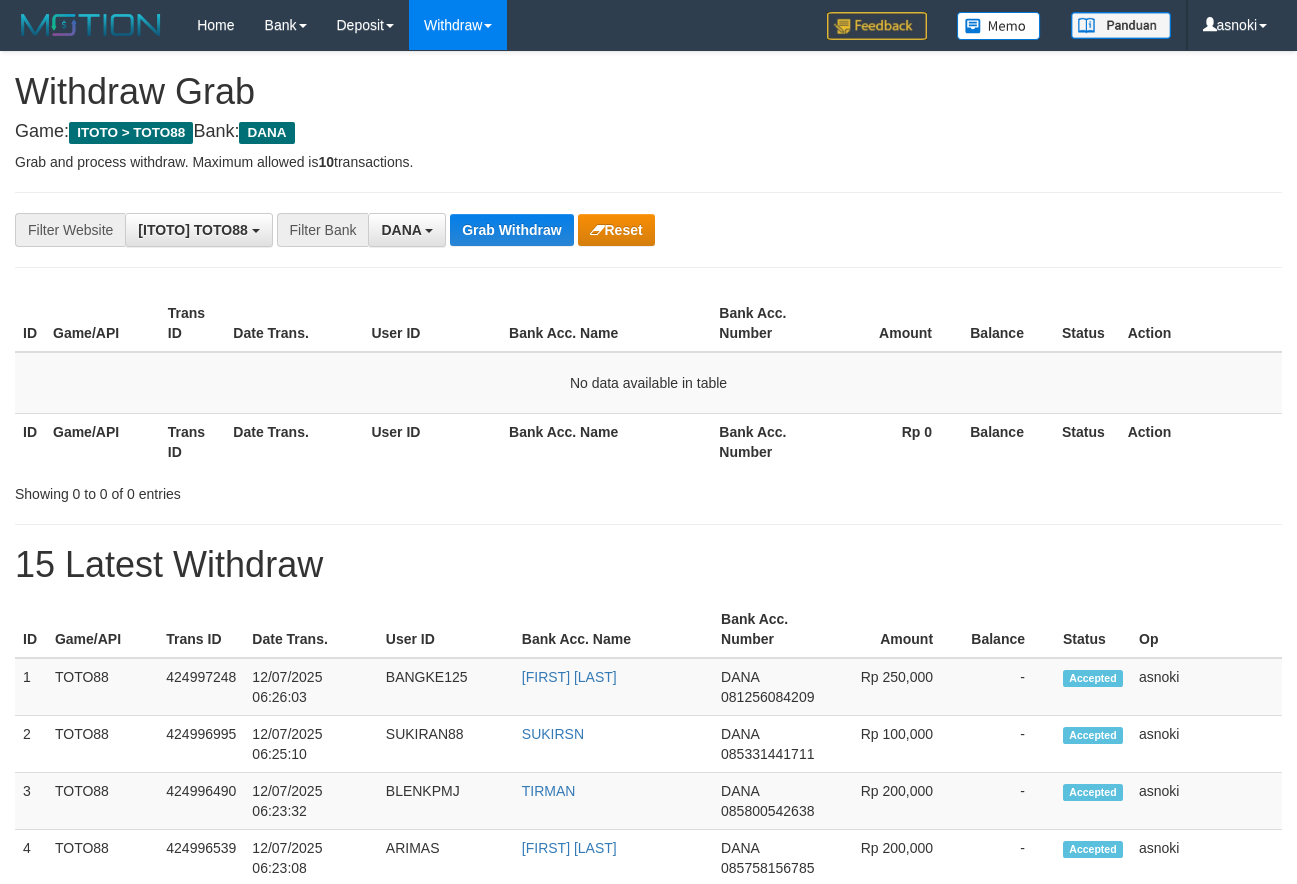 scroll, scrollTop: 0, scrollLeft: 0, axis: both 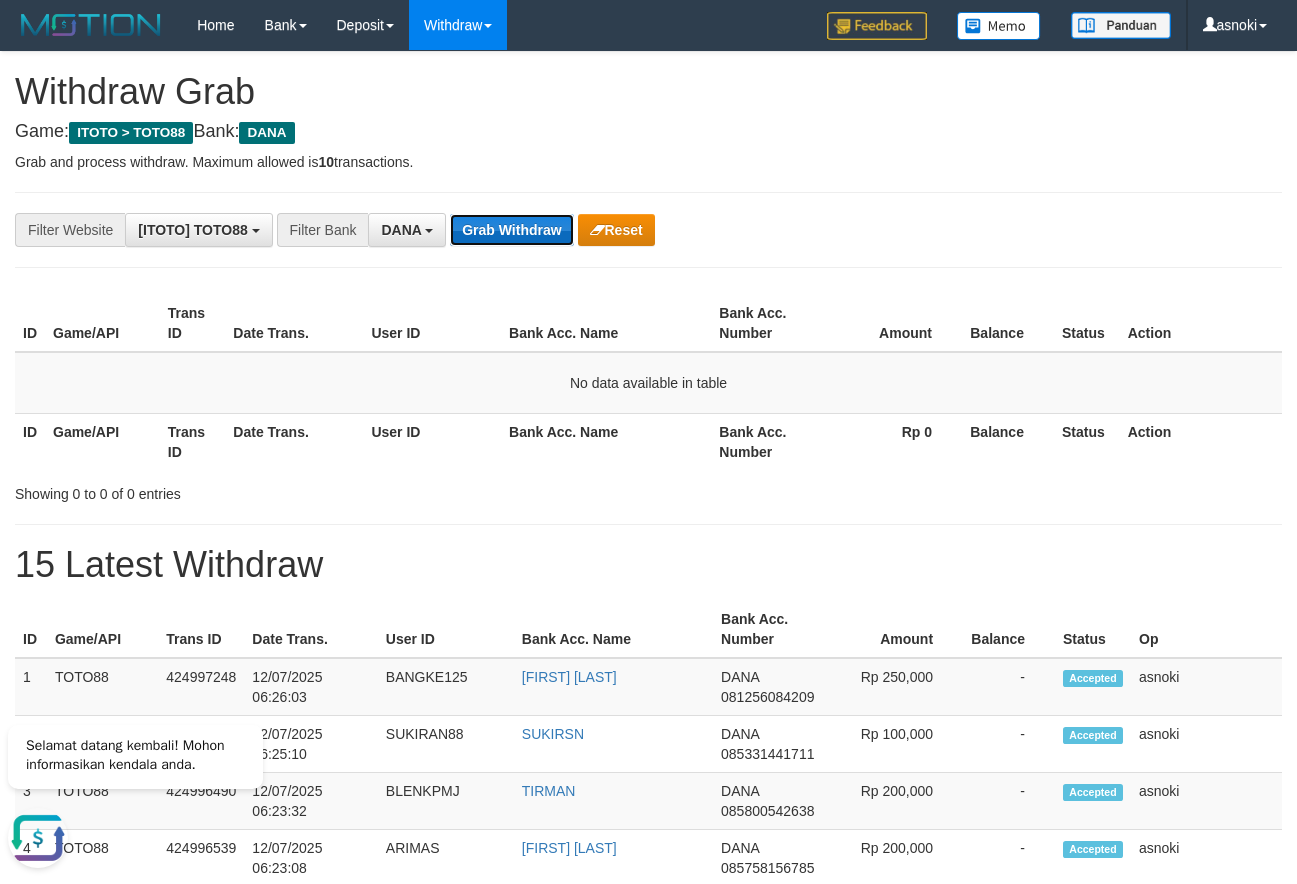click on "Grab Withdraw" at bounding box center [511, 230] 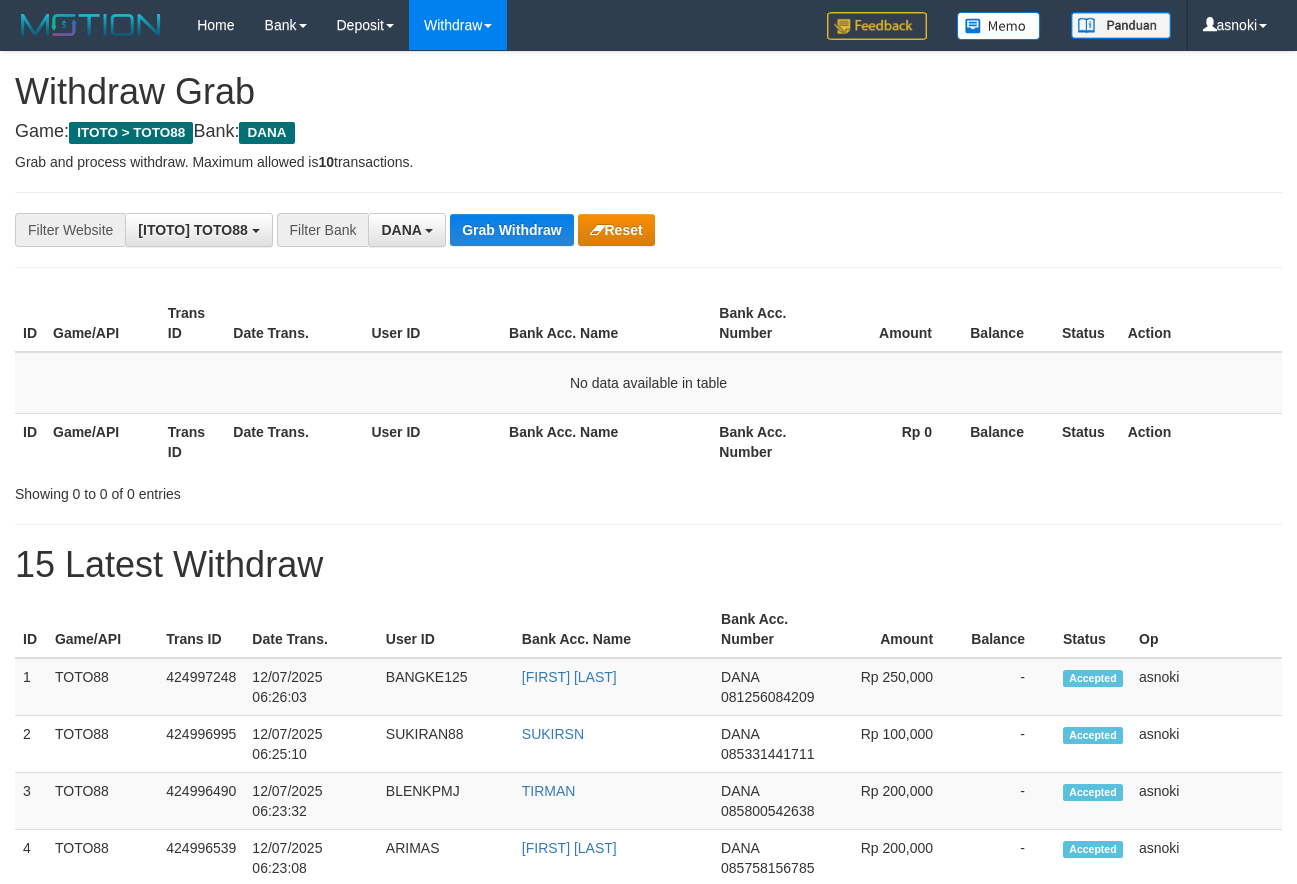 scroll, scrollTop: 0, scrollLeft: 0, axis: both 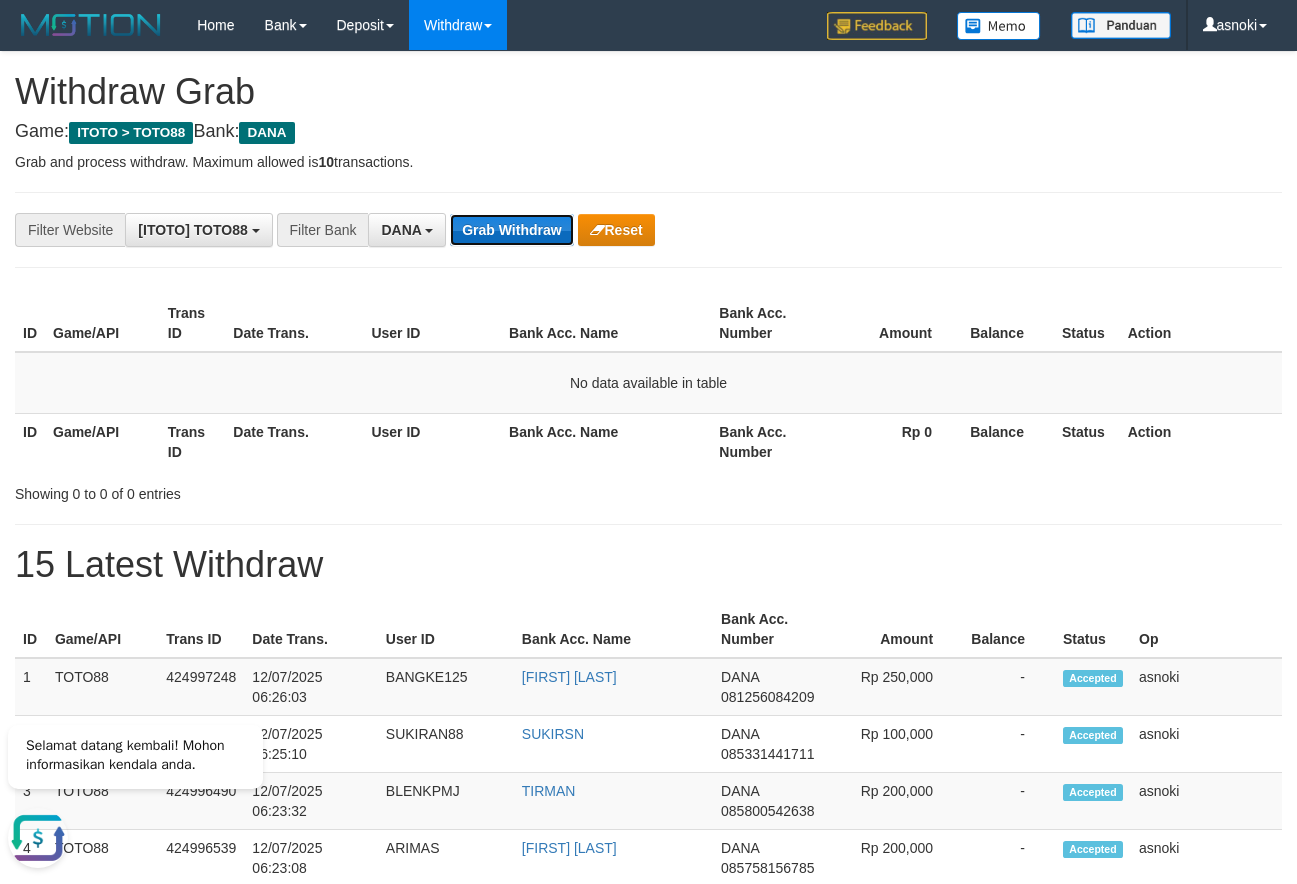 click on "Grab Withdraw" at bounding box center [511, 230] 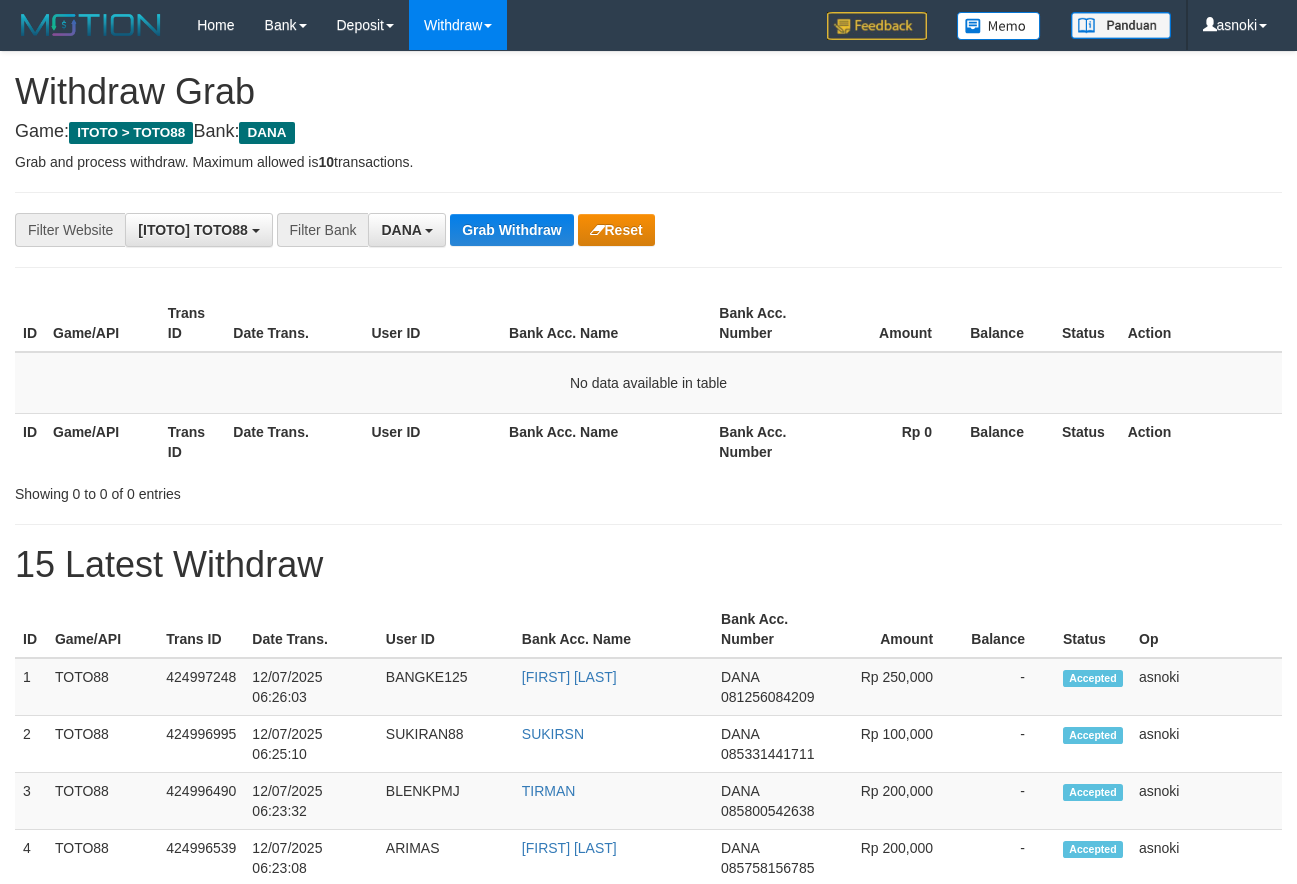 scroll, scrollTop: 0, scrollLeft: 0, axis: both 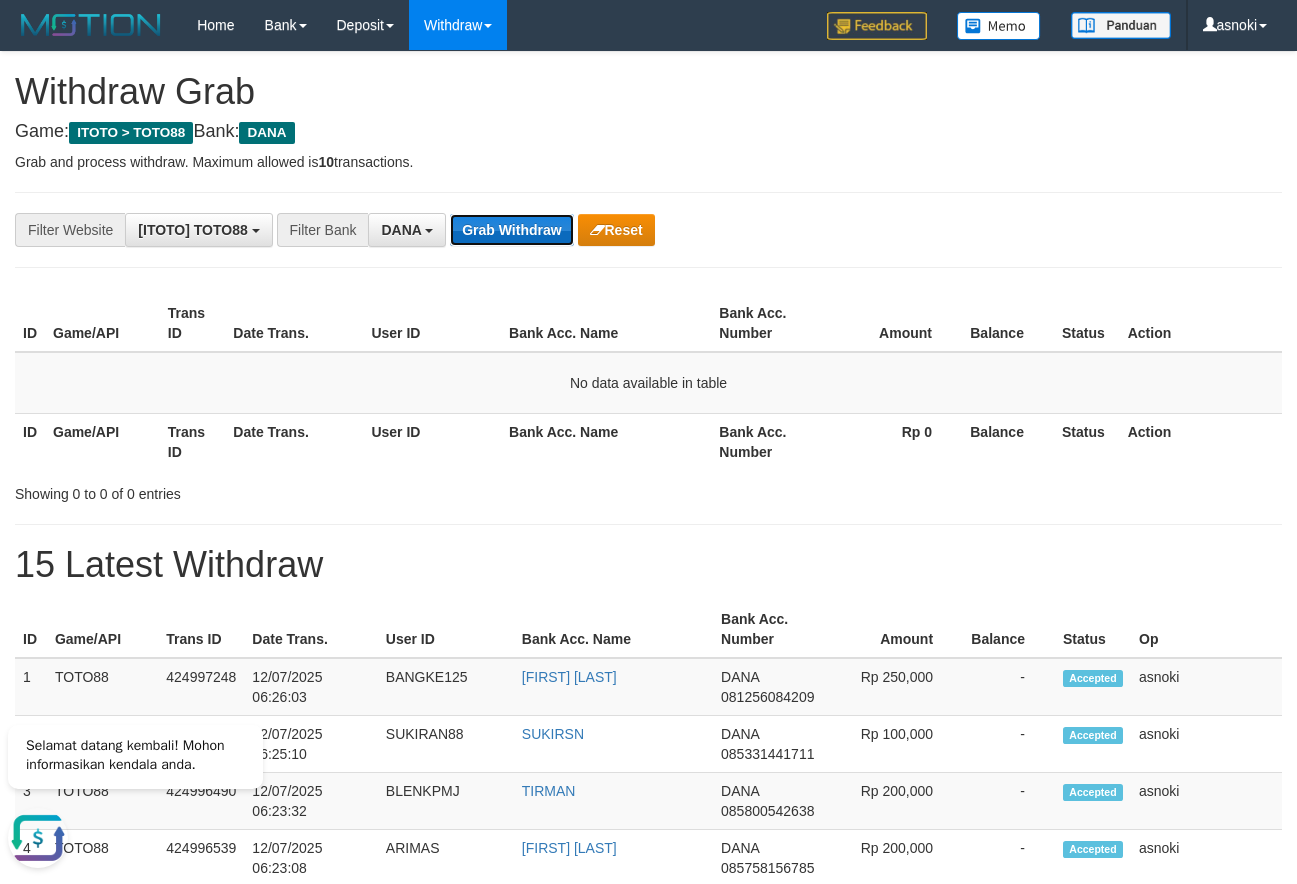 click on "Grab Withdraw" at bounding box center [511, 230] 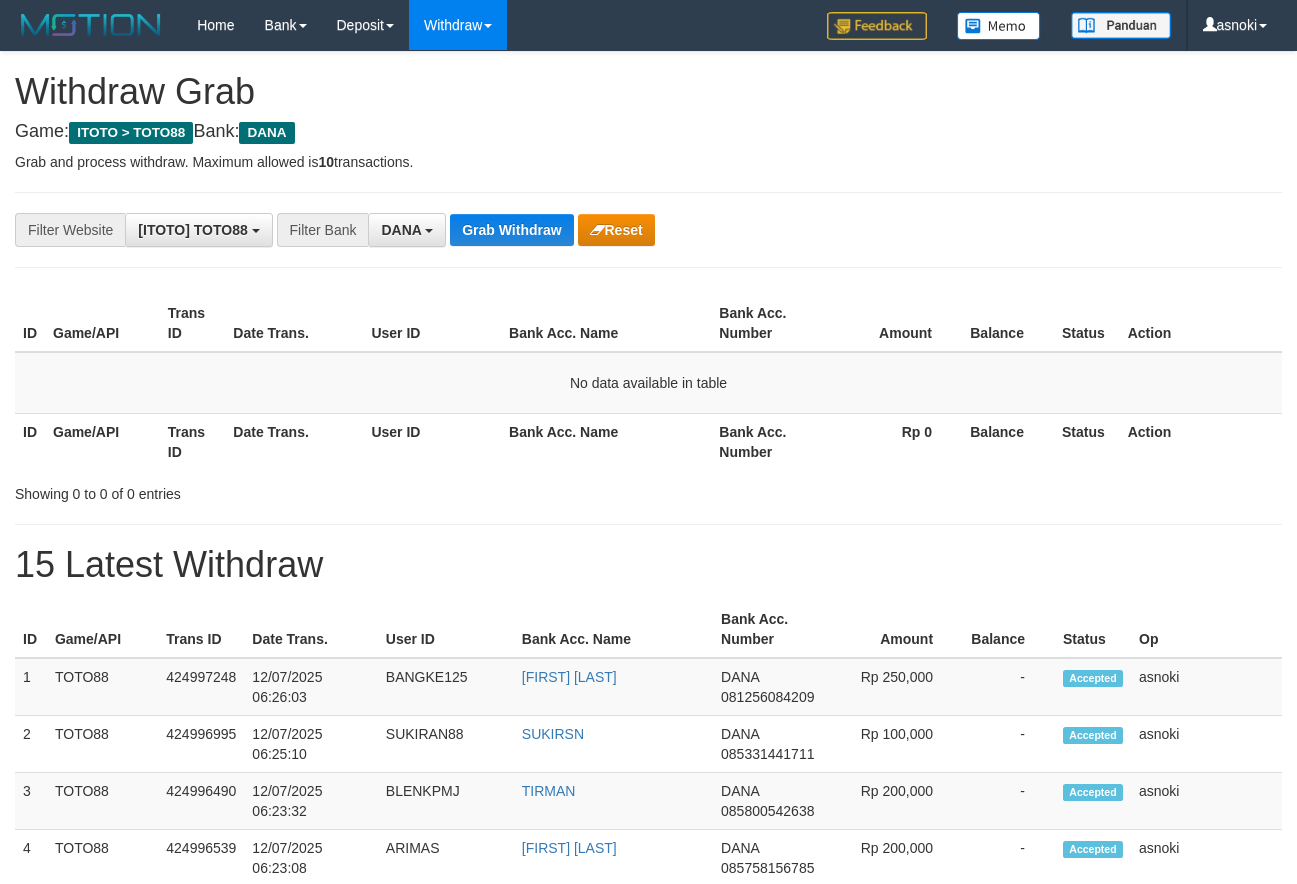scroll, scrollTop: 0, scrollLeft: 0, axis: both 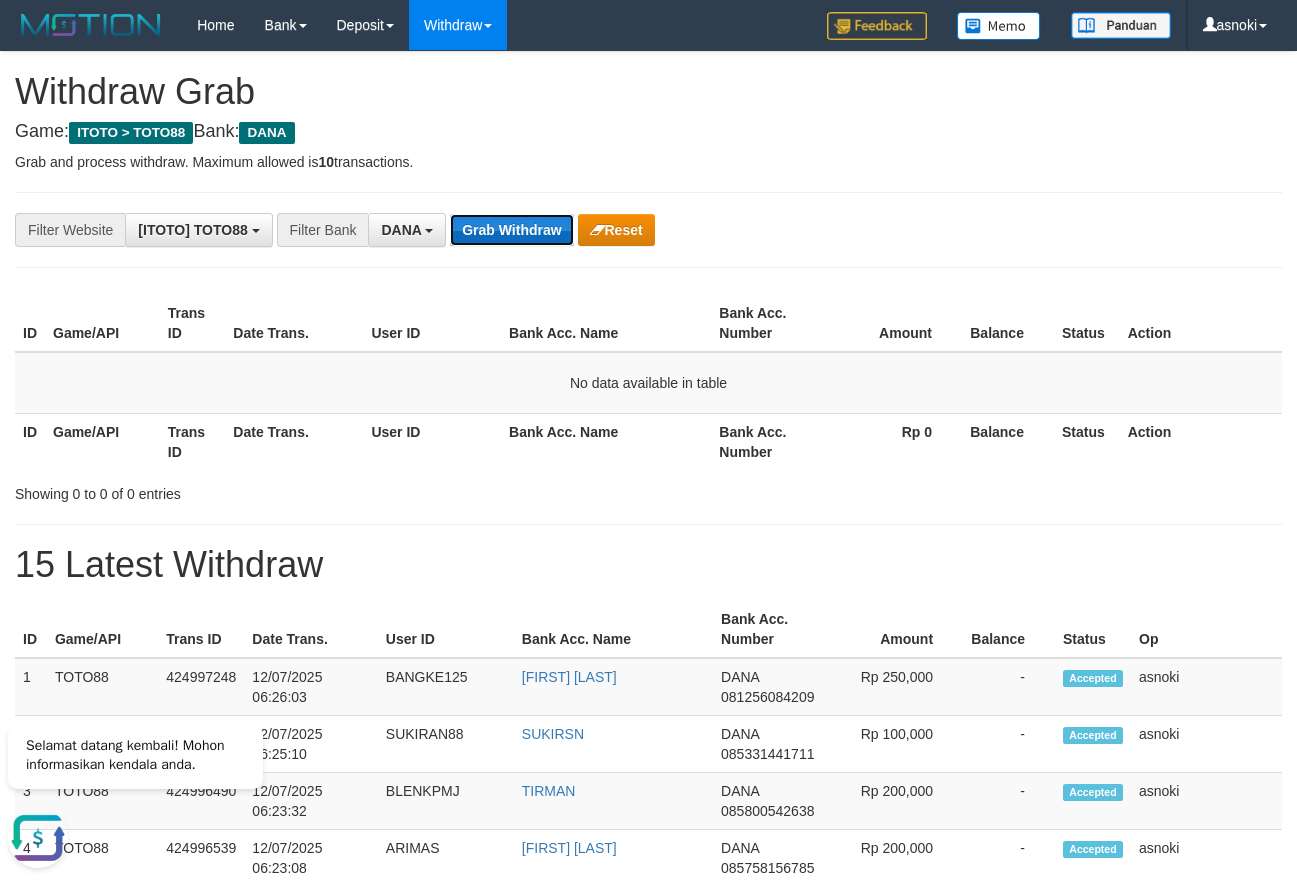 click on "Grab Withdraw" at bounding box center [511, 230] 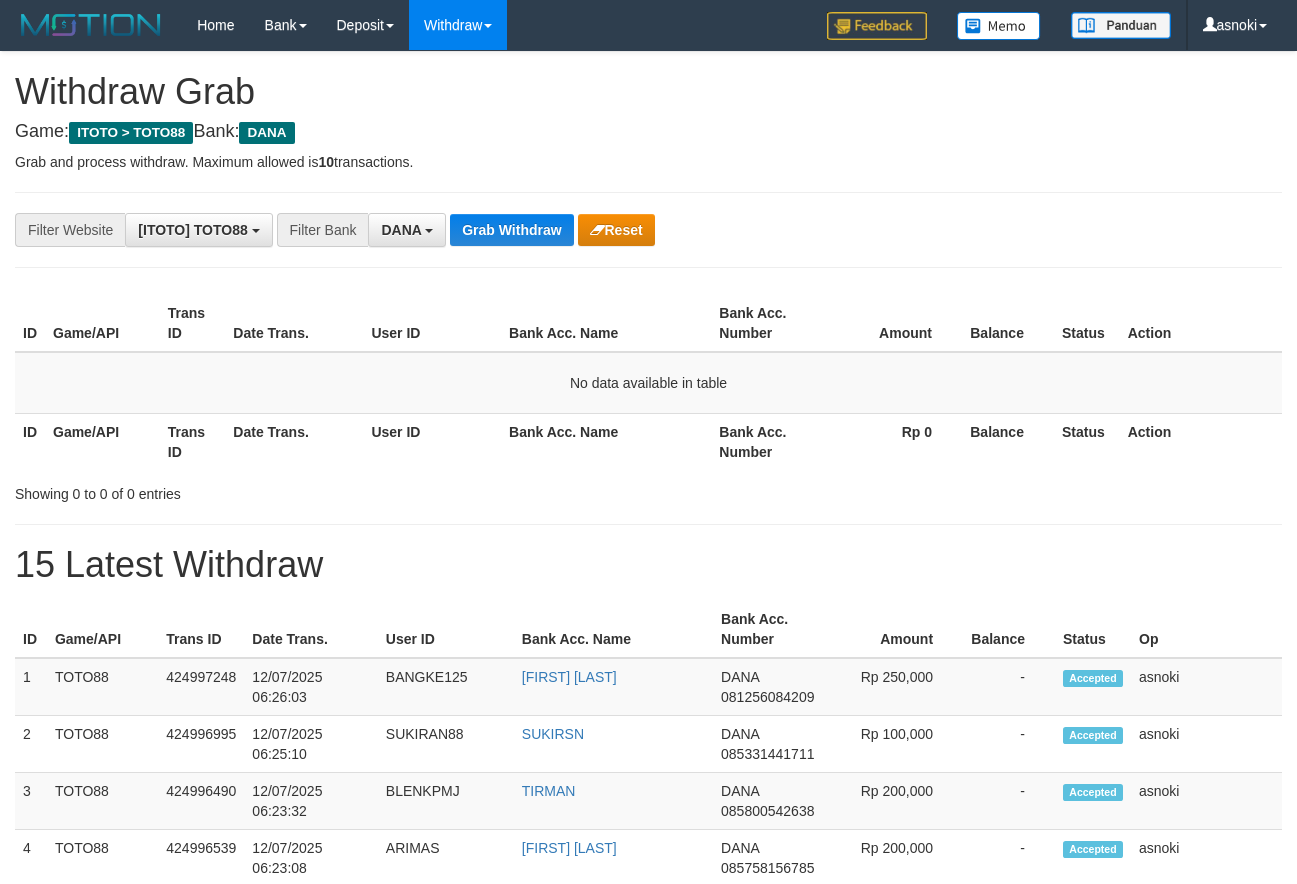 scroll, scrollTop: 0, scrollLeft: 0, axis: both 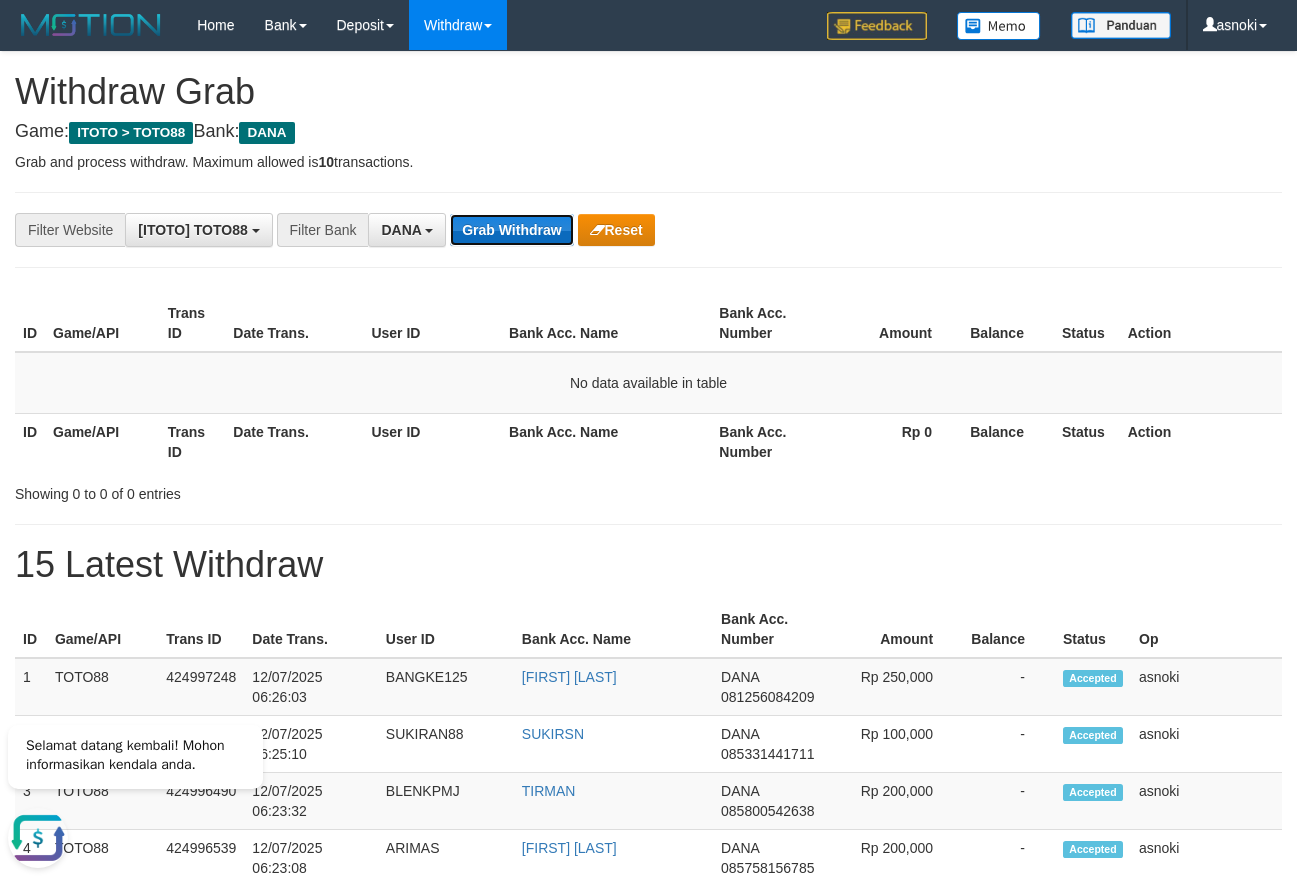 click on "Grab Withdraw" at bounding box center (511, 230) 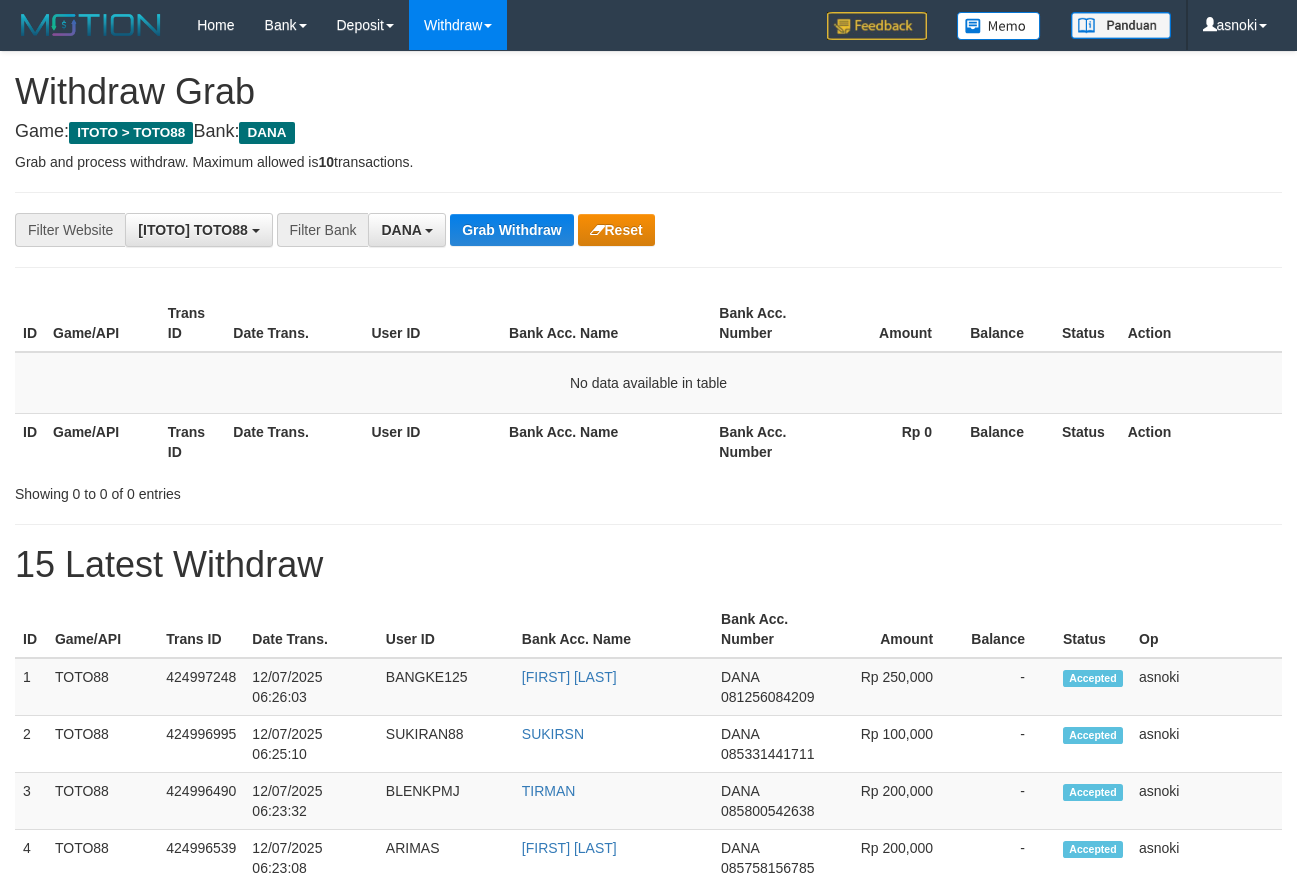 scroll, scrollTop: 0, scrollLeft: 0, axis: both 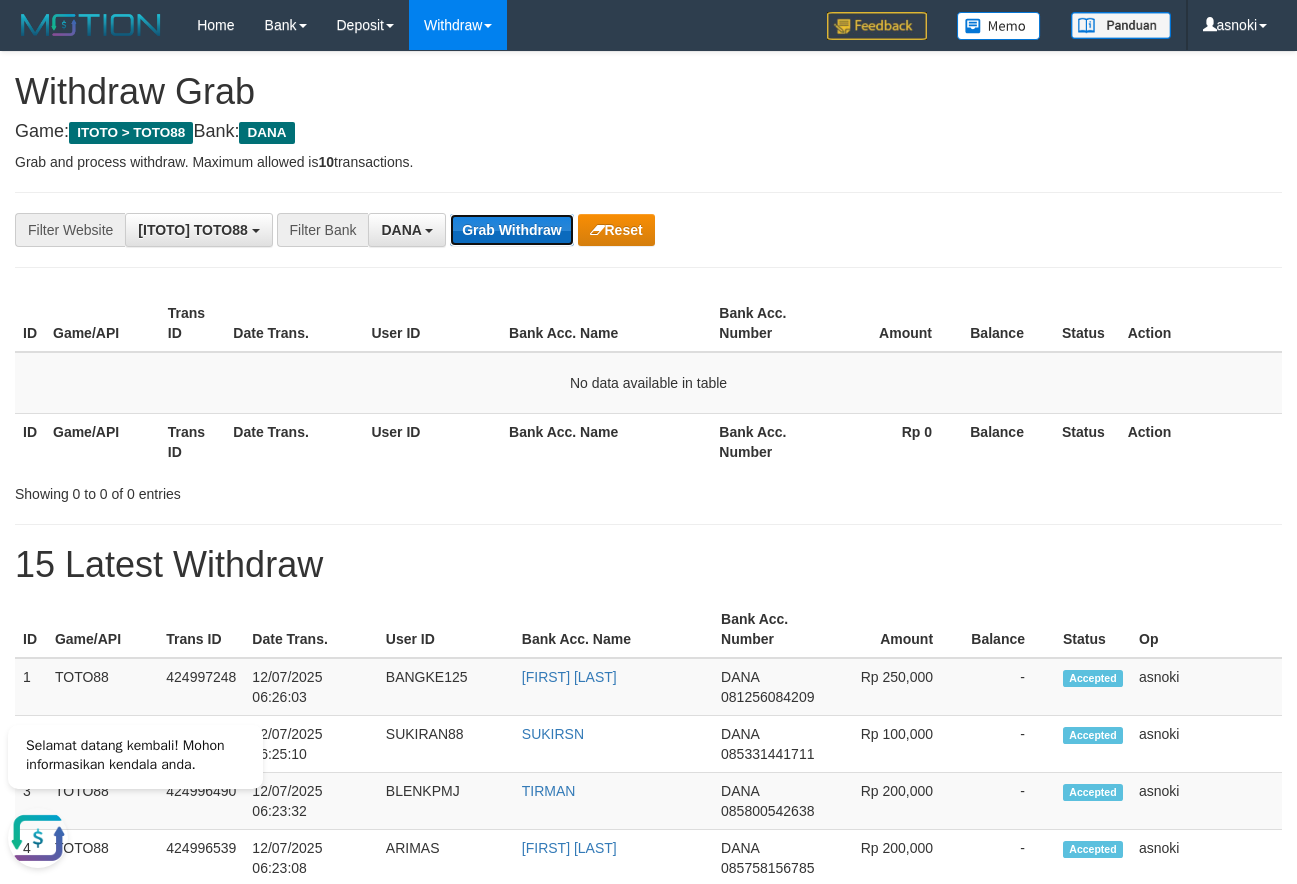 click on "Grab Withdraw" at bounding box center [511, 230] 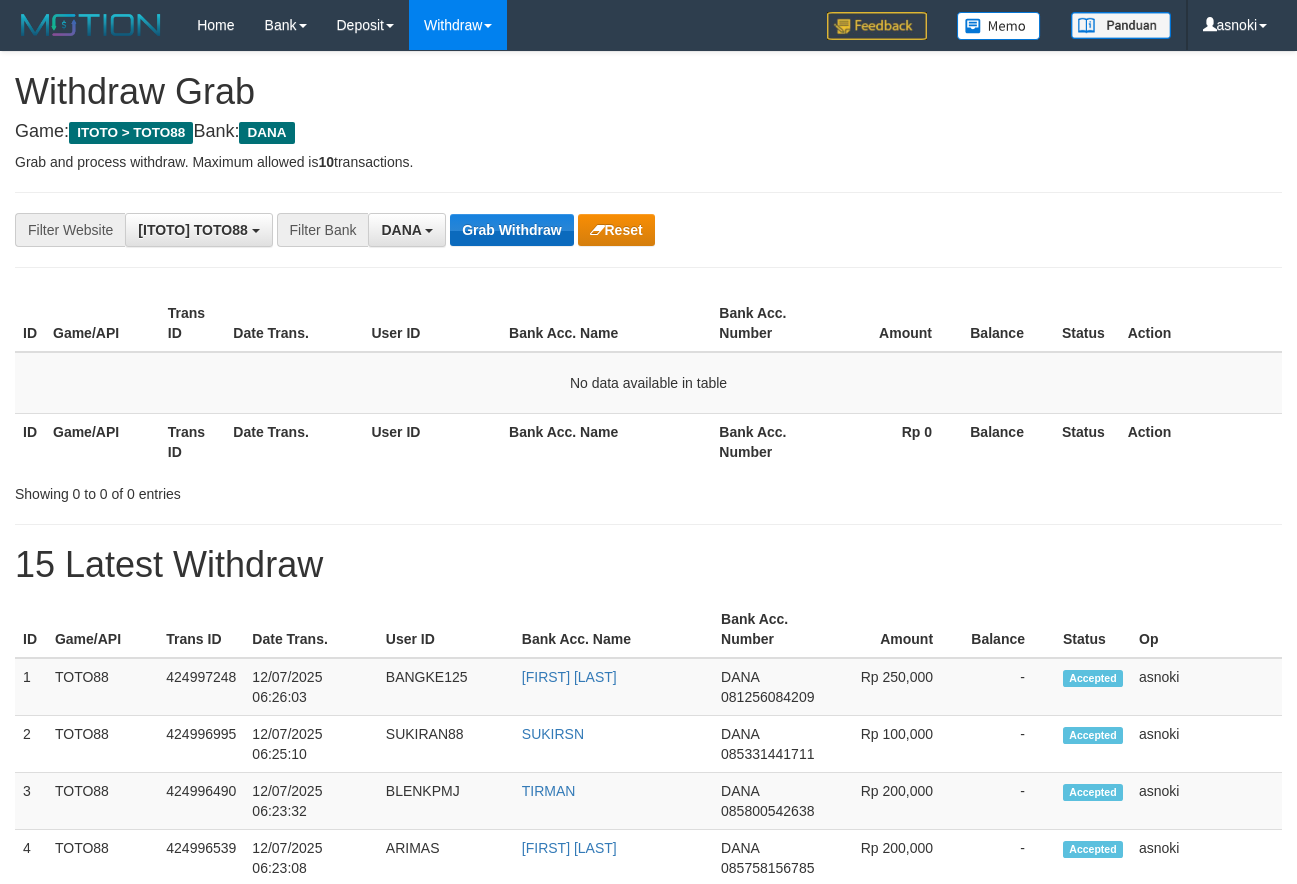 scroll, scrollTop: 0, scrollLeft: 0, axis: both 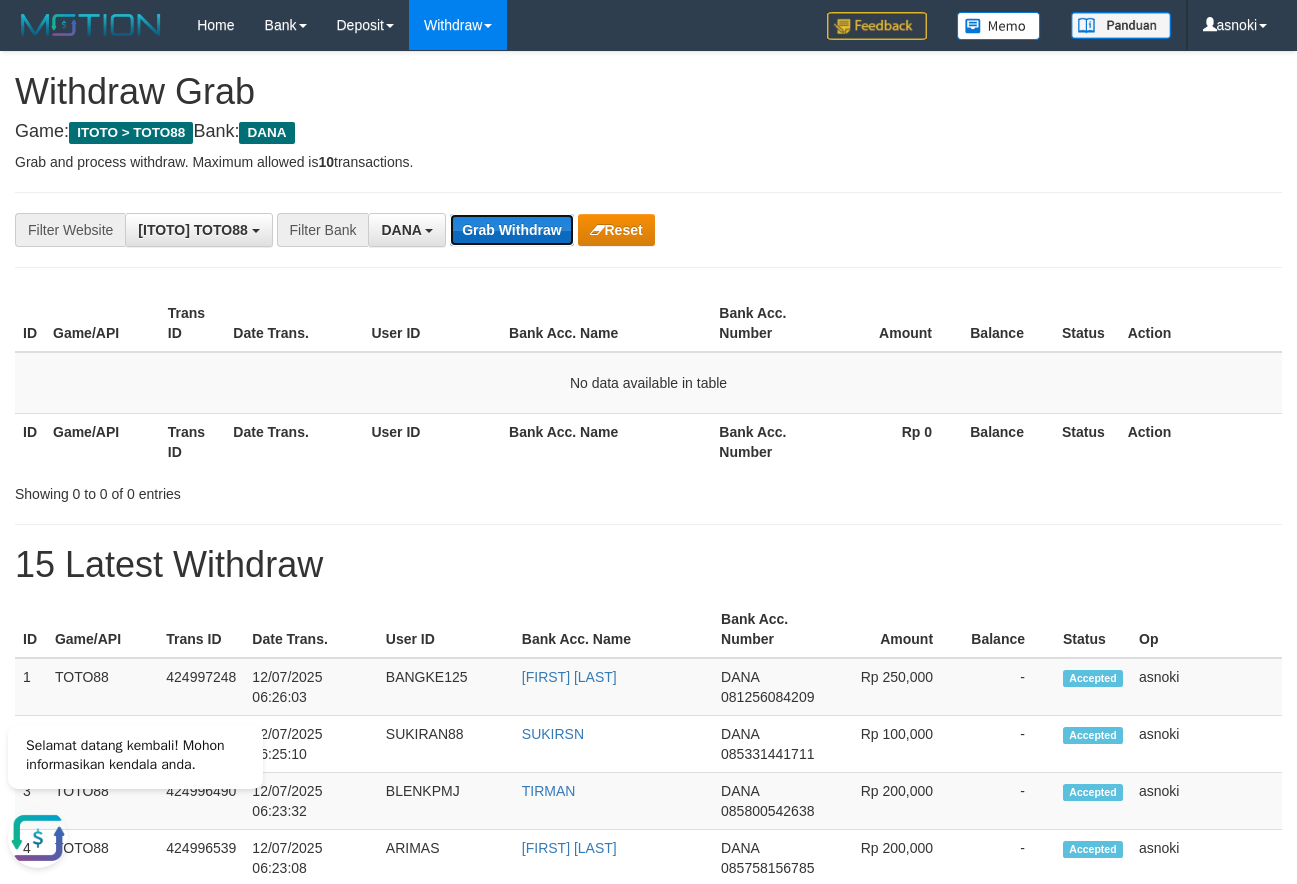 click on "Grab Withdraw" at bounding box center [511, 230] 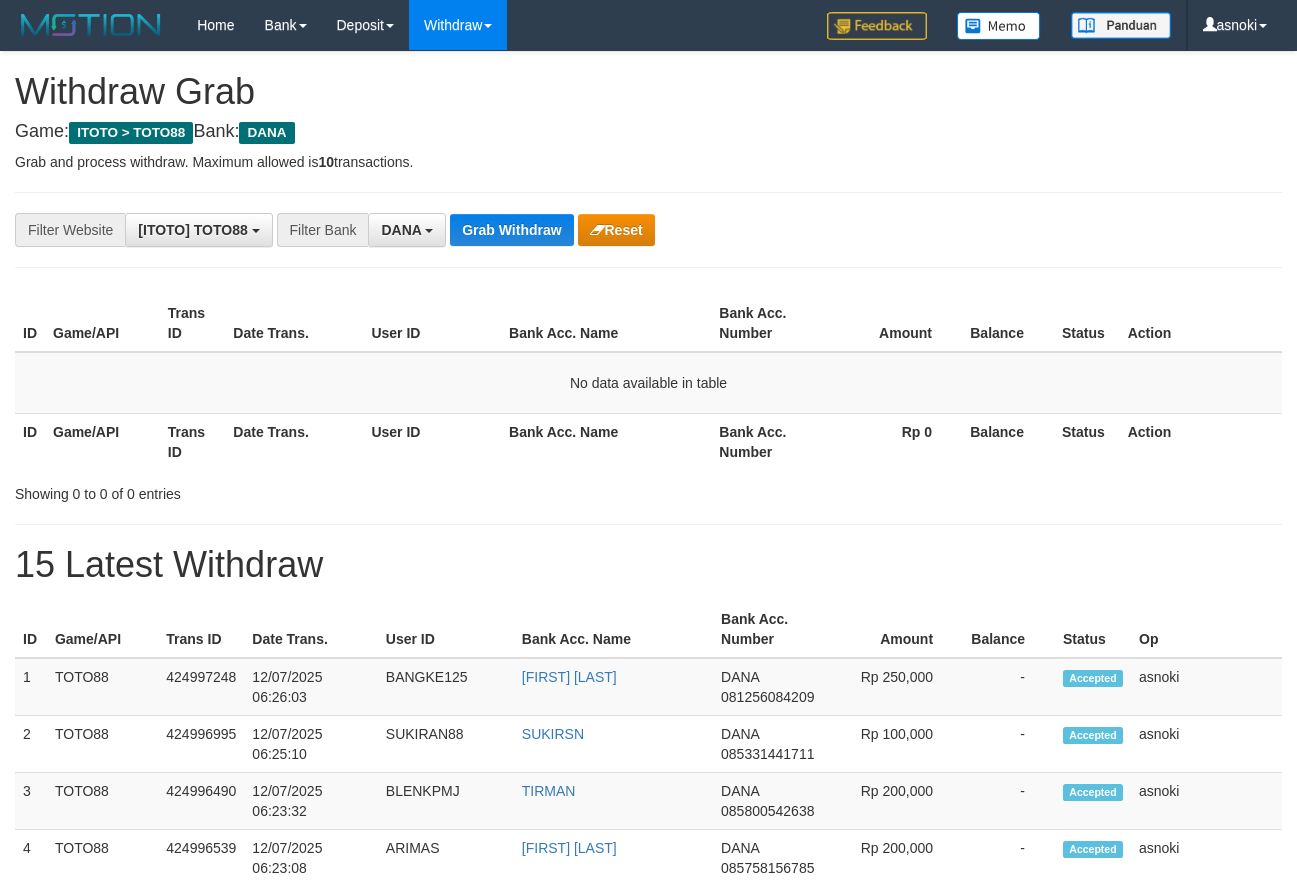 scroll, scrollTop: 0, scrollLeft: 0, axis: both 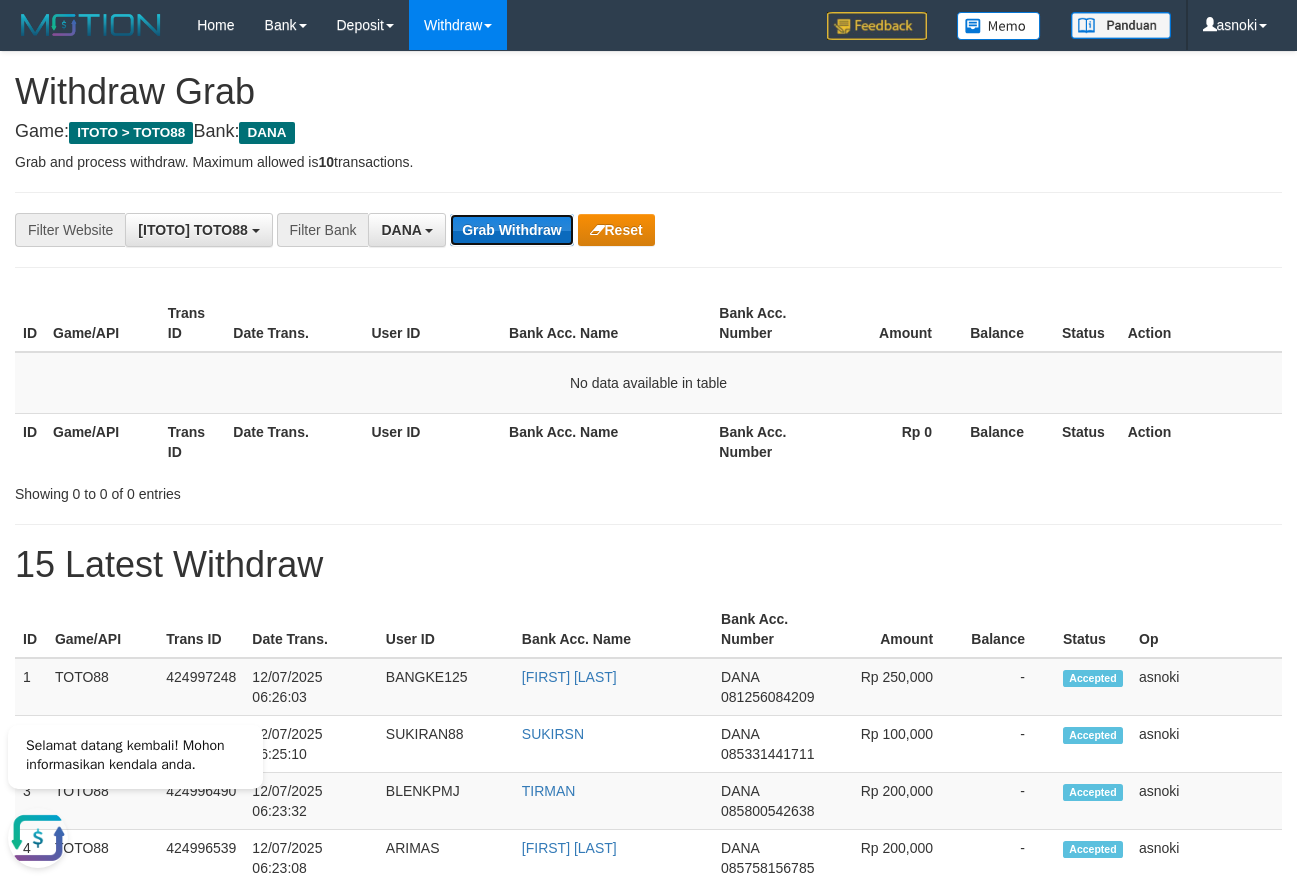 click on "Grab Withdraw" at bounding box center [511, 230] 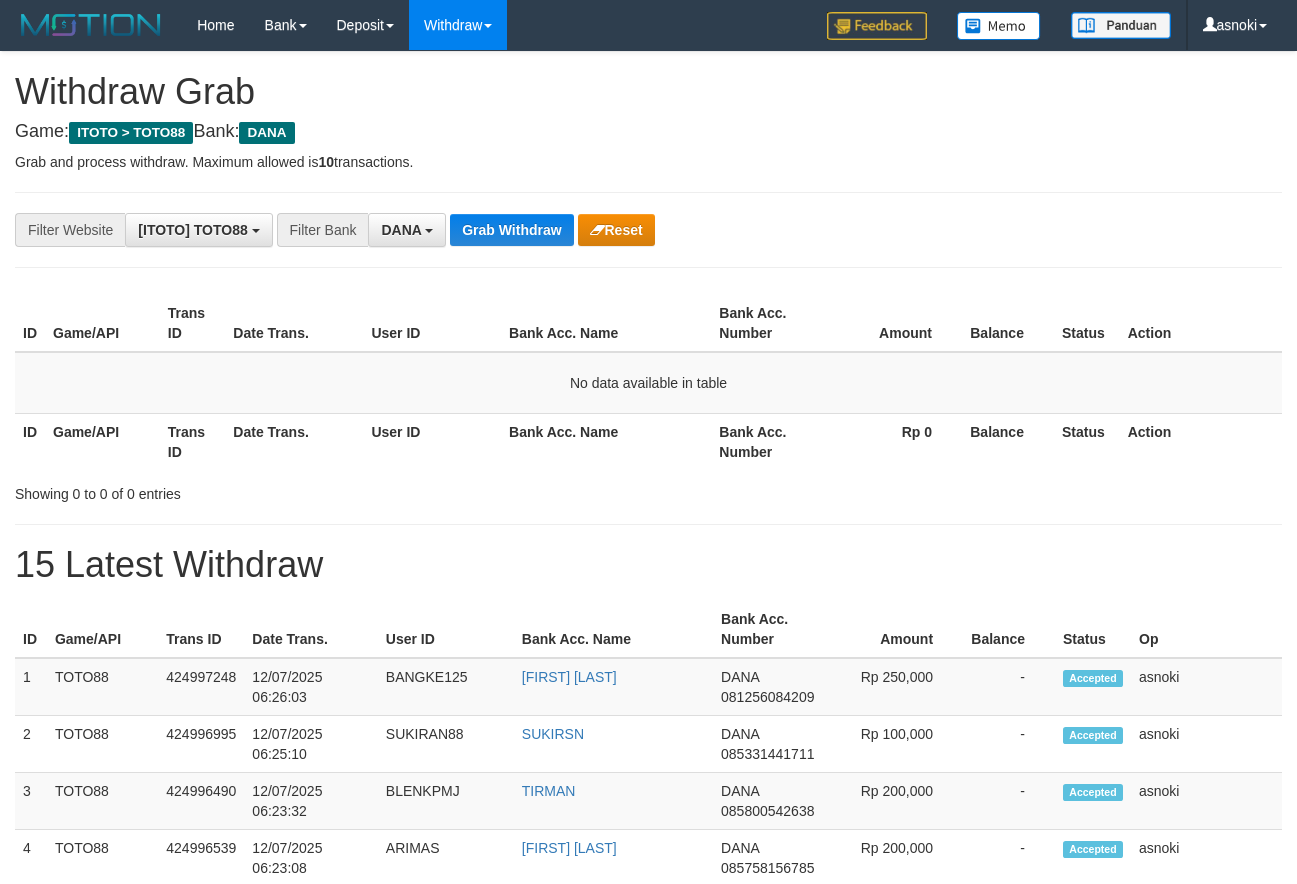 scroll, scrollTop: 0, scrollLeft: 0, axis: both 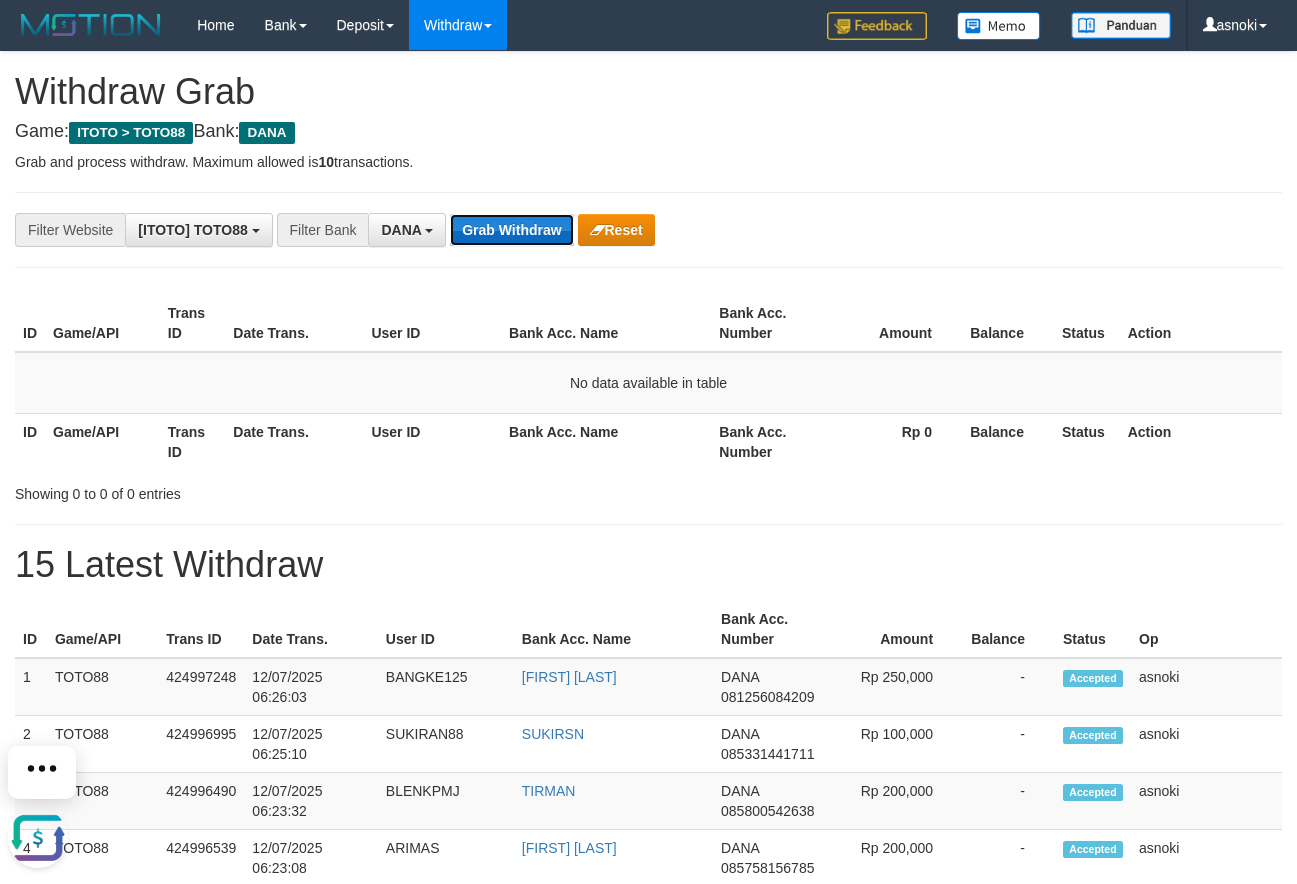click on "Grab Withdraw" at bounding box center (511, 230) 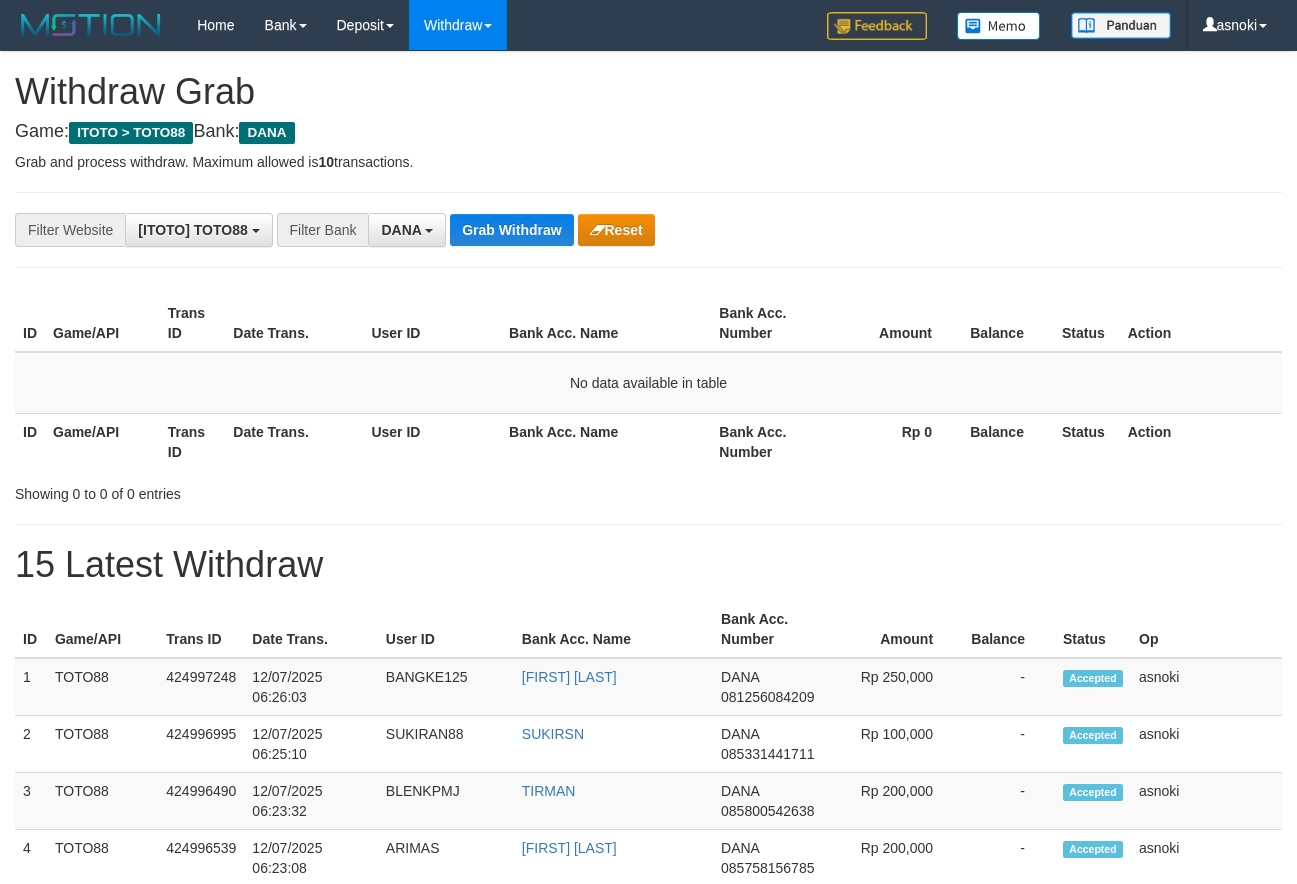 scroll, scrollTop: 0, scrollLeft: 0, axis: both 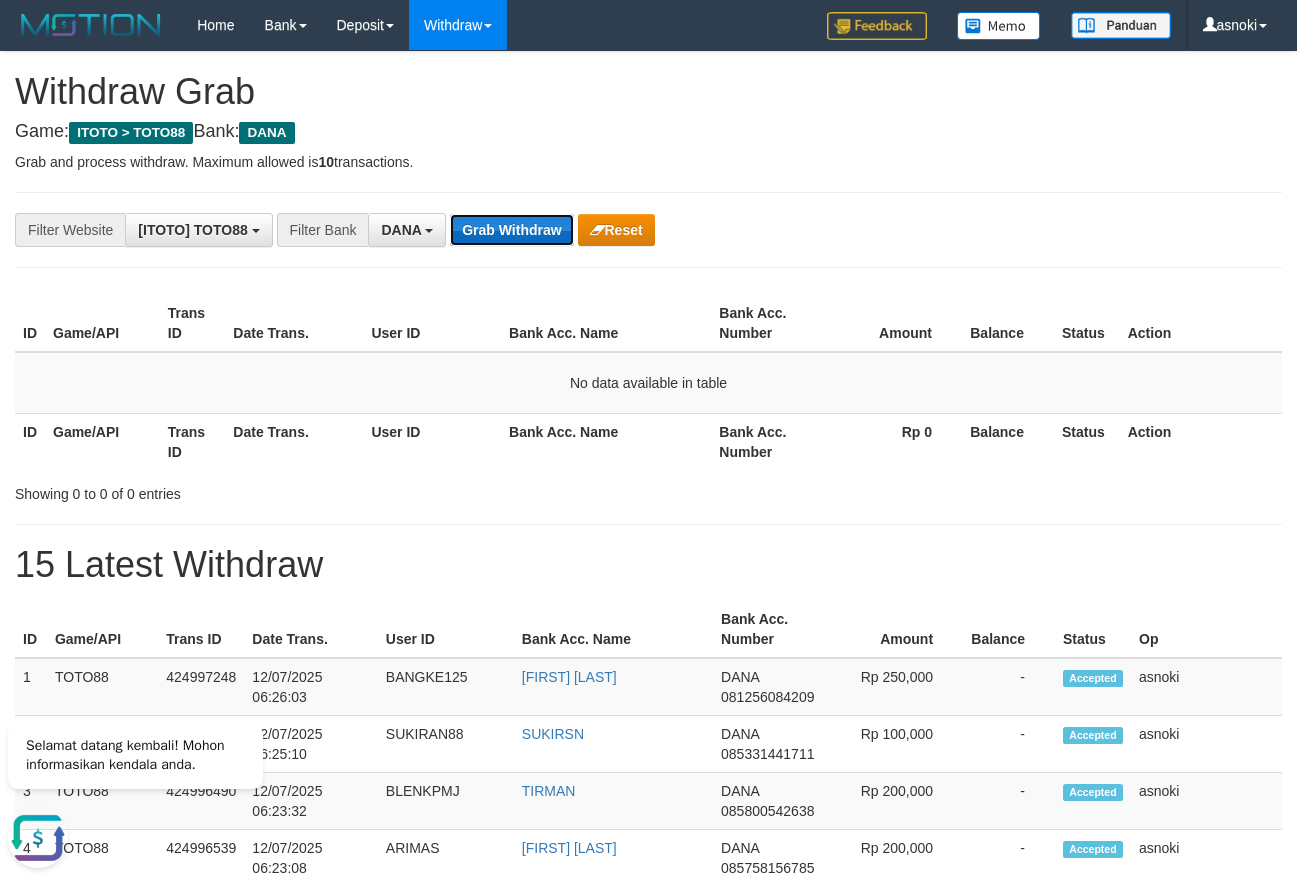 click on "Grab Withdraw" at bounding box center [511, 230] 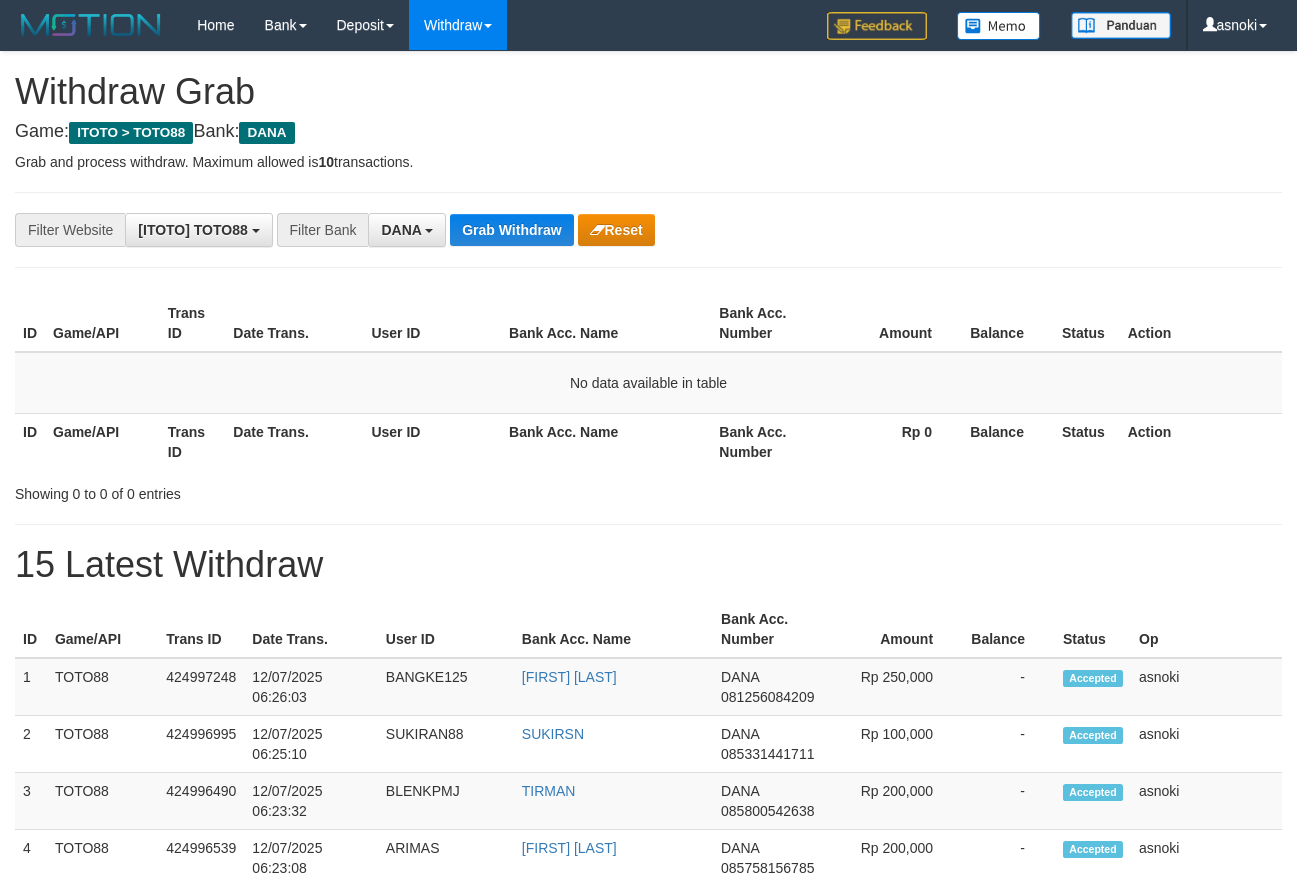 scroll, scrollTop: 0, scrollLeft: 0, axis: both 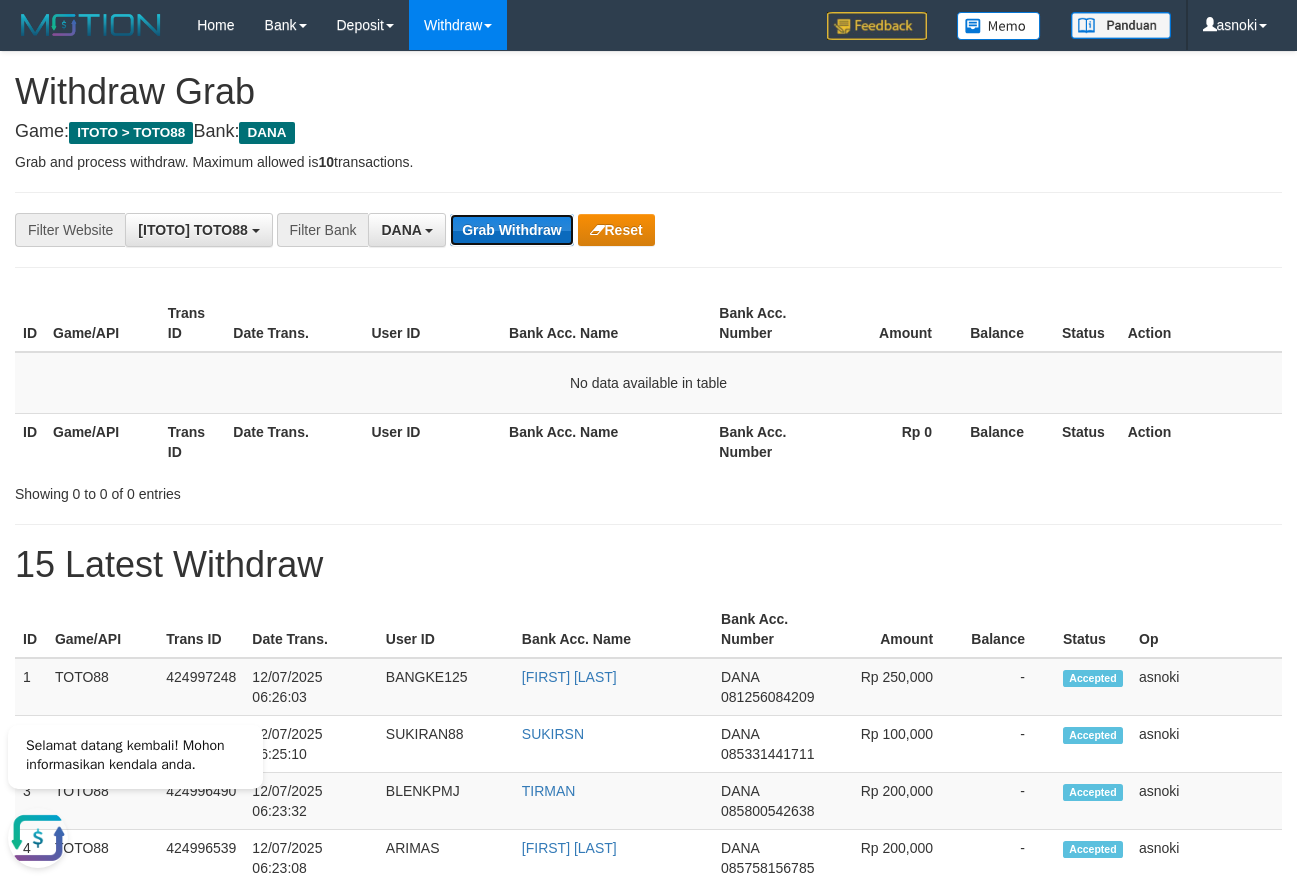 click on "Grab Withdraw" at bounding box center (511, 230) 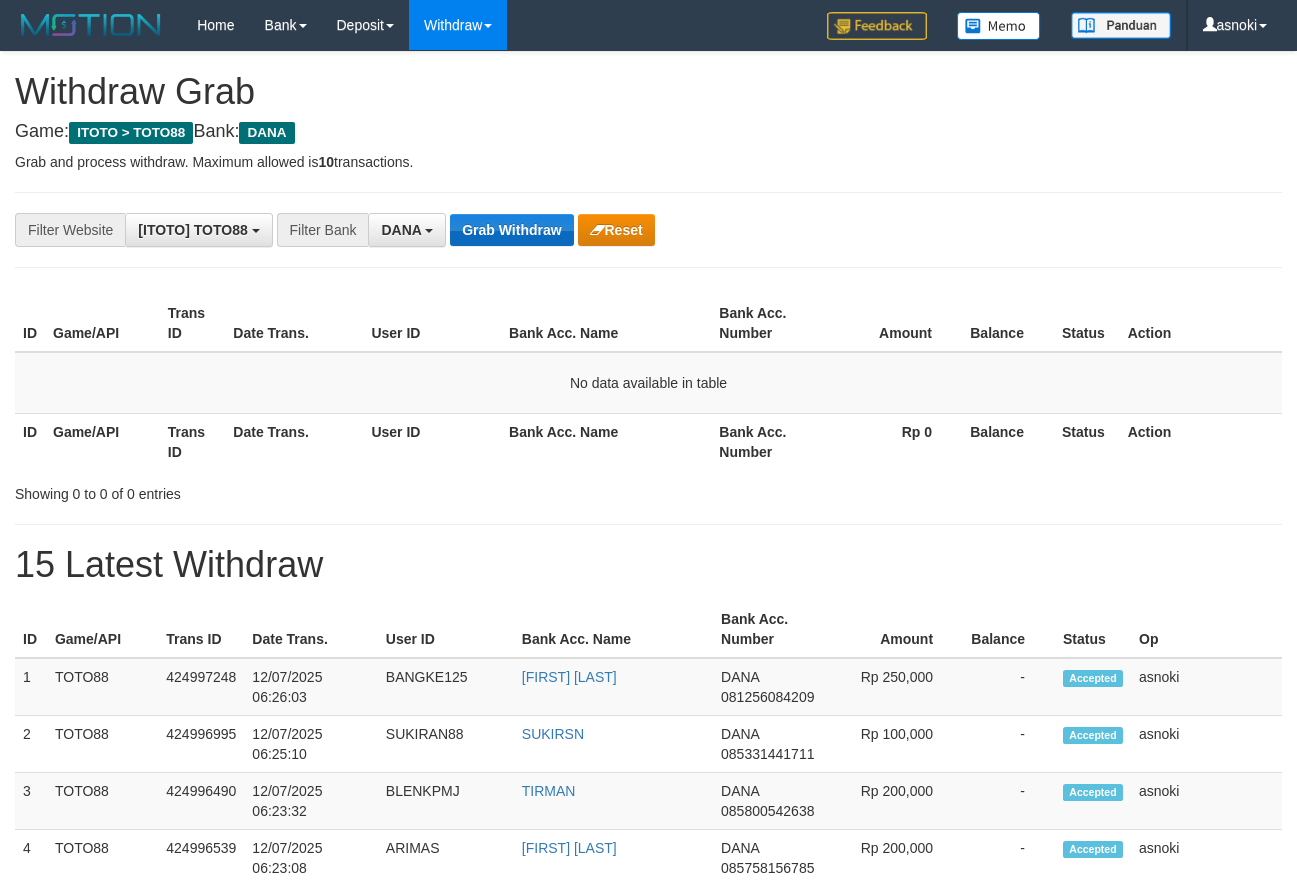 scroll, scrollTop: 0, scrollLeft: 0, axis: both 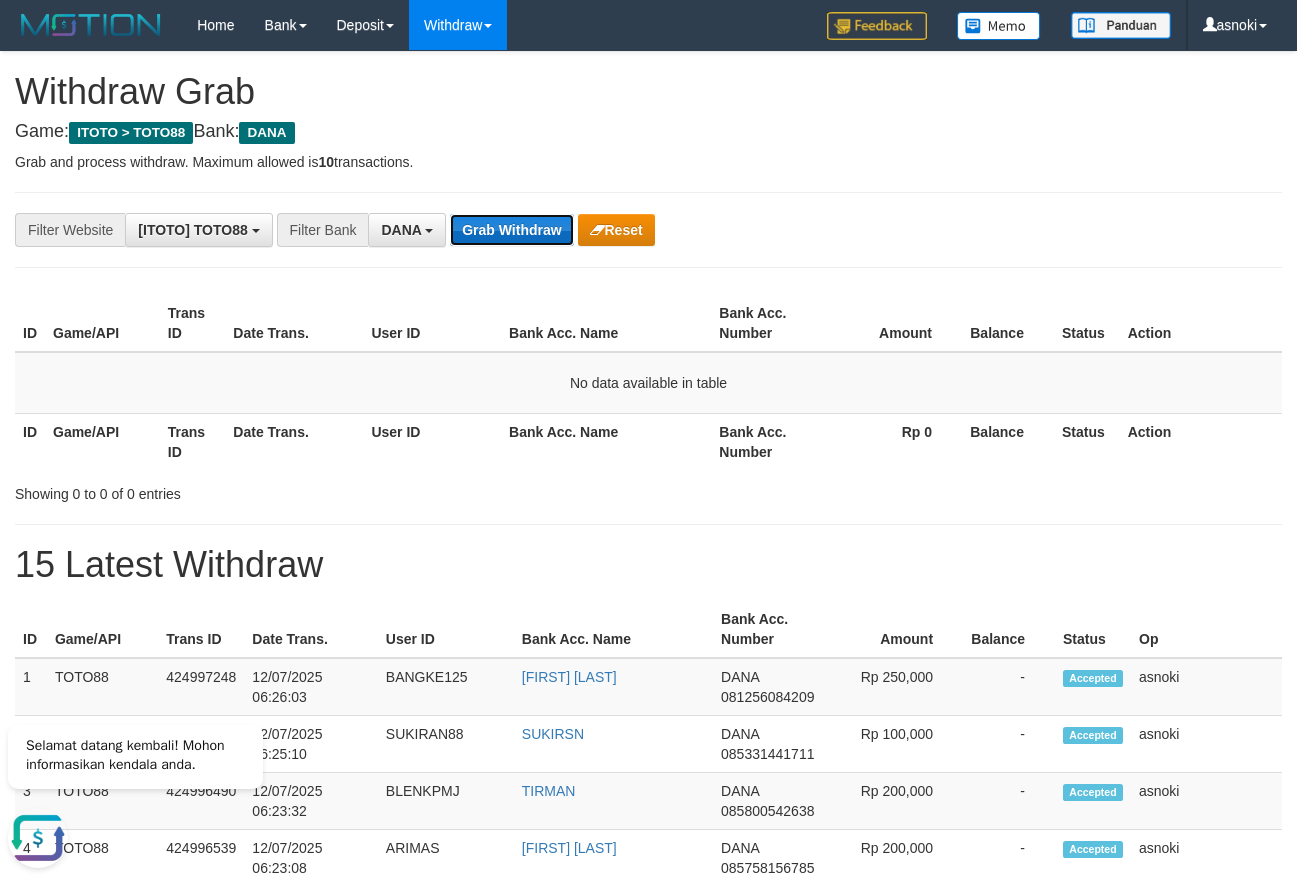 click on "Grab Withdraw" at bounding box center [511, 230] 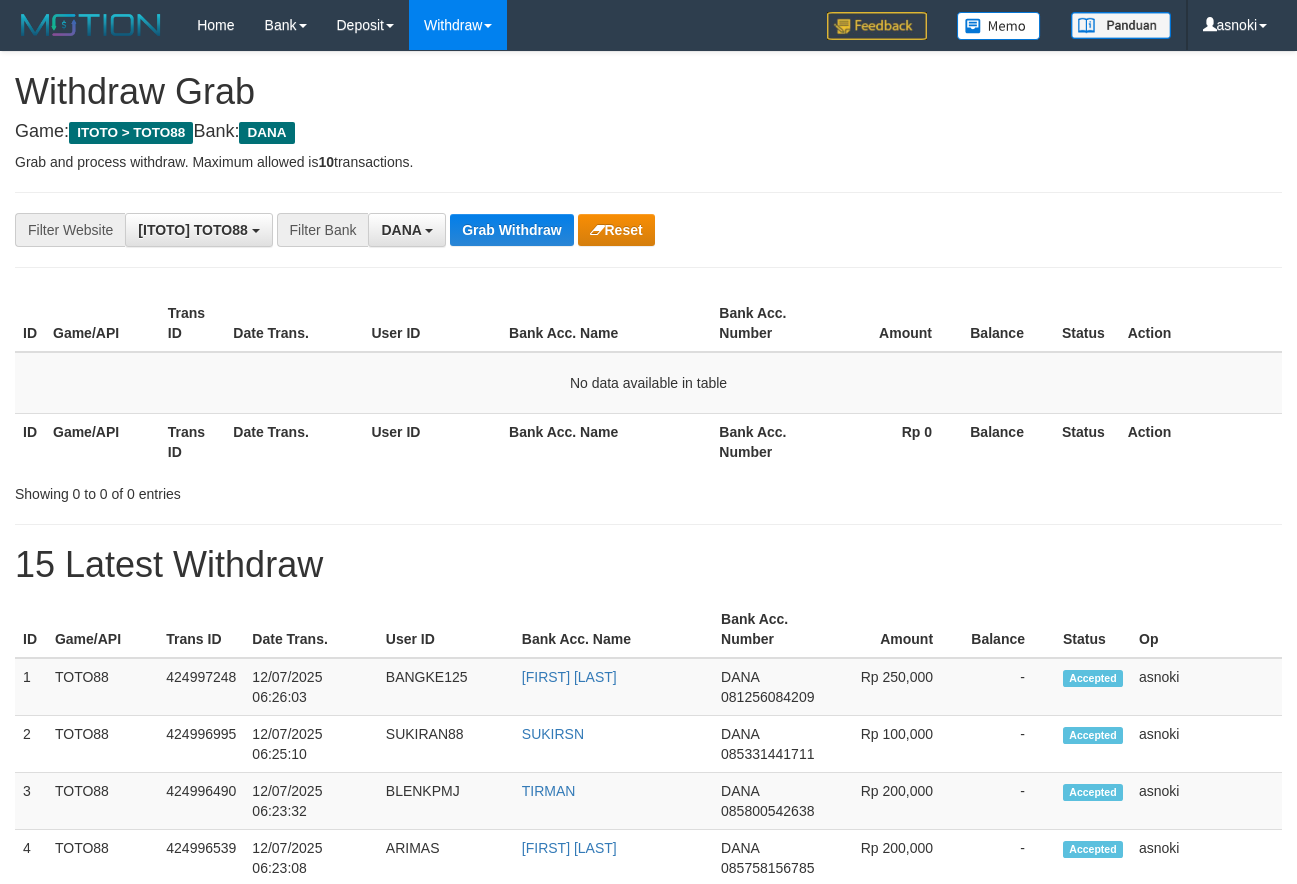 scroll, scrollTop: 0, scrollLeft: 0, axis: both 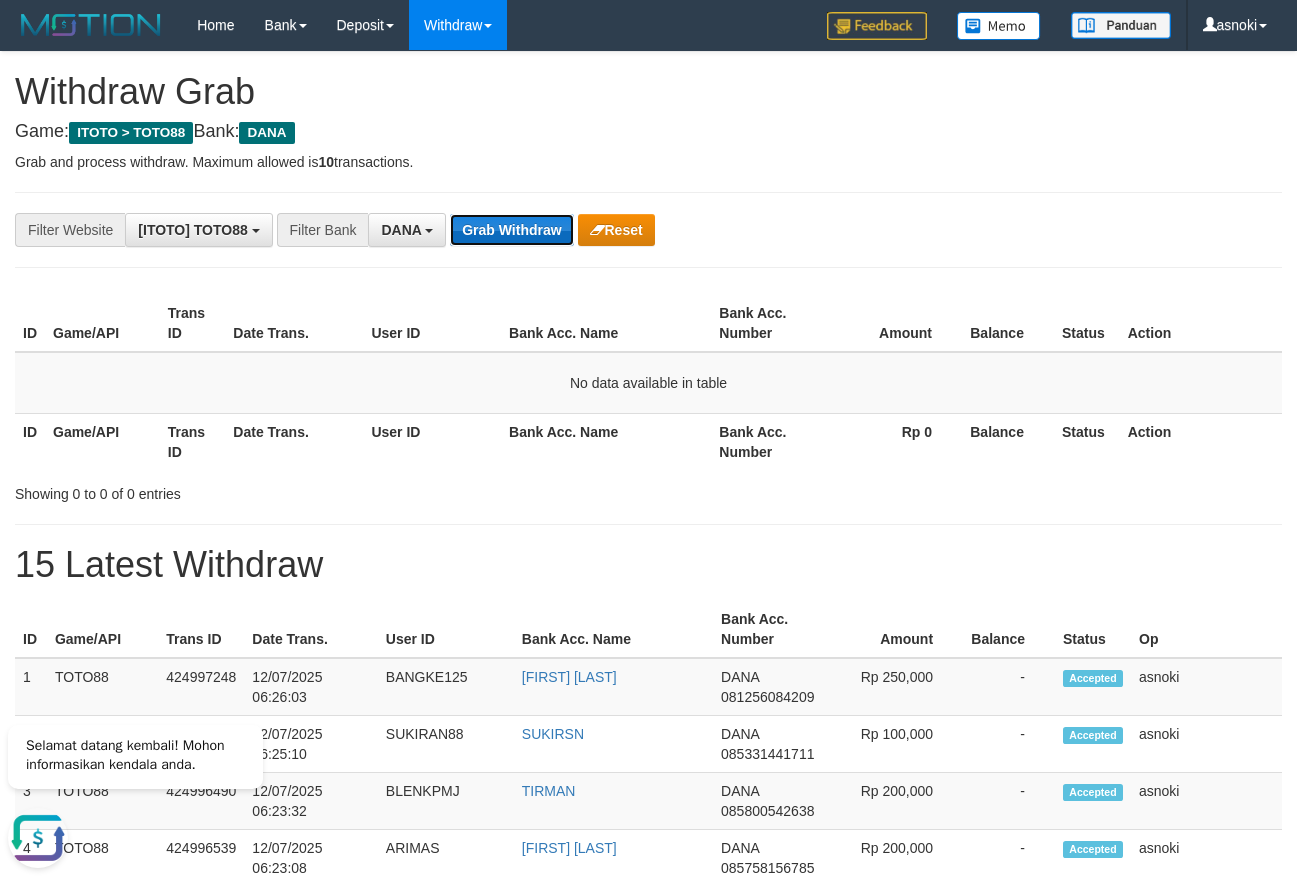 click on "Grab Withdraw" at bounding box center (511, 230) 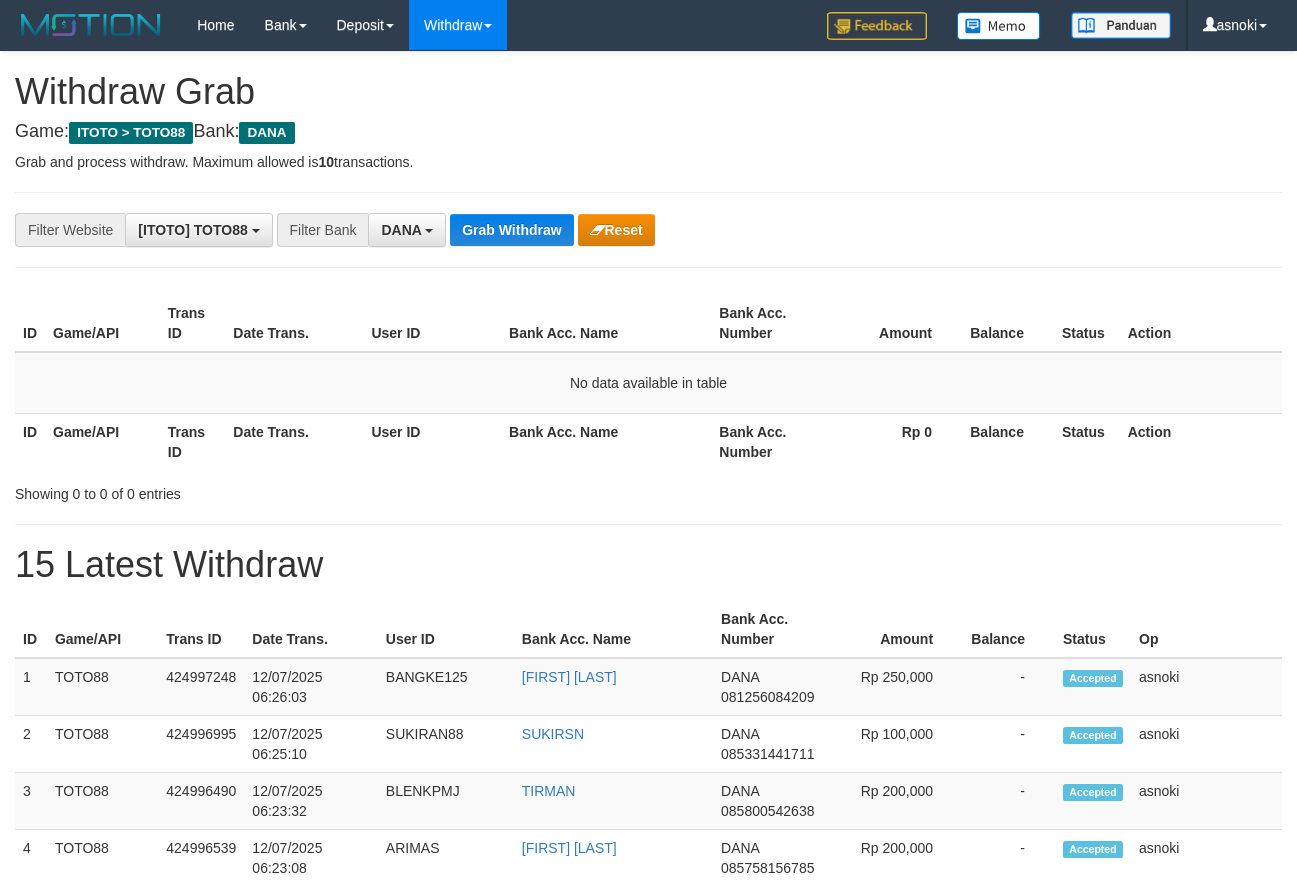 scroll, scrollTop: 0, scrollLeft: 0, axis: both 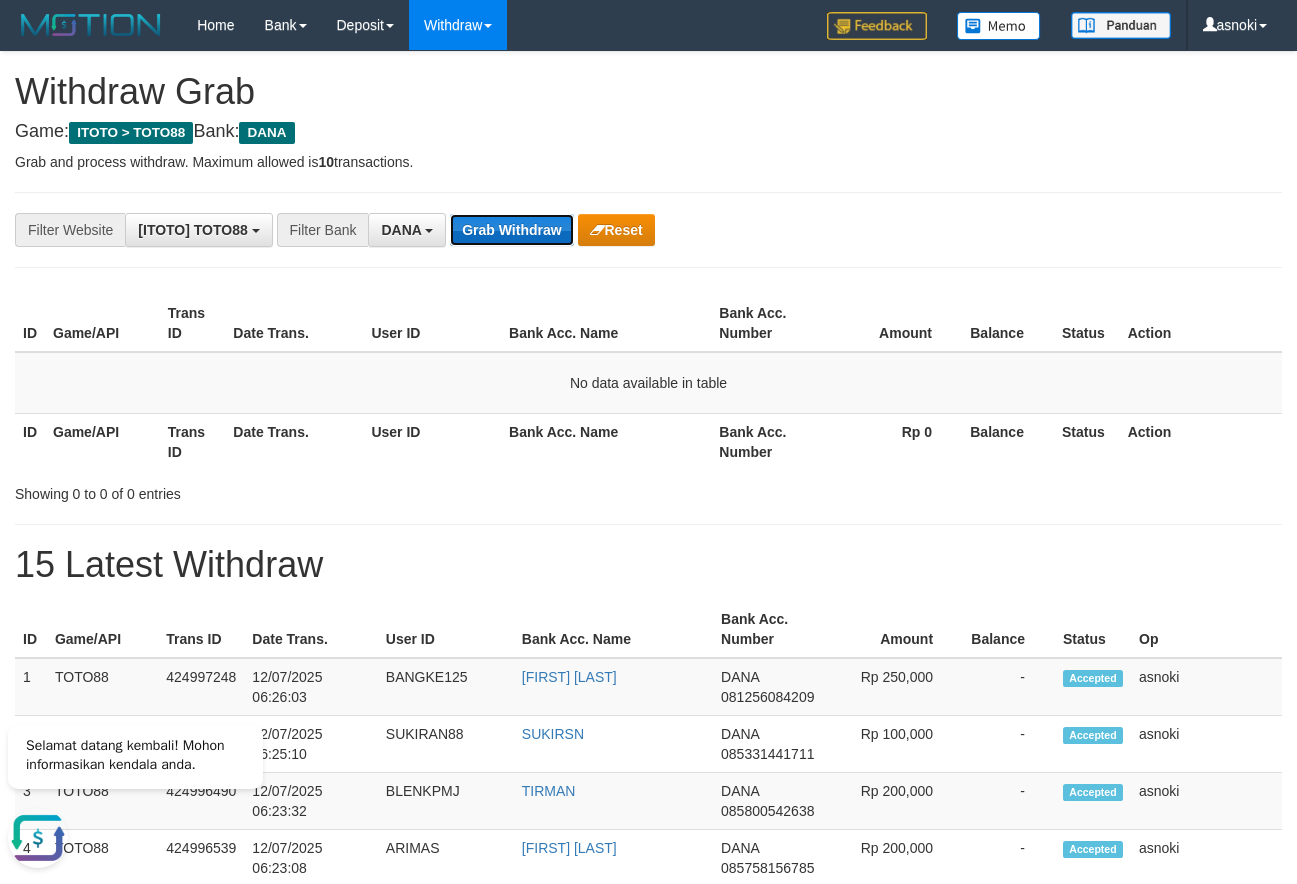 click on "Grab Withdraw" at bounding box center (511, 230) 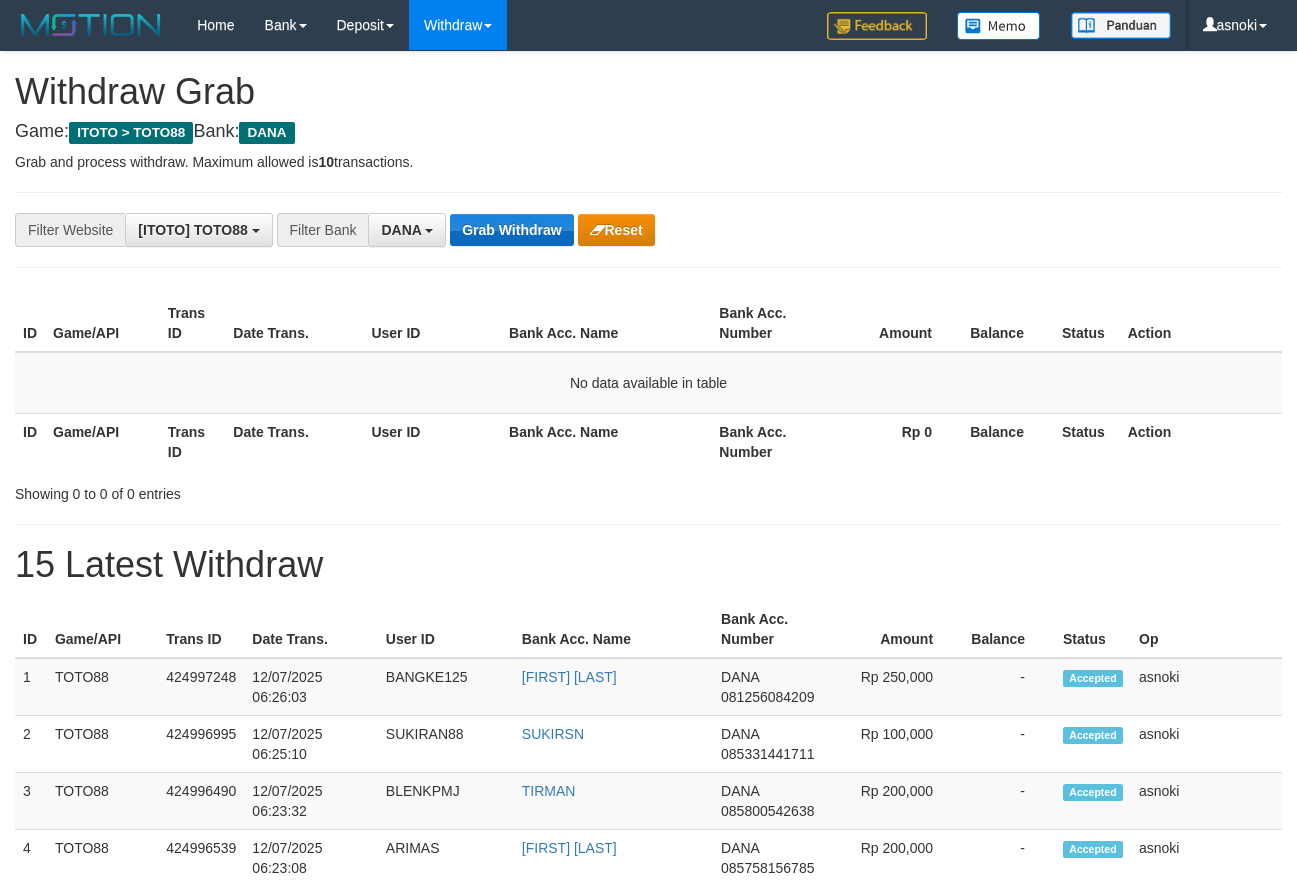 scroll, scrollTop: 0, scrollLeft: 0, axis: both 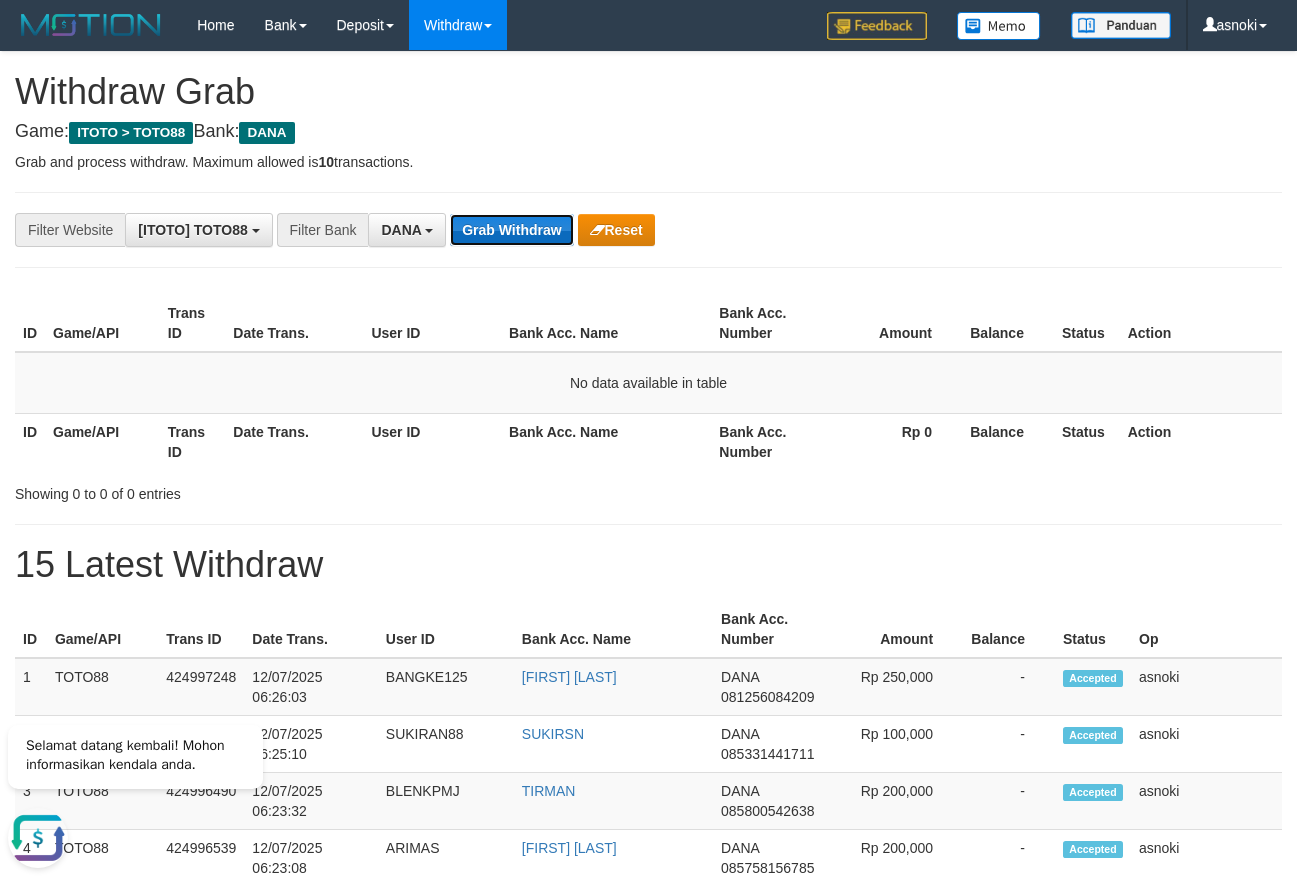 click on "Grab Withdraw" at bounding box center (511, 230) 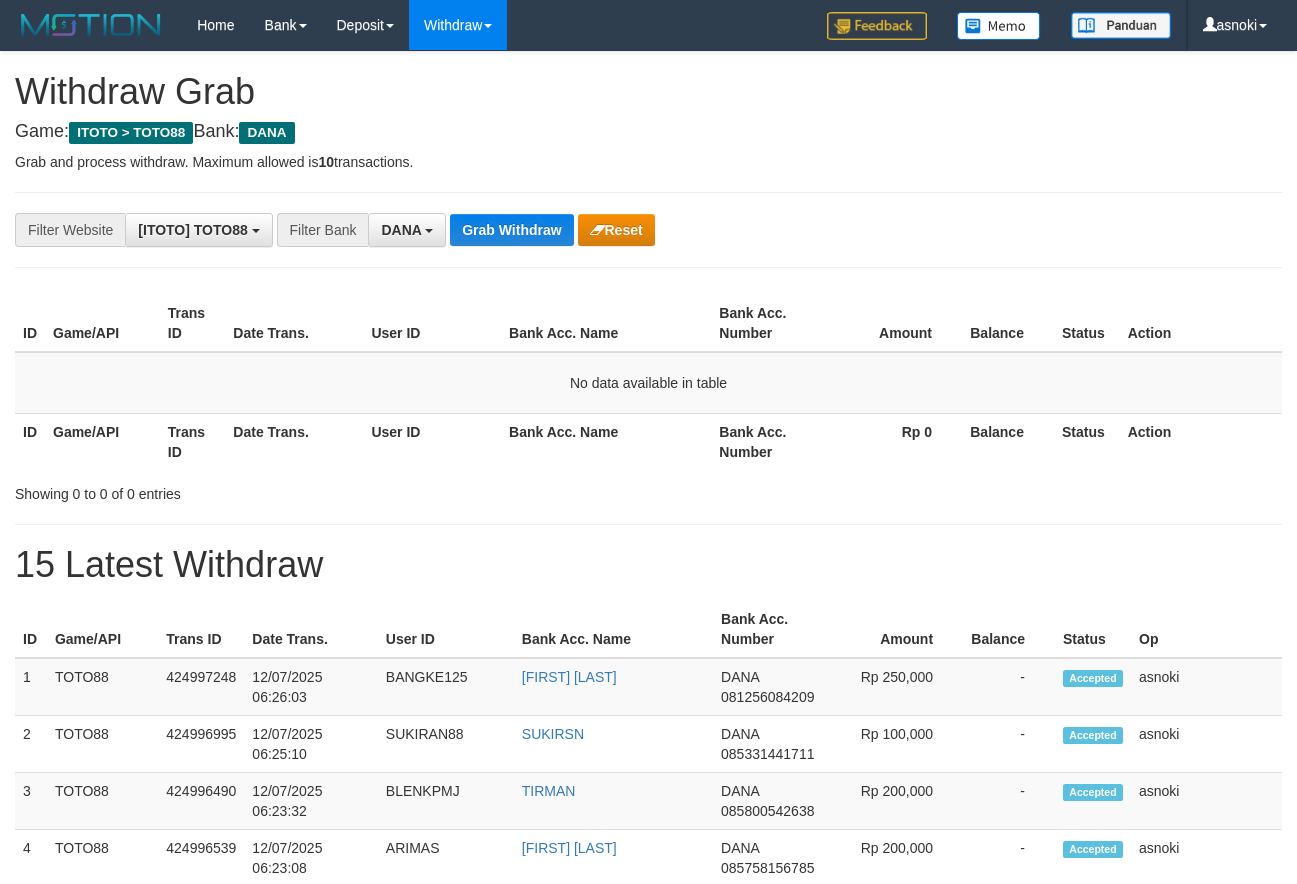 scroll, scrollTop: 0, scrollLeft: 0, axis: both 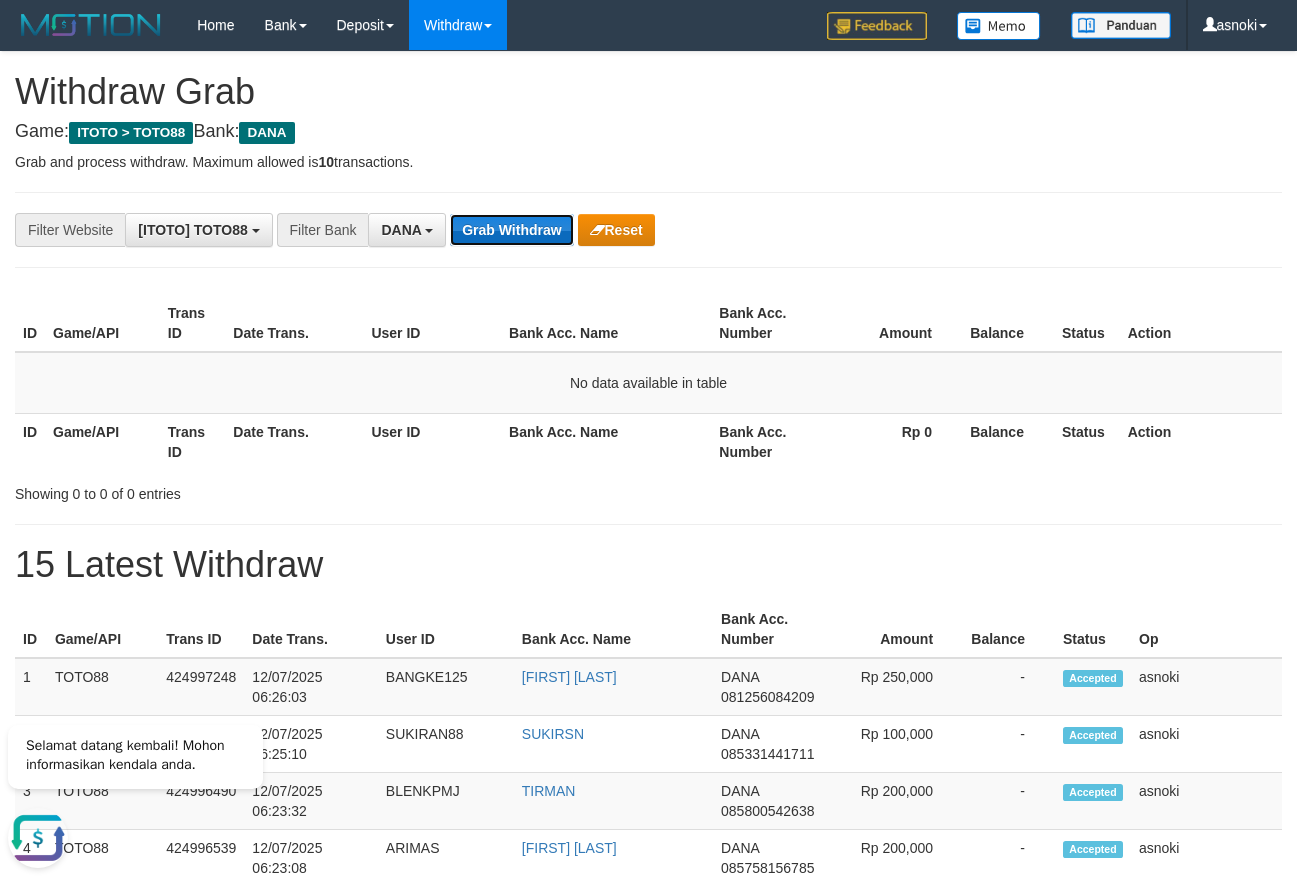 click on "Grab Withdraw" at bounding box center [511, 230] 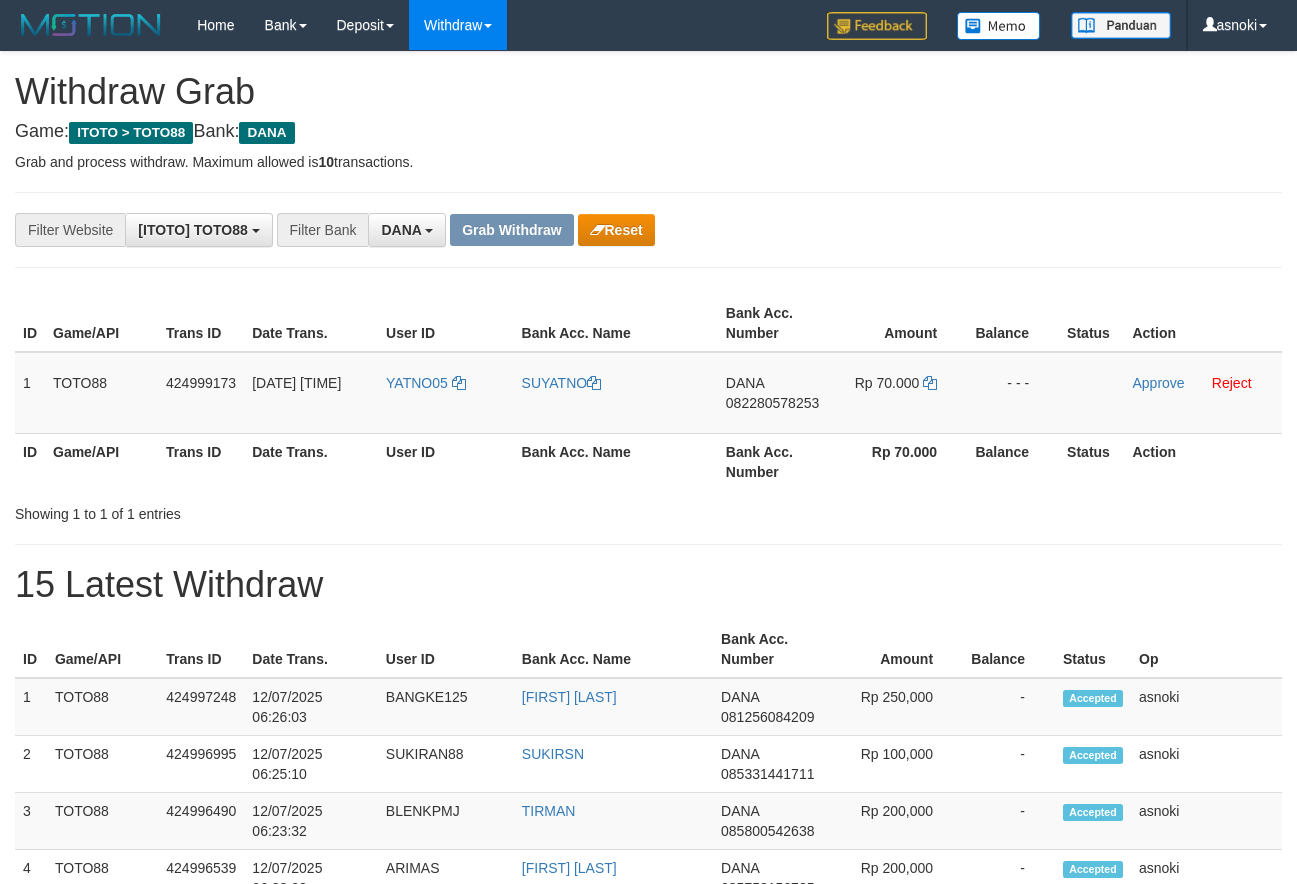 scroll, scrollTop: 0, scrollLeft: 0, axis: both 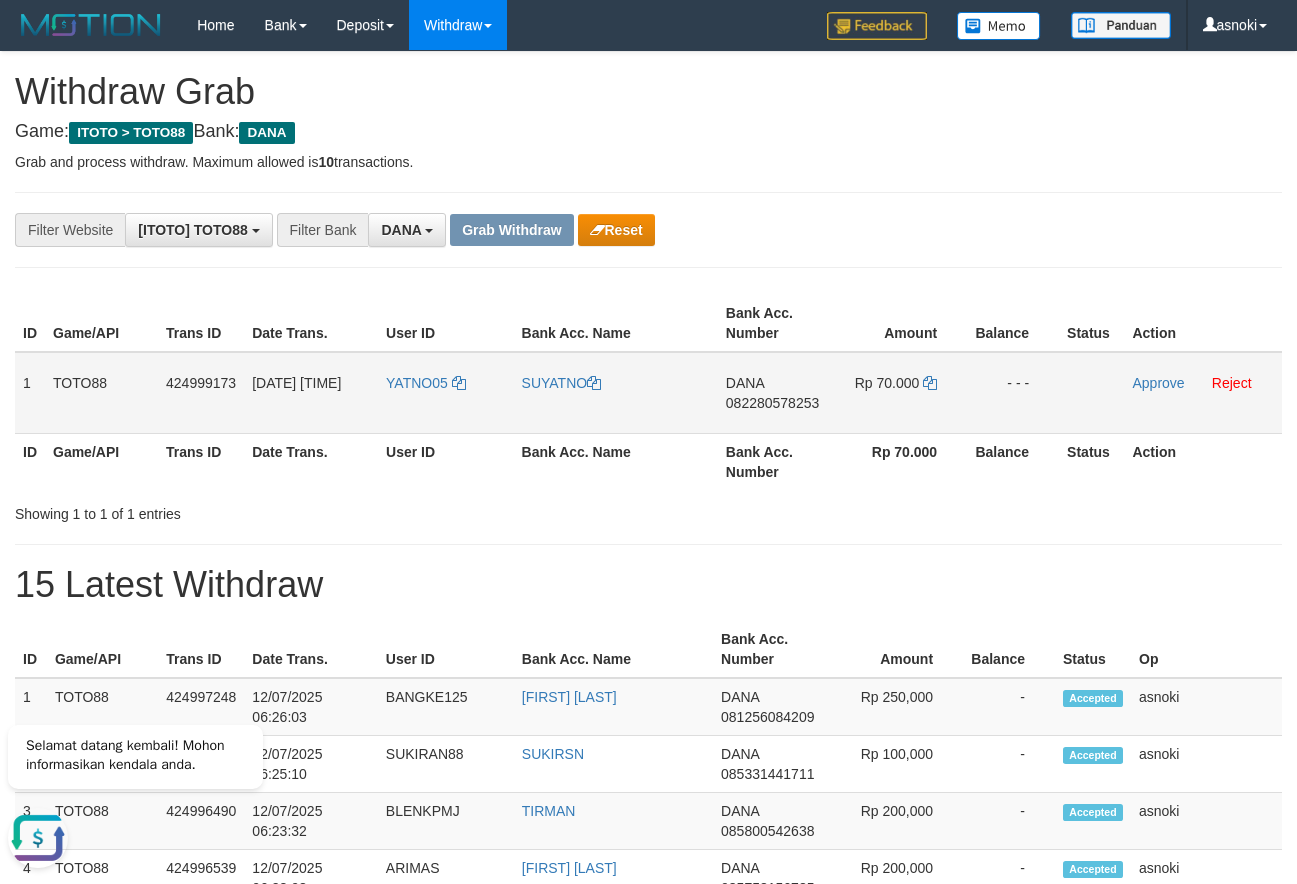 click on "082280578253" at bounding box center [772, 403] 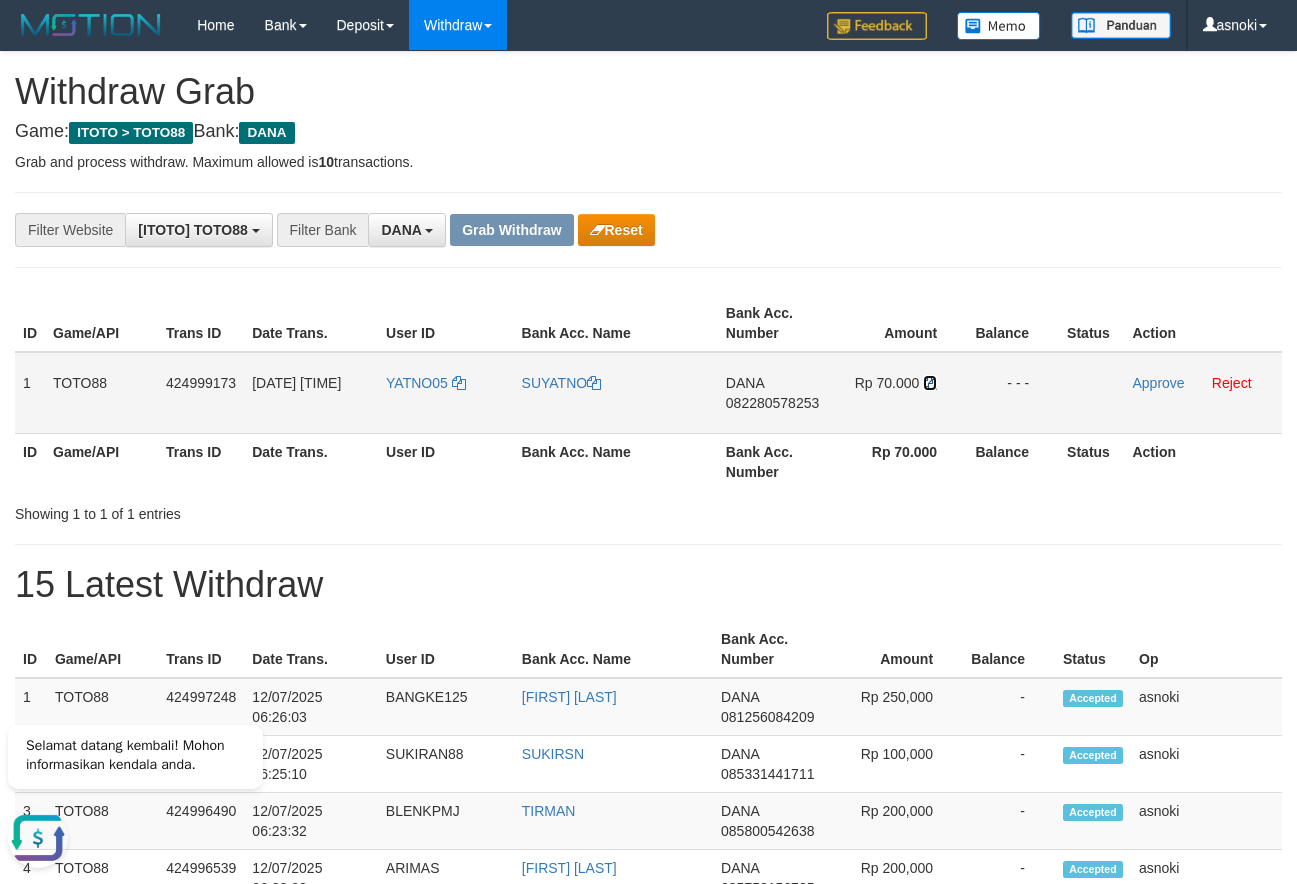 click at bounding box center [930, 383] 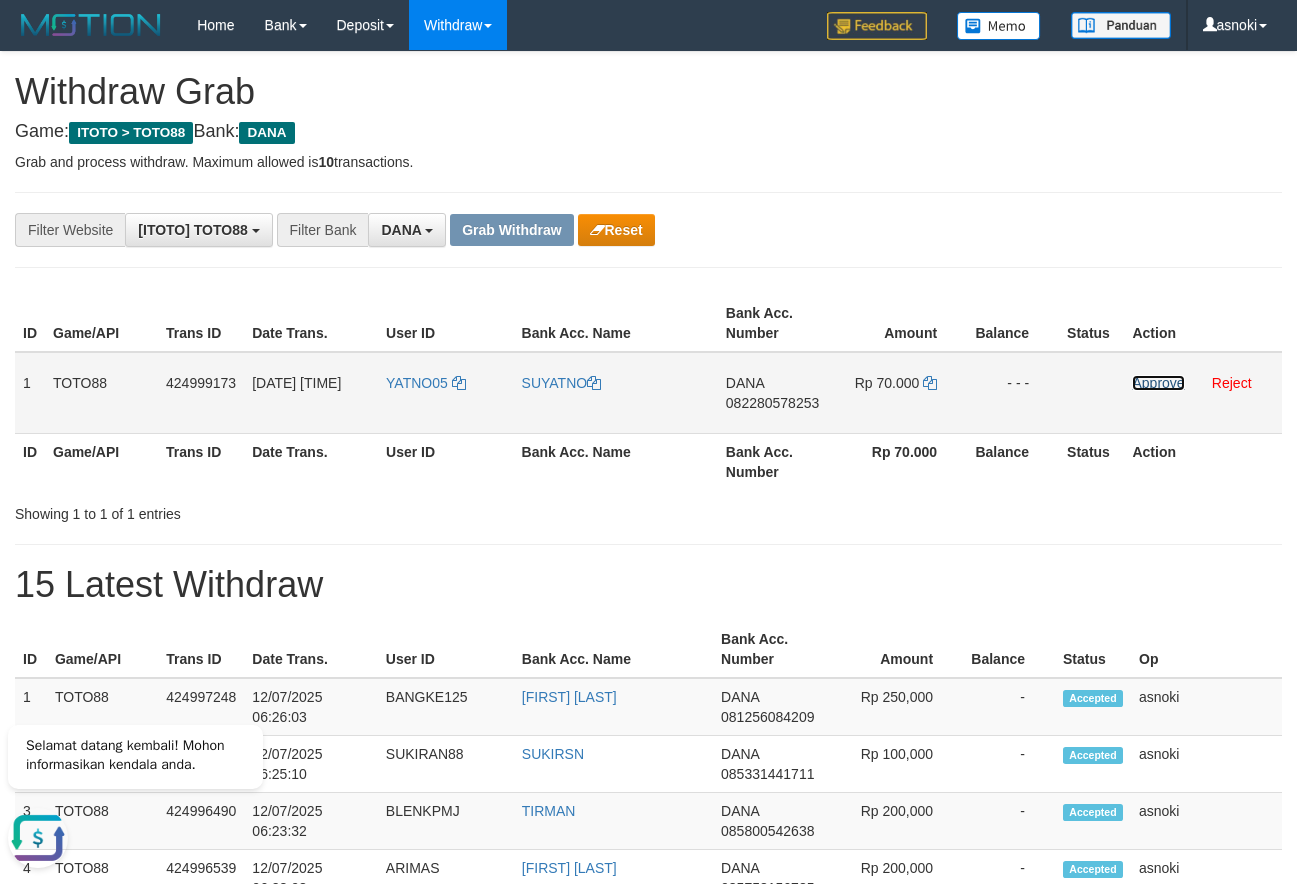 click on "Approve" at bounding box center (1158, 383) 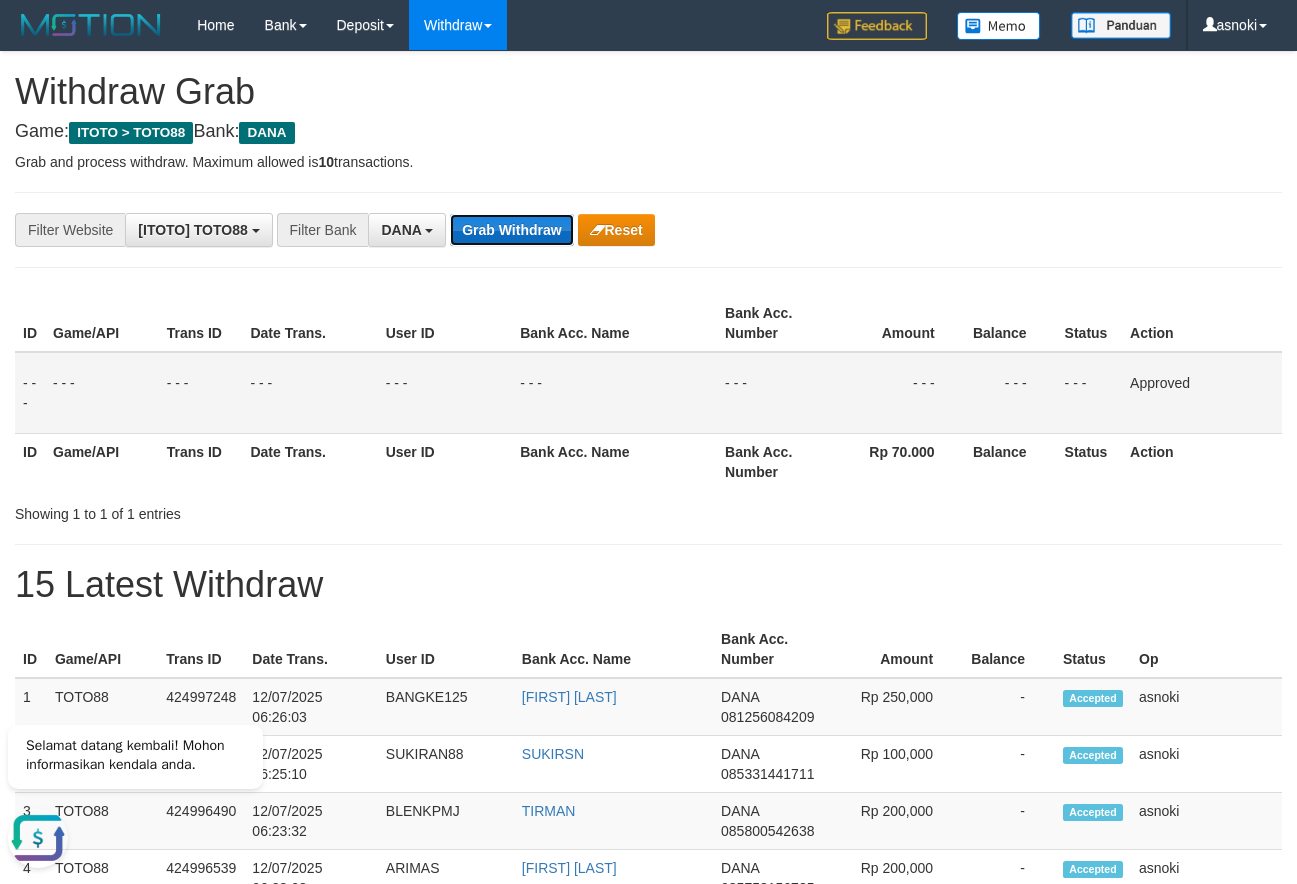 click on "Grab Withdraw" at bounding box center (511, 230) 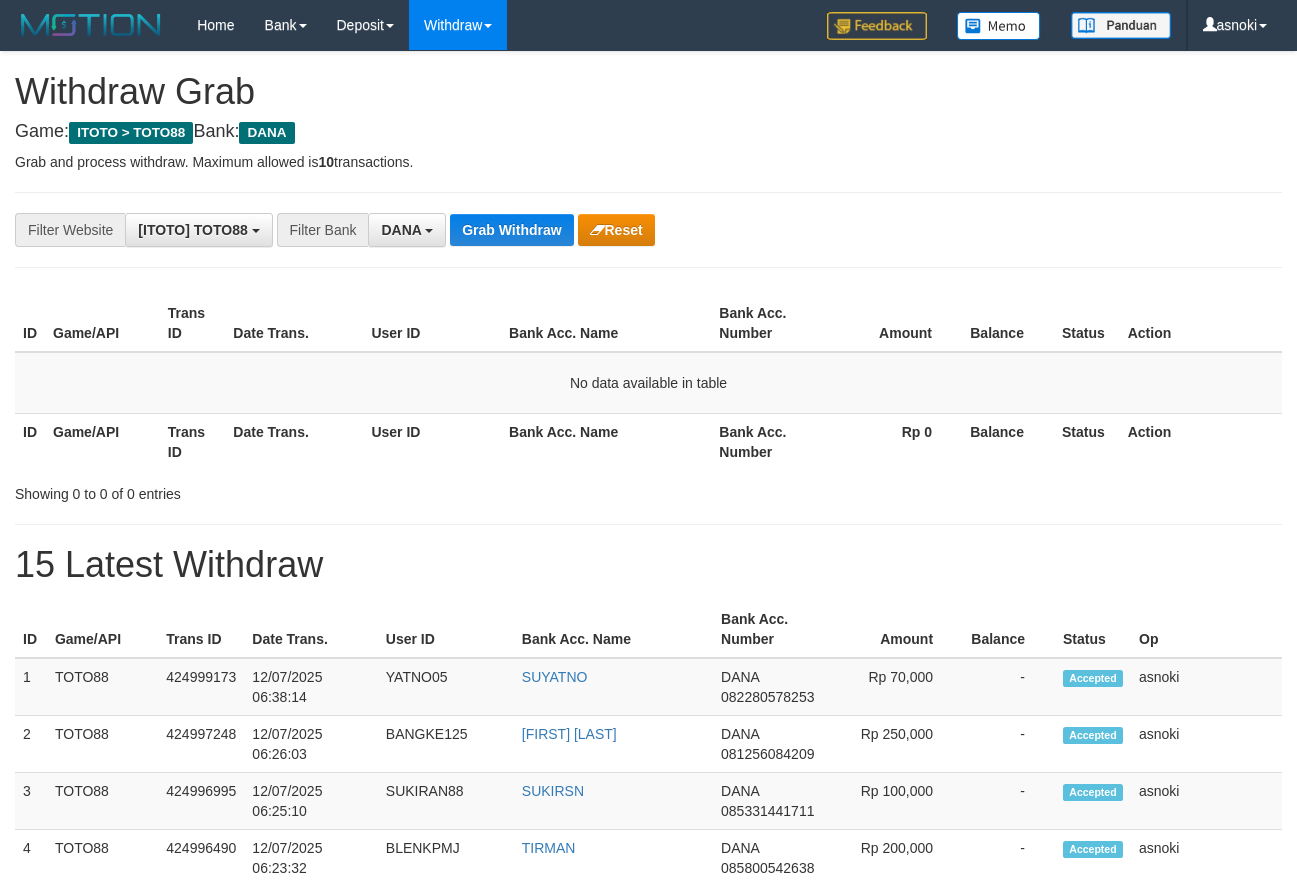 scroll, scrollTop: 0, scrollLeft: 0, axis: both 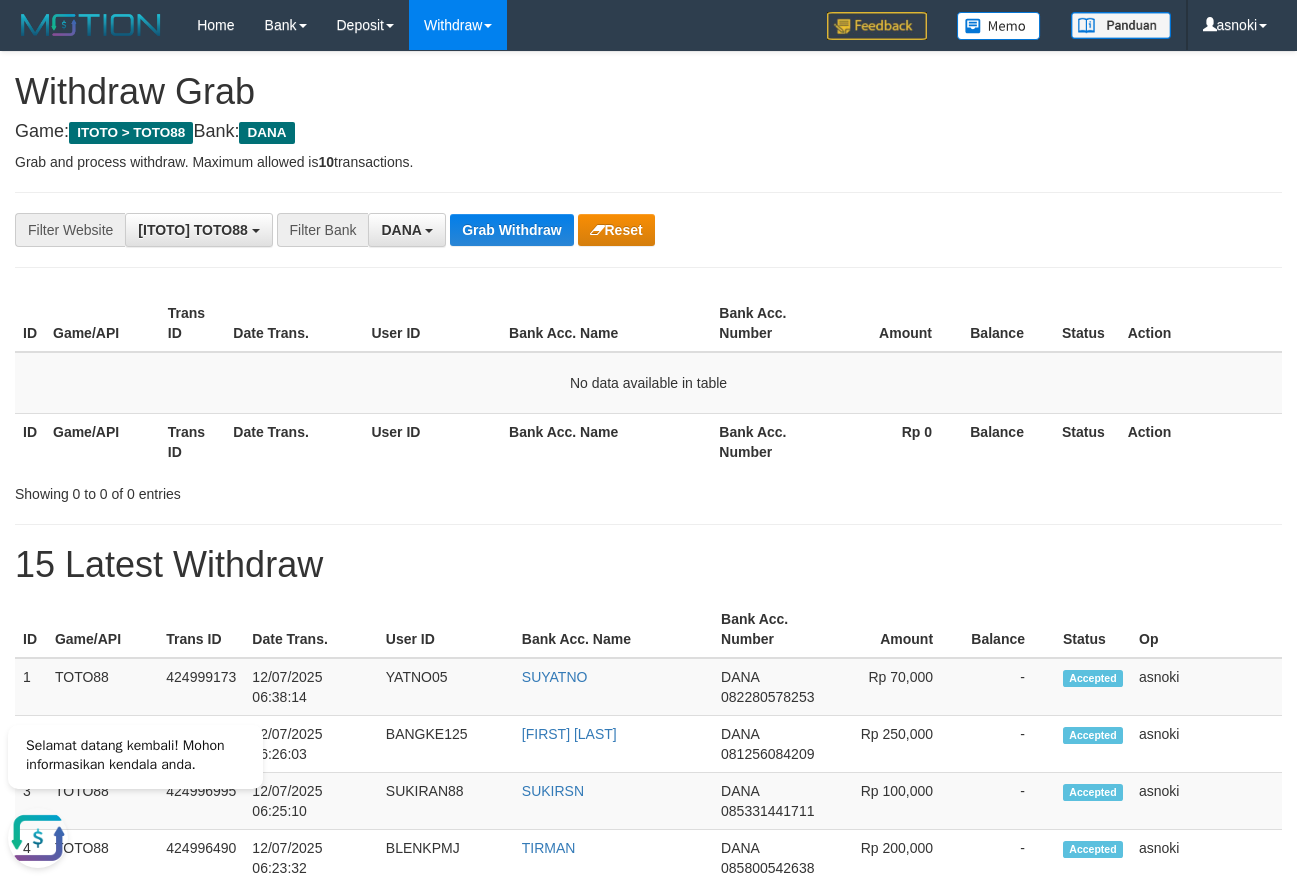 click on "Rp 0" at bounding box center (894, 441) 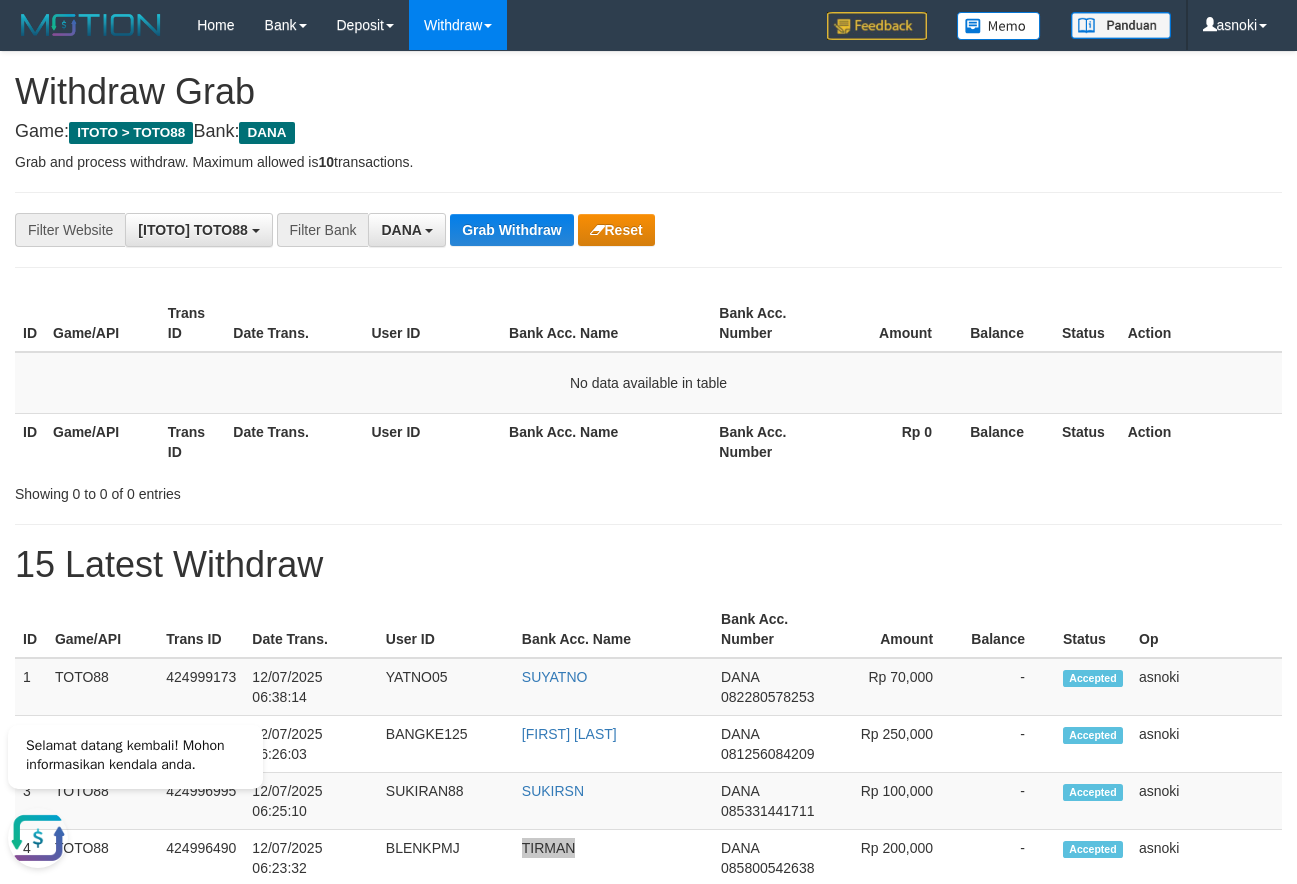 scroll, scrollTop: 170, scrollLeft: 0, axis: vertical 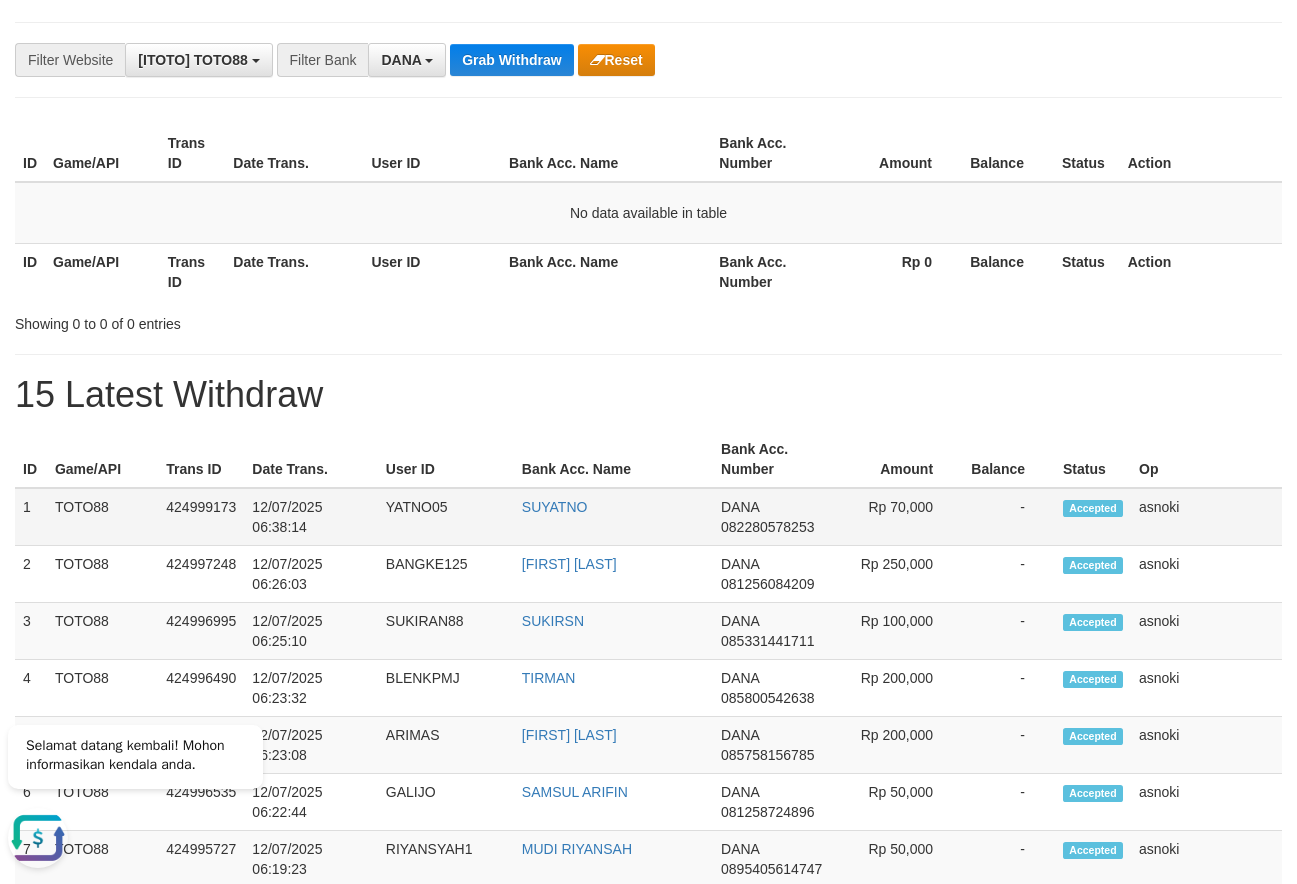 click on "1" at bounding box center [31, 517] 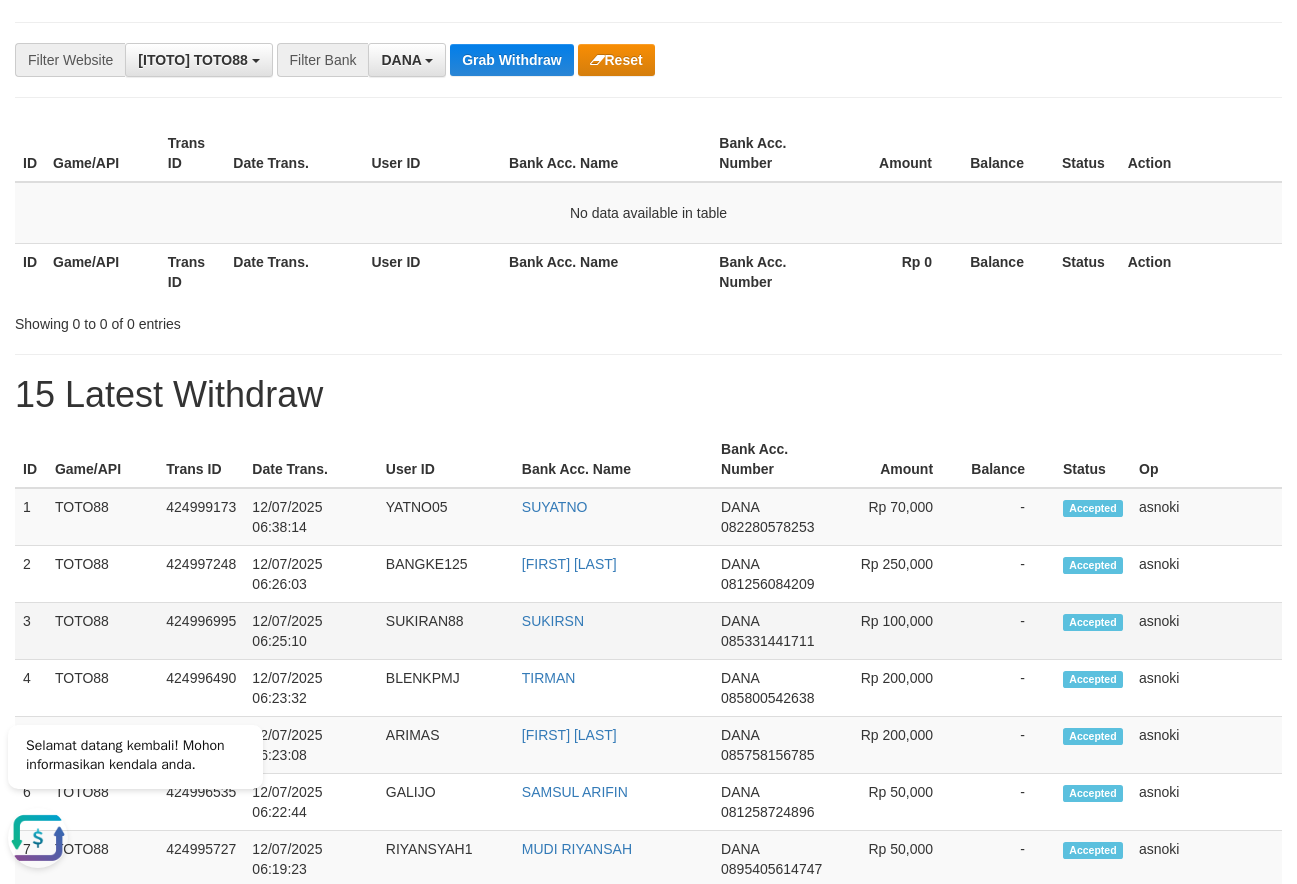 drag, startPoint x: 26, startPoint y: 511, endPoint x: 1187, endPoint y: 656, distance: 1170.0197 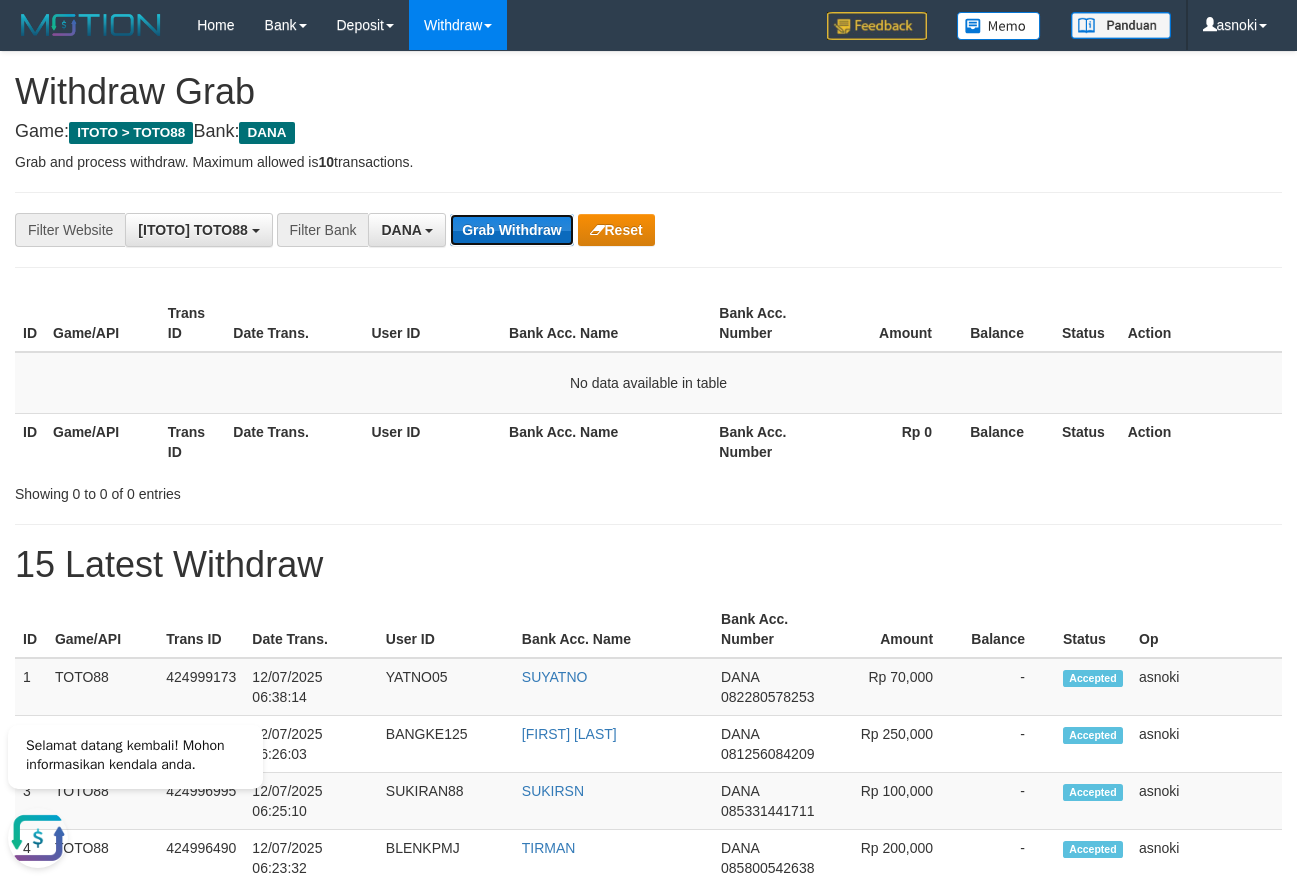 click on "Grab Withdraw" at bounding box center (511, 230) 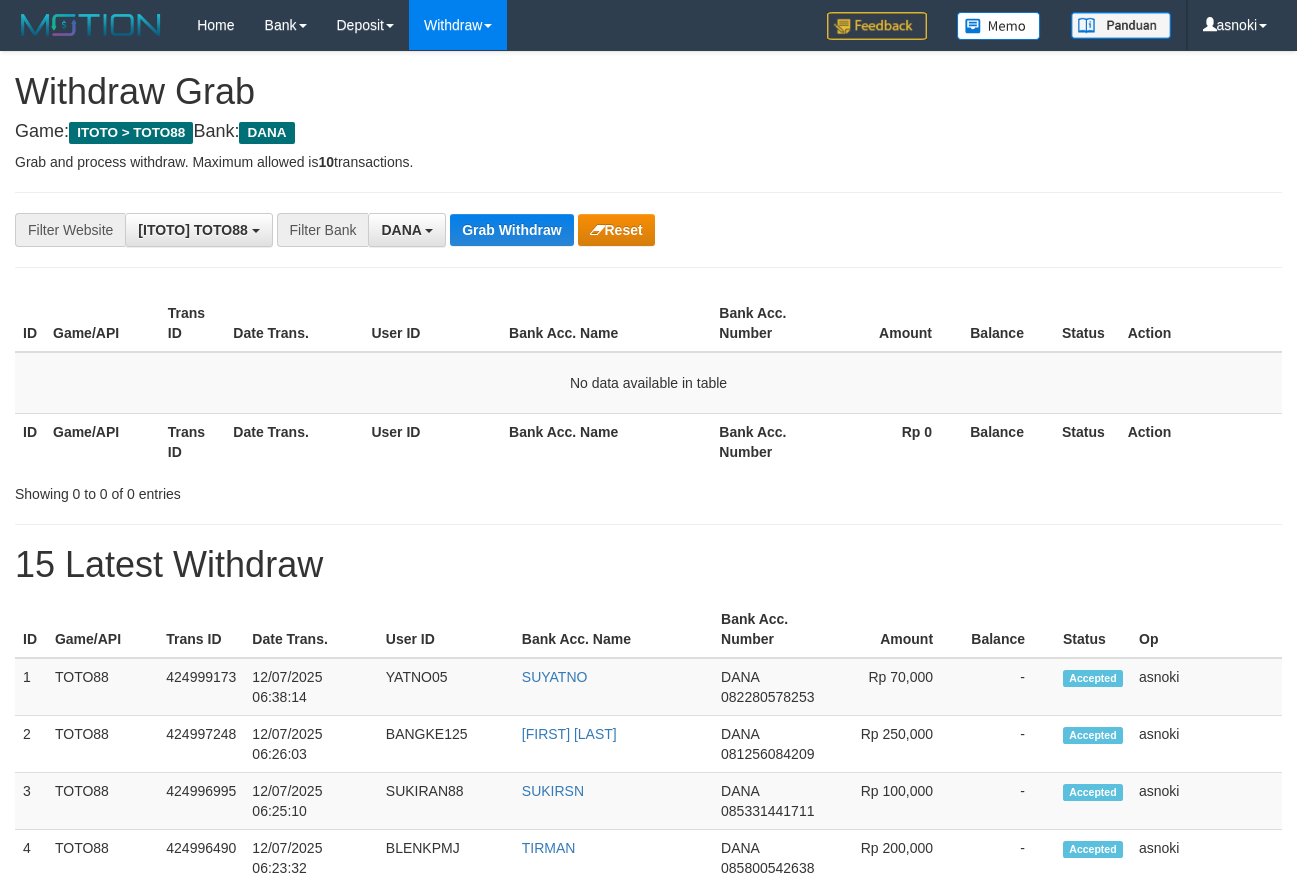 scroll, scrollTop: 0, scrollLeft: 0, axis: both 